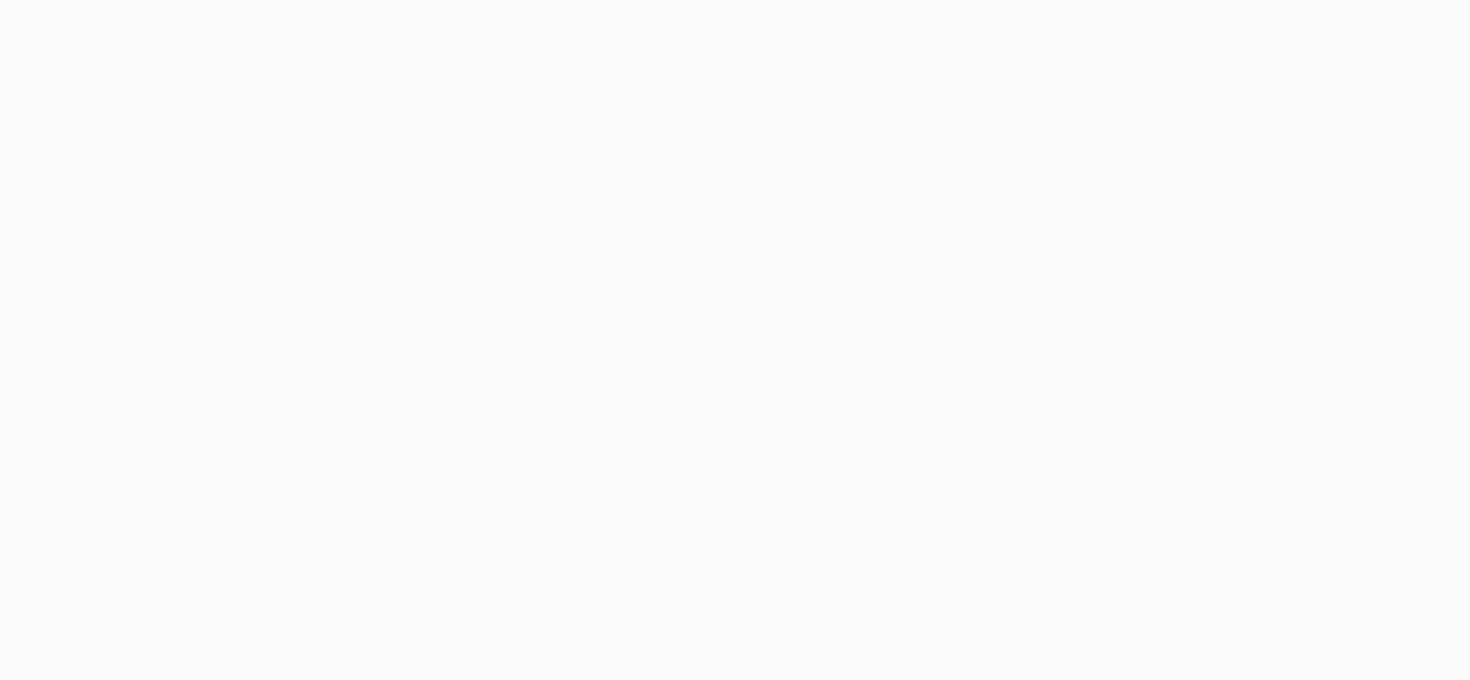 scroll, scrollTop: 0, scrollLeft: 0, axis: both 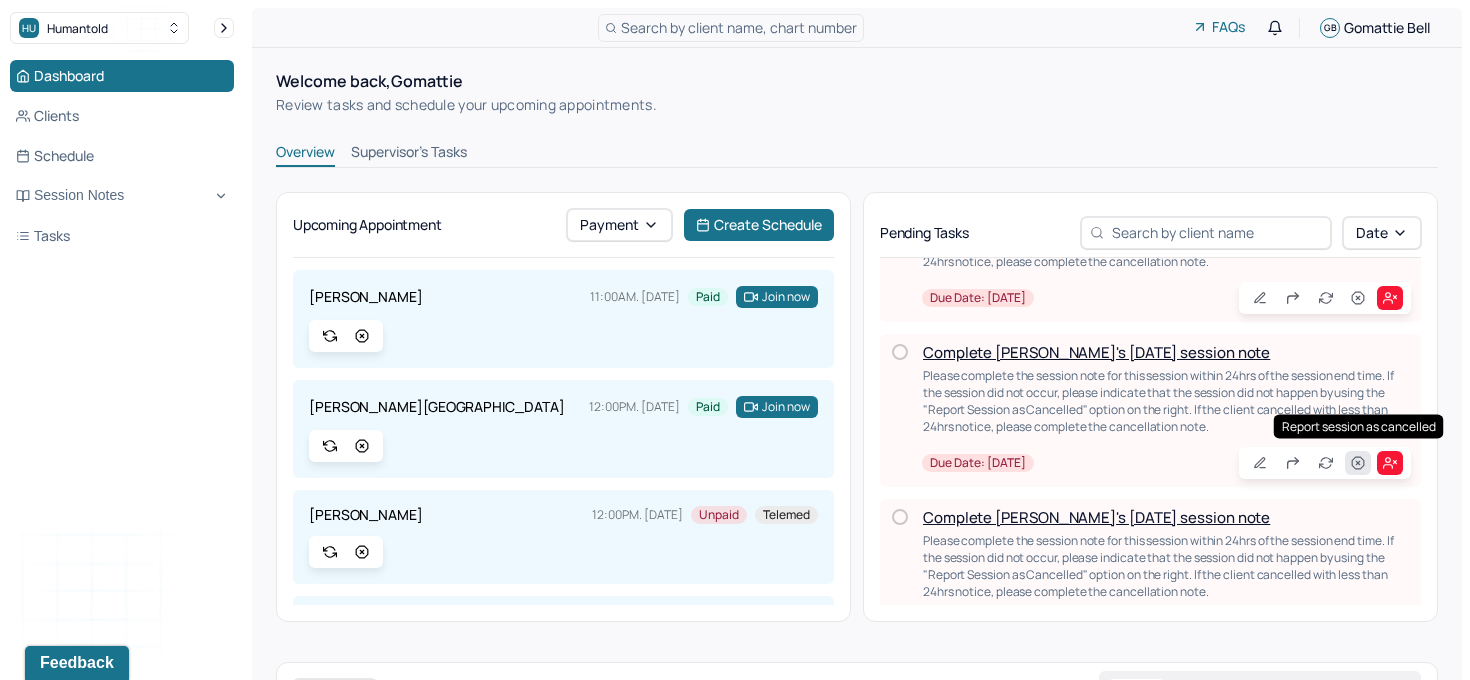click 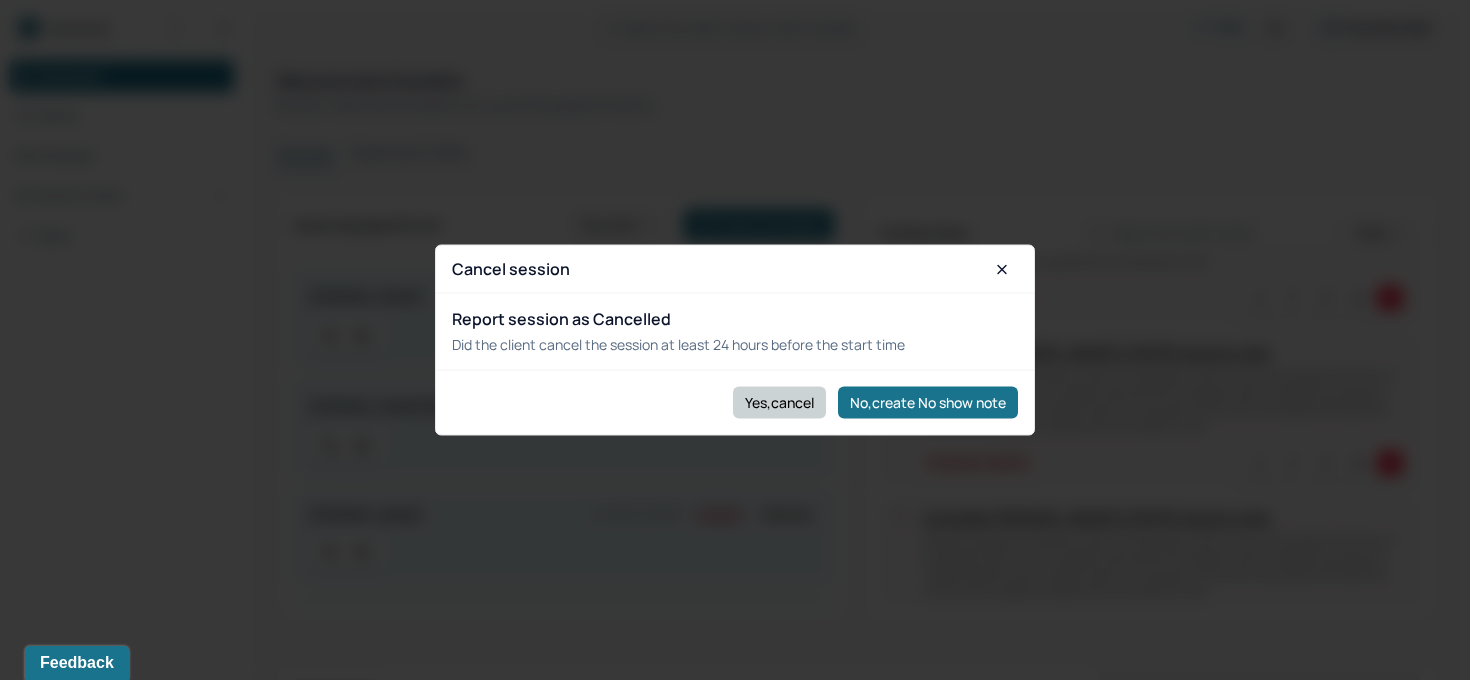 click on "Yes,cancel" at bounding box center (779, 402) 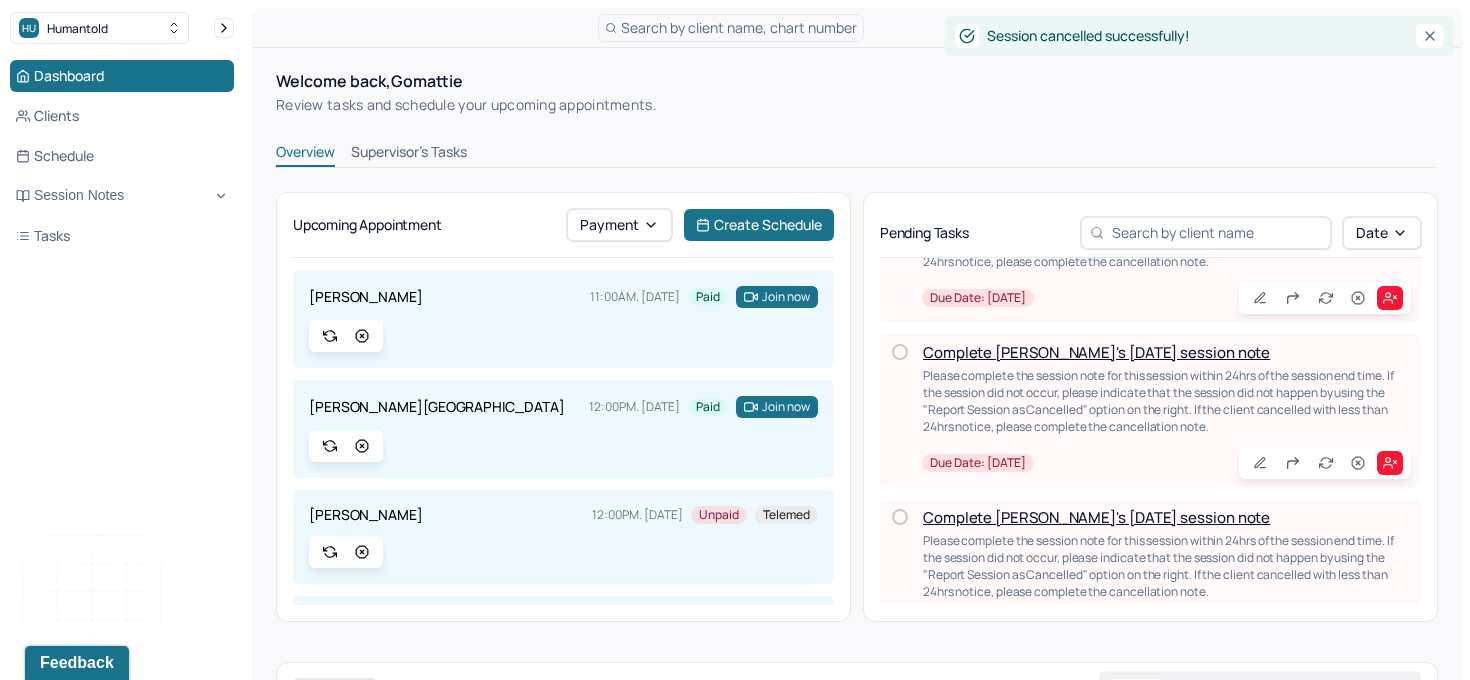 scroll, scrollTop: 314, scrollLeft: 0, axis: vertical 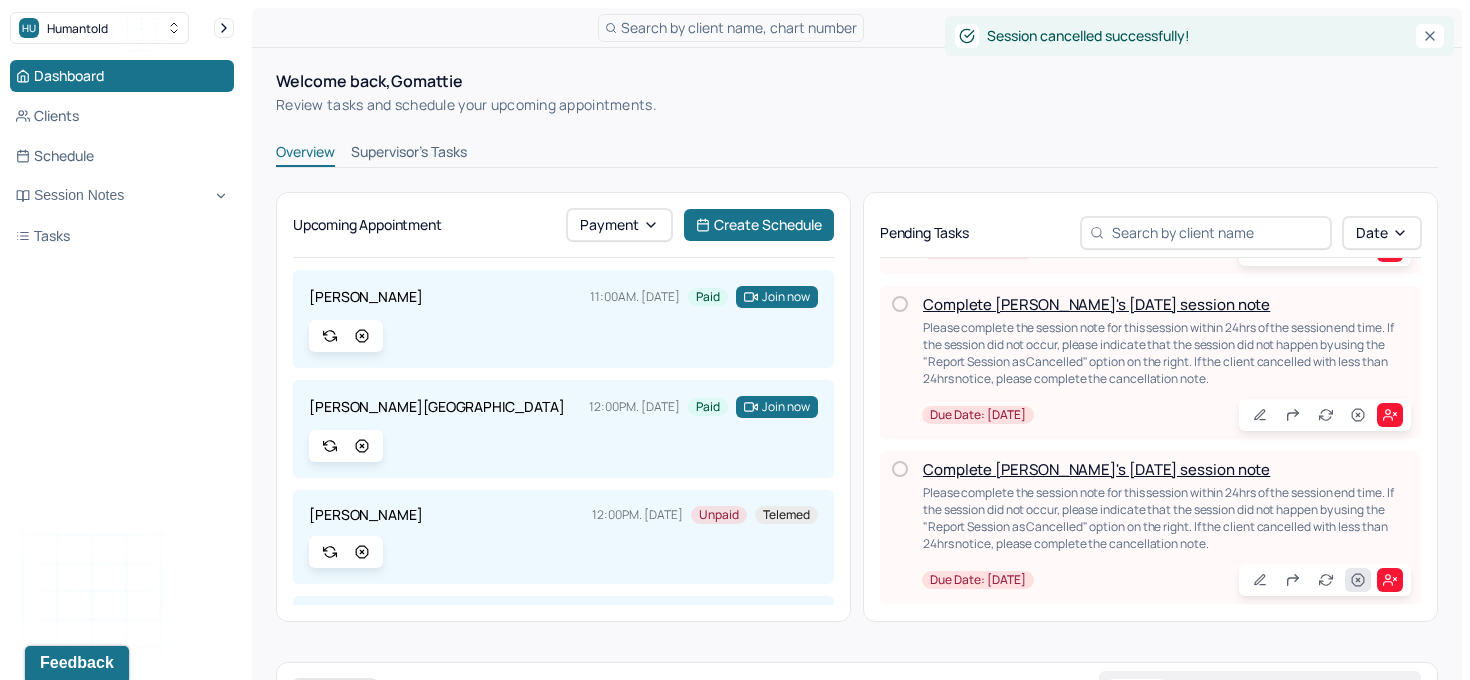 click 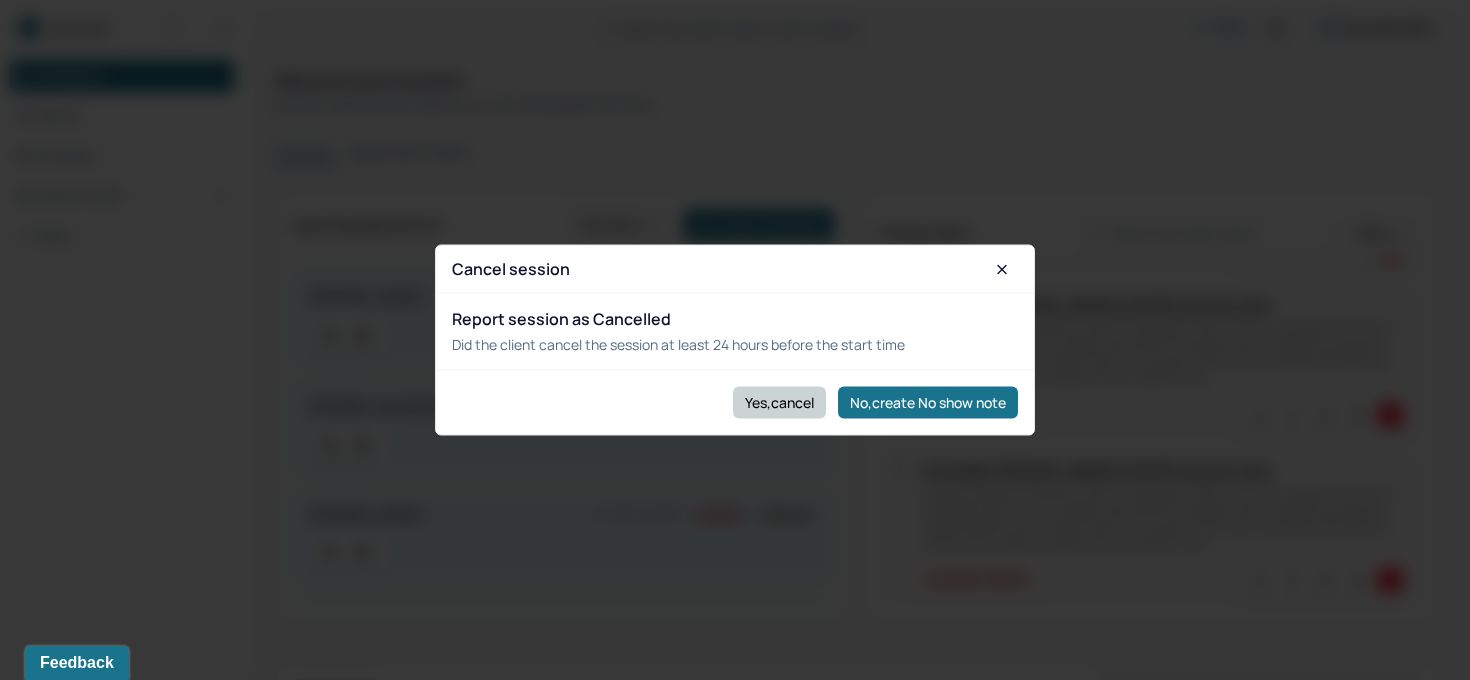 click on "Yes,cancel" at bounding box center [779, 402] 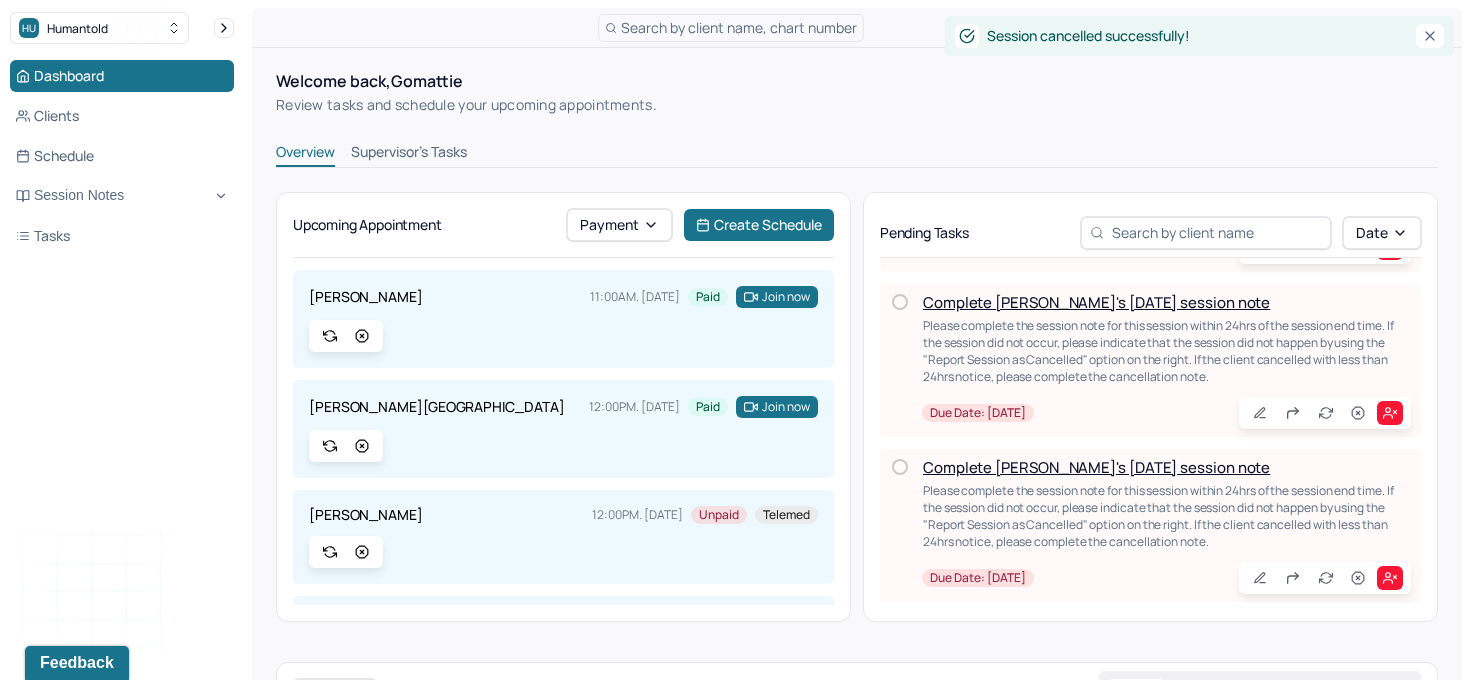 scroll, scrollTop: 0, scrollLeft: 0, axis: both 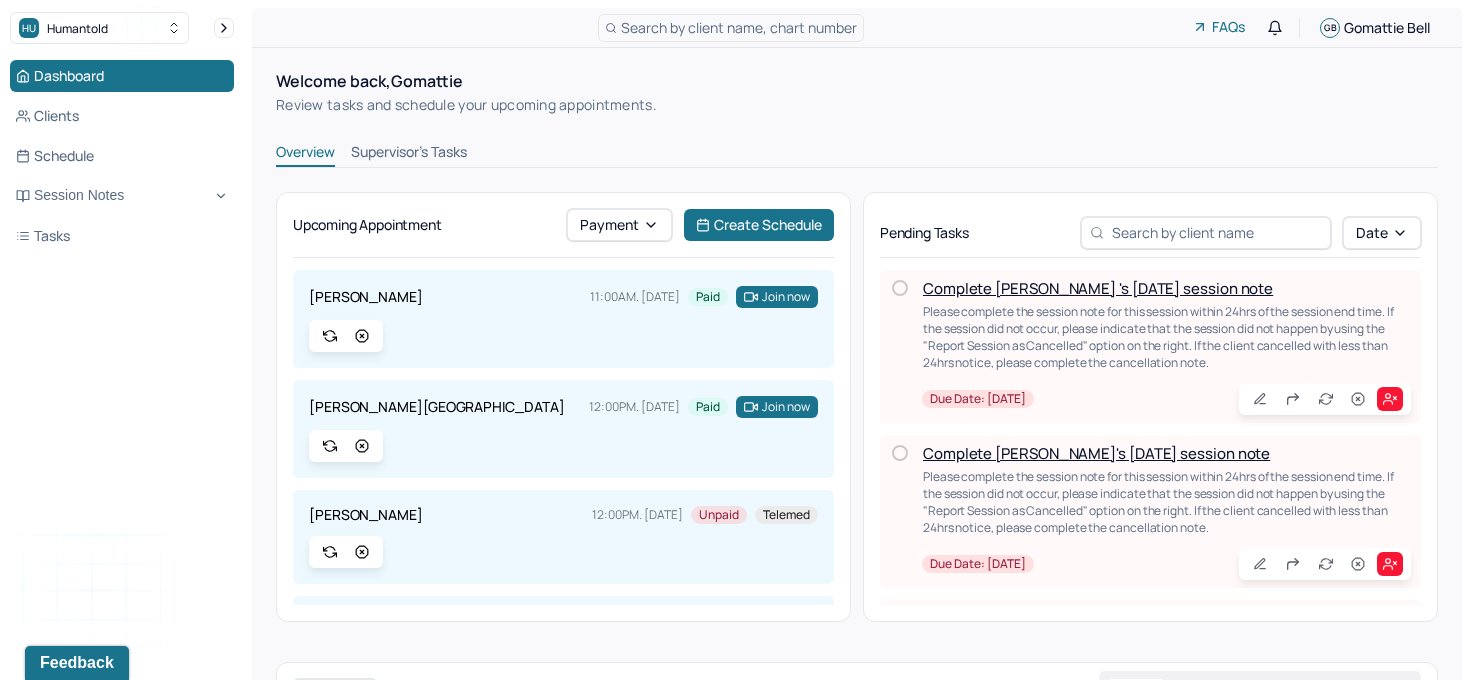 click on "Complete [PERSON_NAME] 's [DATE] session note" at bounding box center [1098, 288] 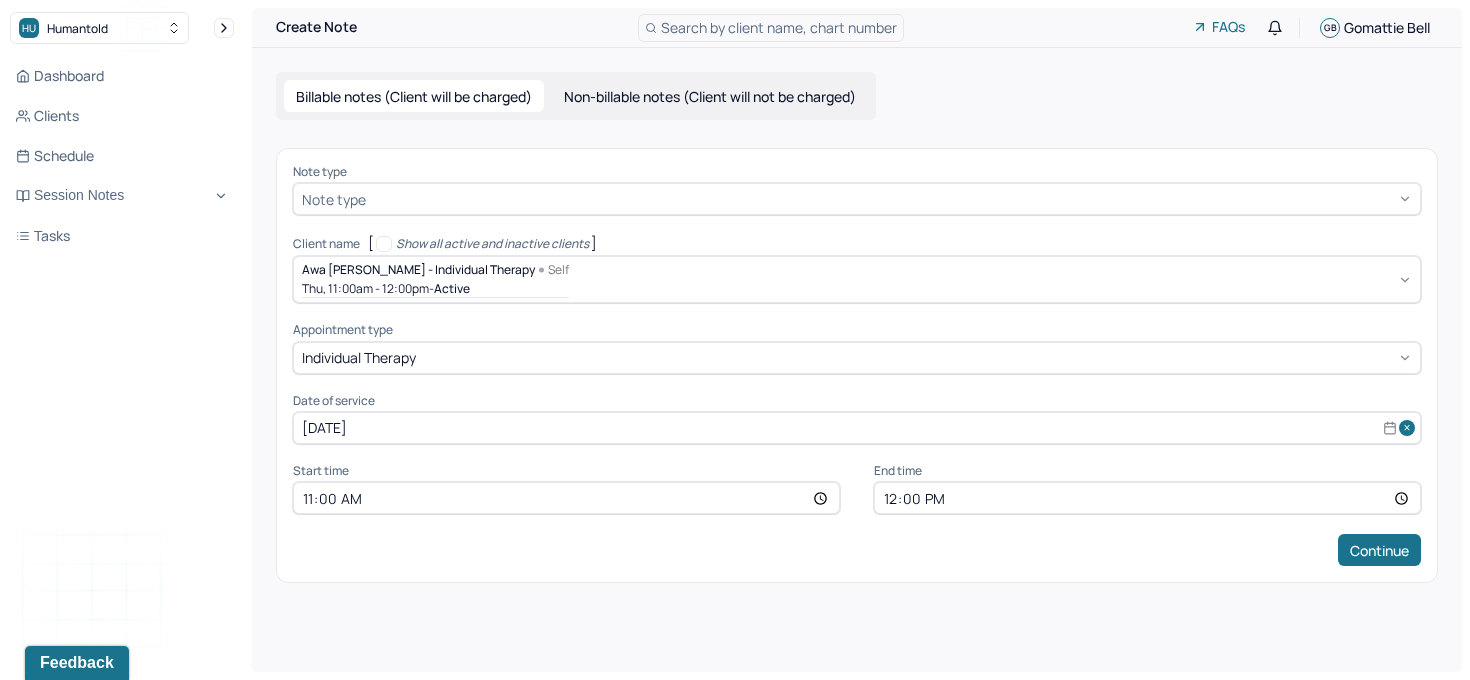 click at bounding box center [891, 199] 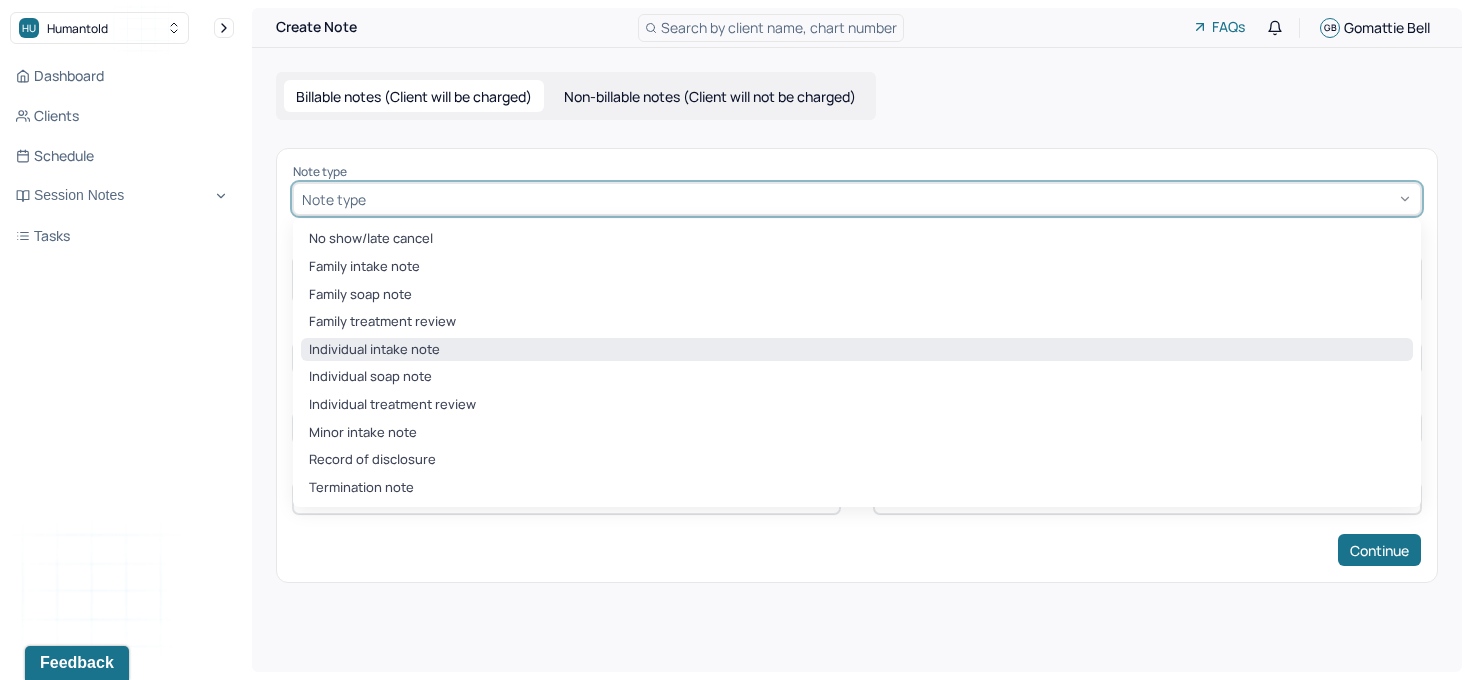click on "Individual intake note" at bounding box center [857, 350] 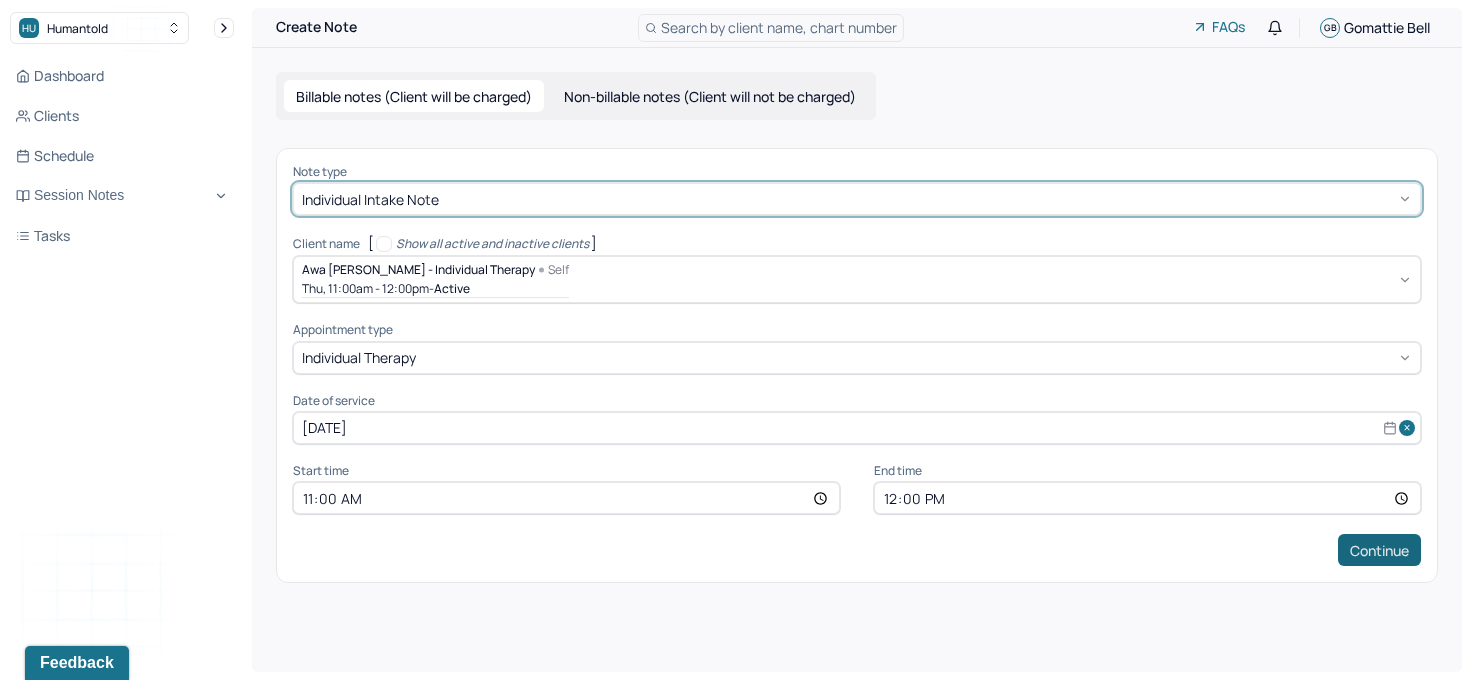 click on "Continue" at bounding box center (1379, 550) 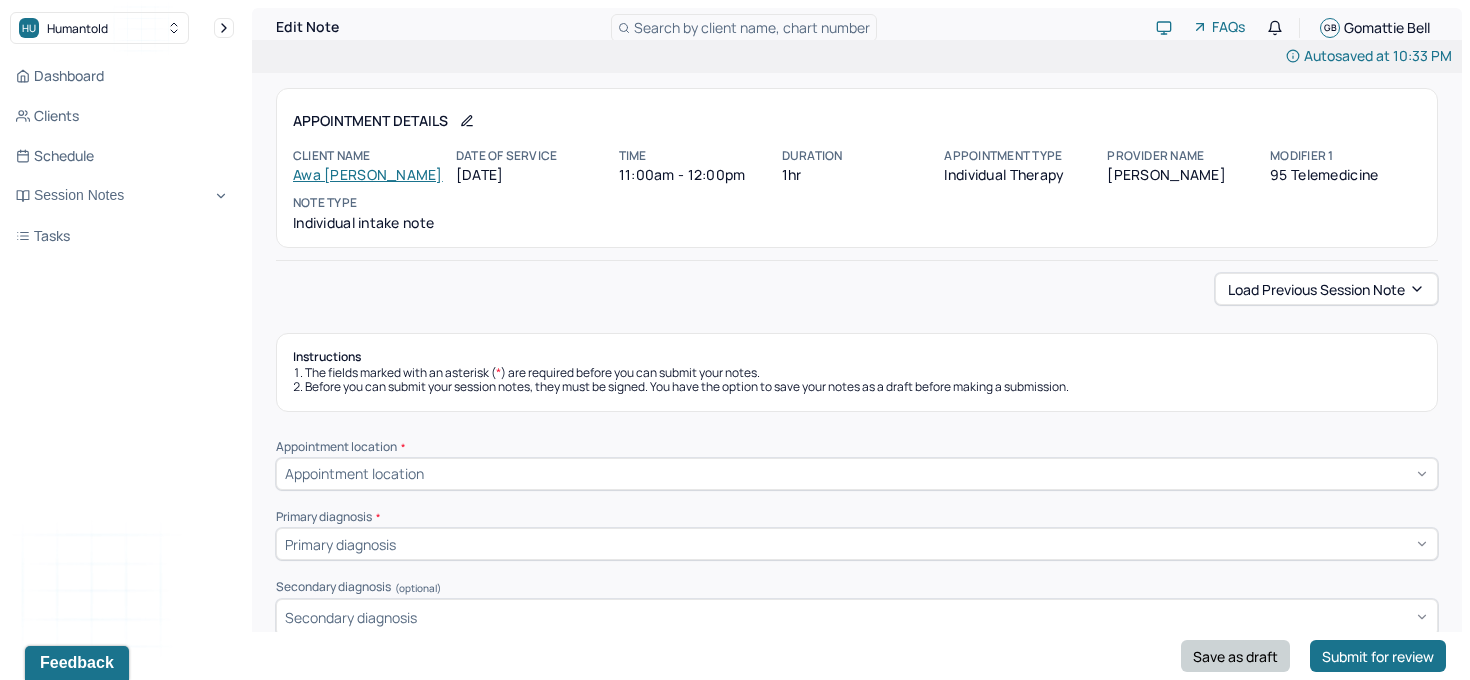 click on "Save as draft" at bounding box center [1235, 656] 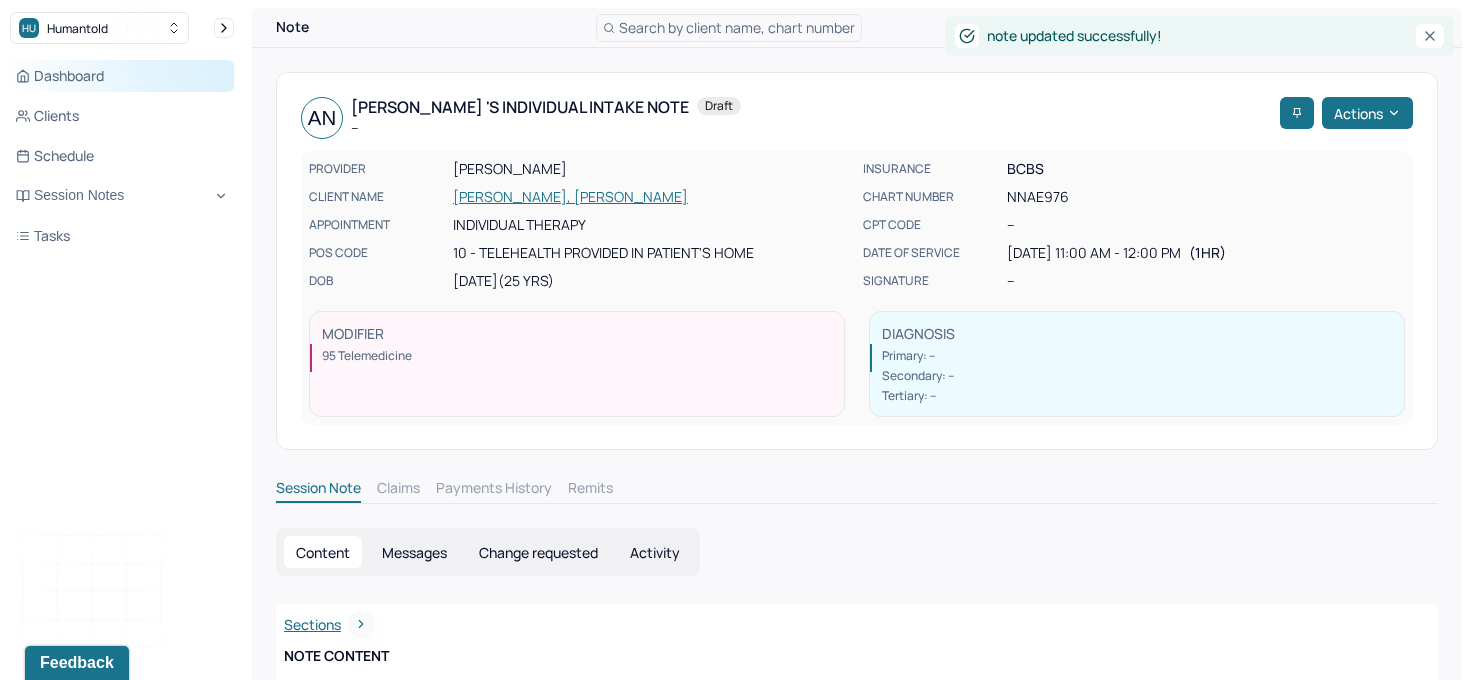 click on "Dashboard" at bounding box center [122, 76] 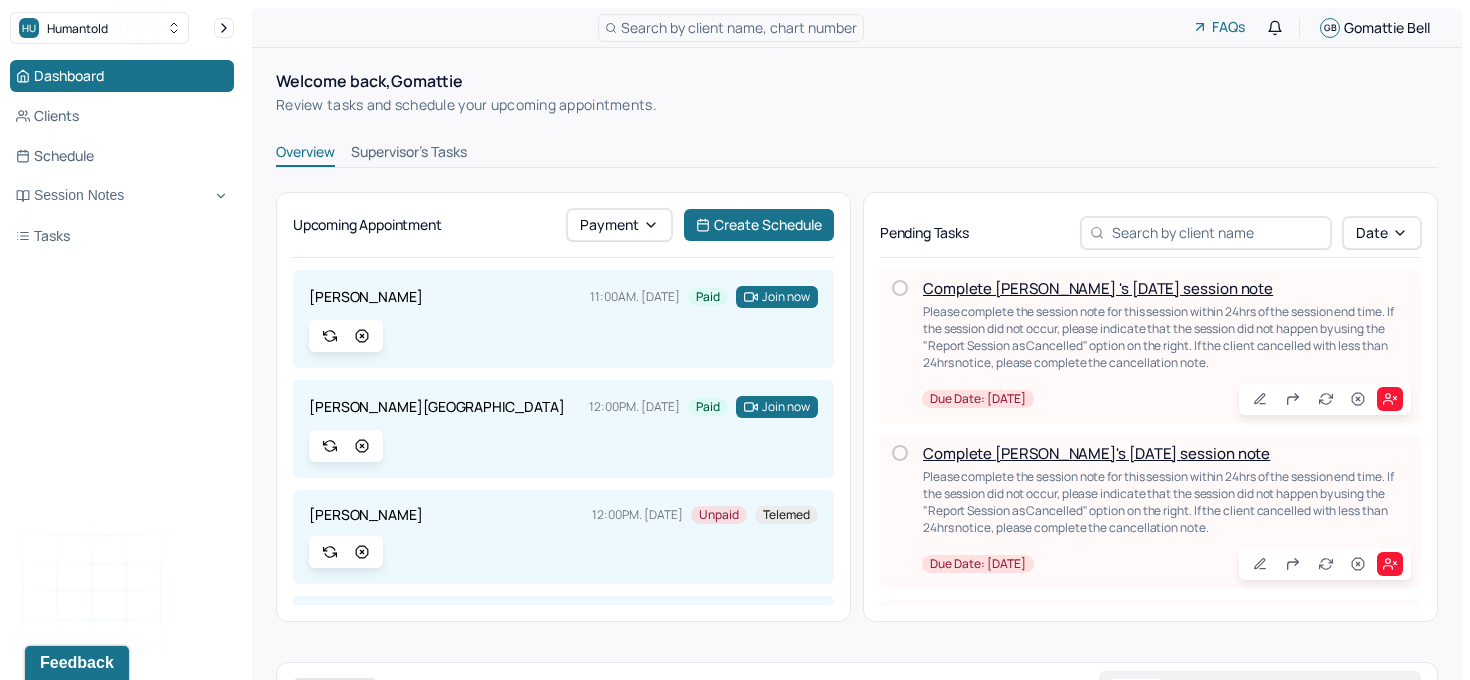 click on "Complete [PERSON_NAME]'s [DATE] session note" at bounding box center [1096, 453] 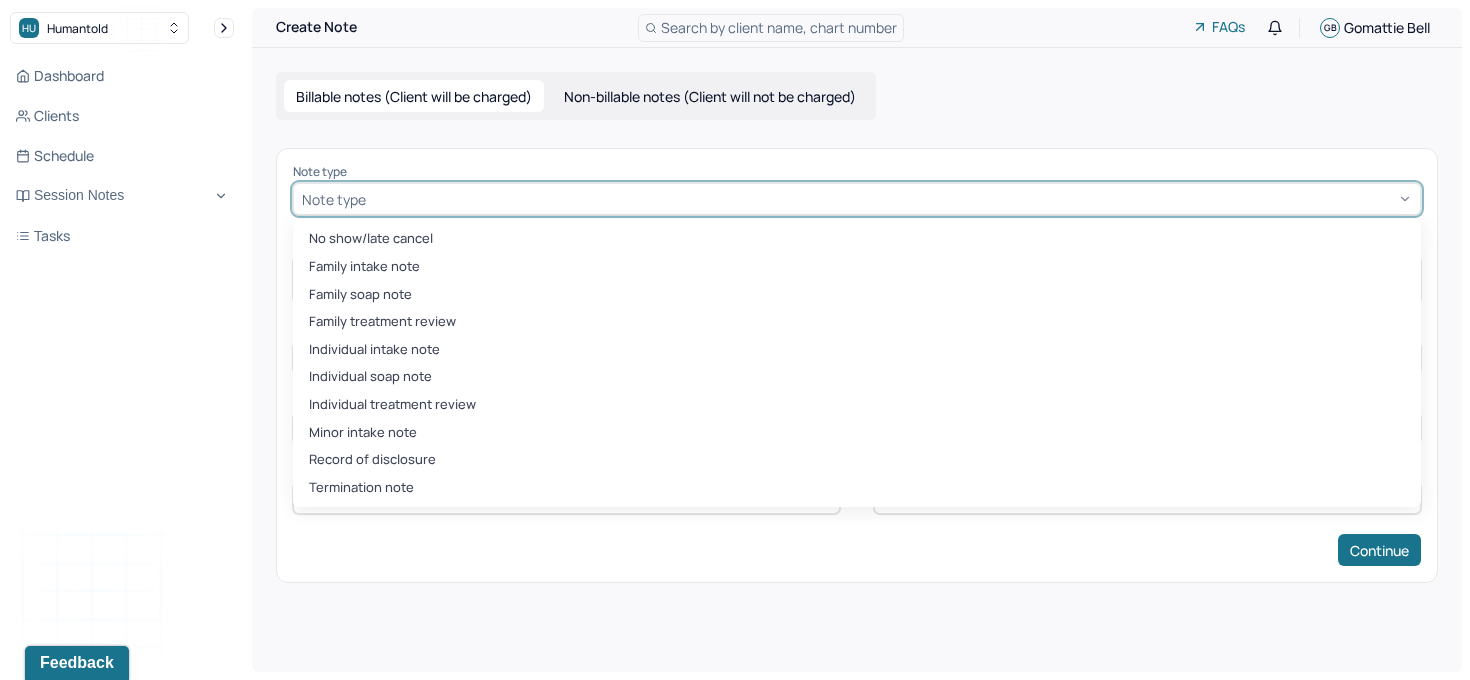 click at bounding box center (891, 199) 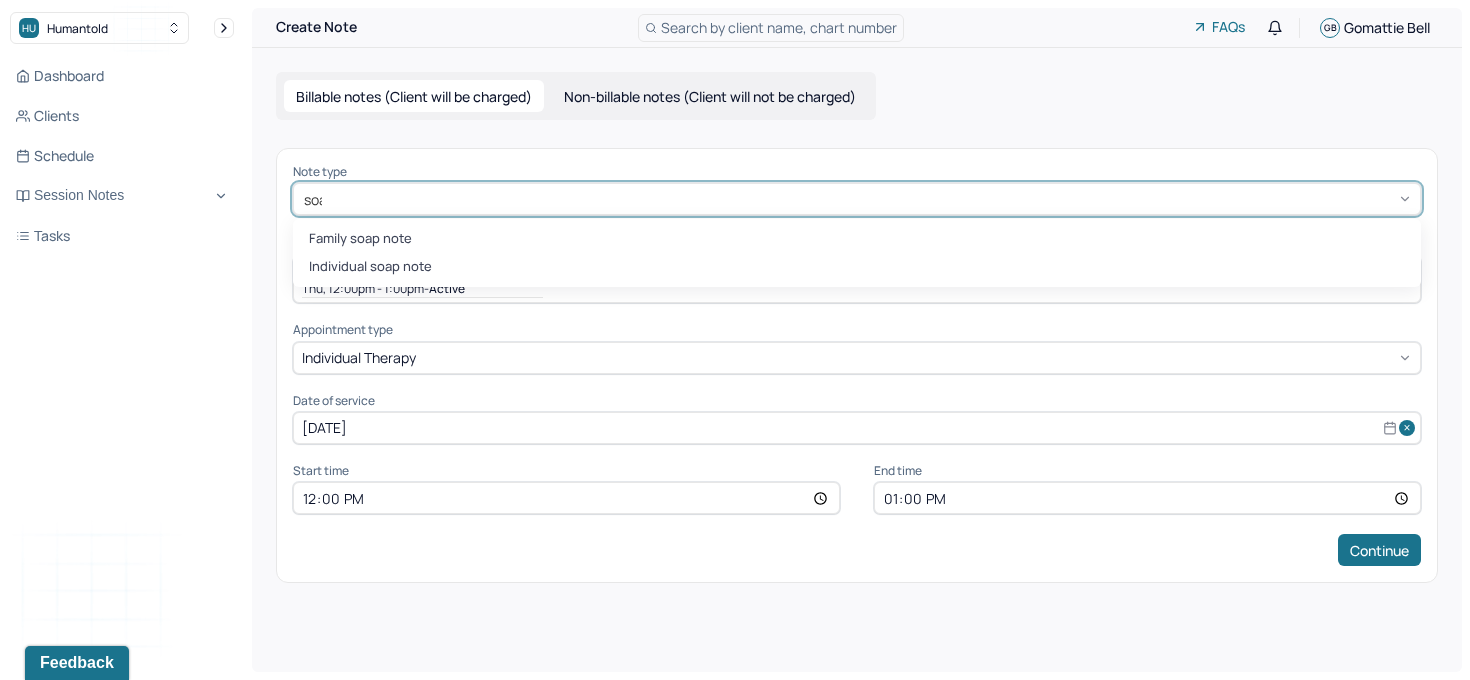 type on "soap" 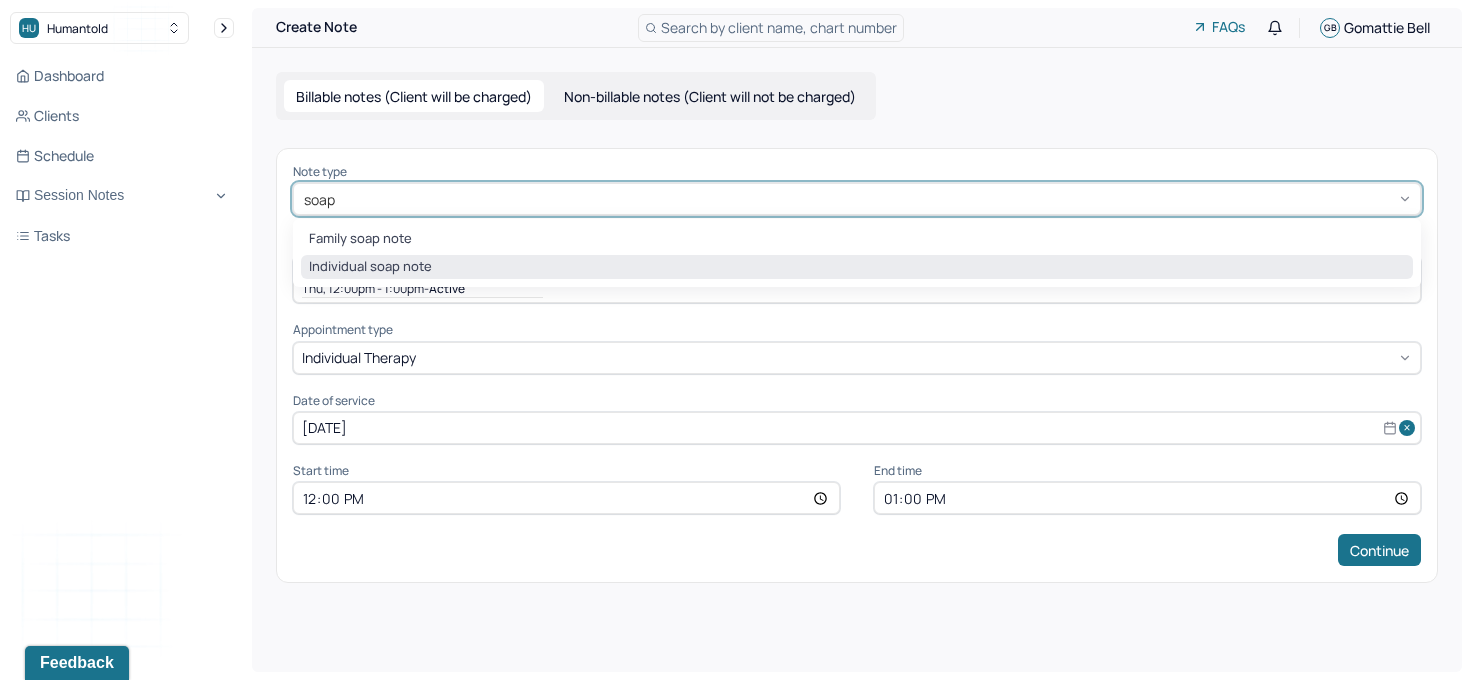 click on "Individual soap note" at bounding box center (857, 267) 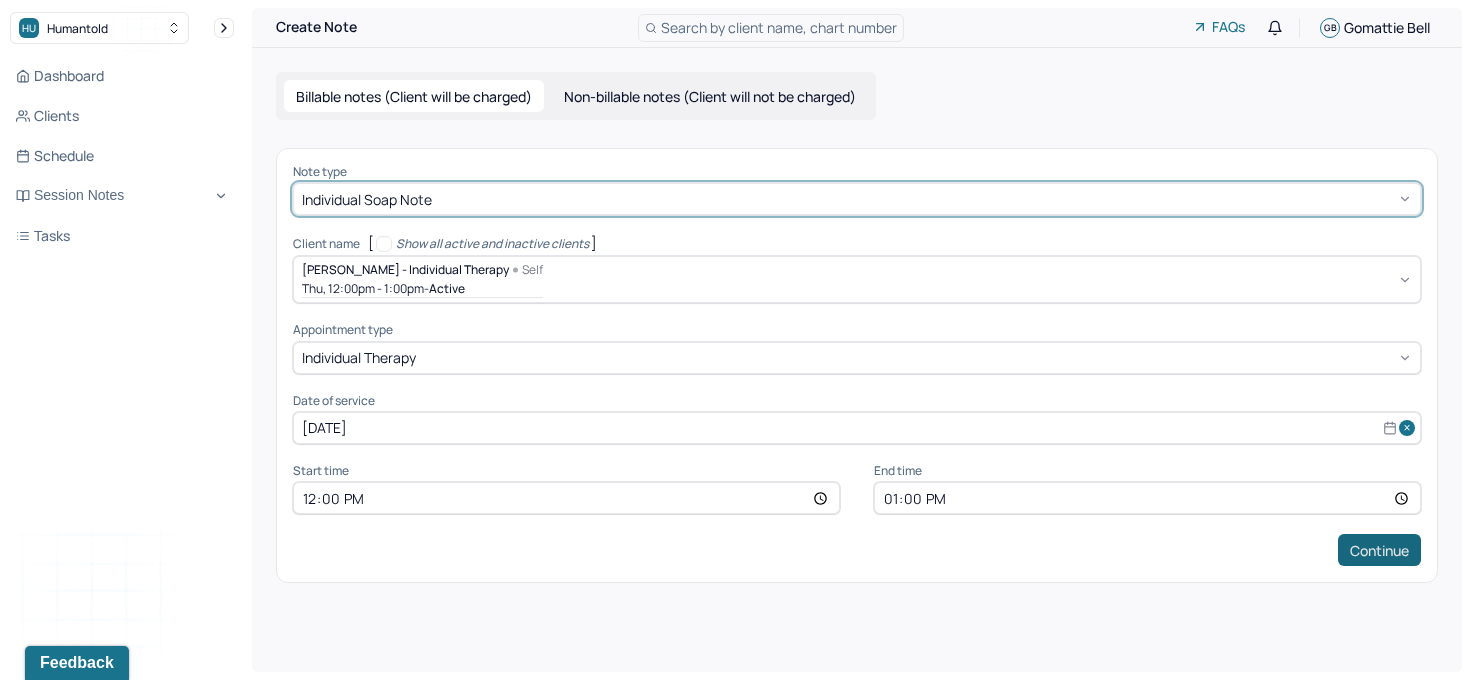 click on "Continue" at bounding box center (1379, 550) 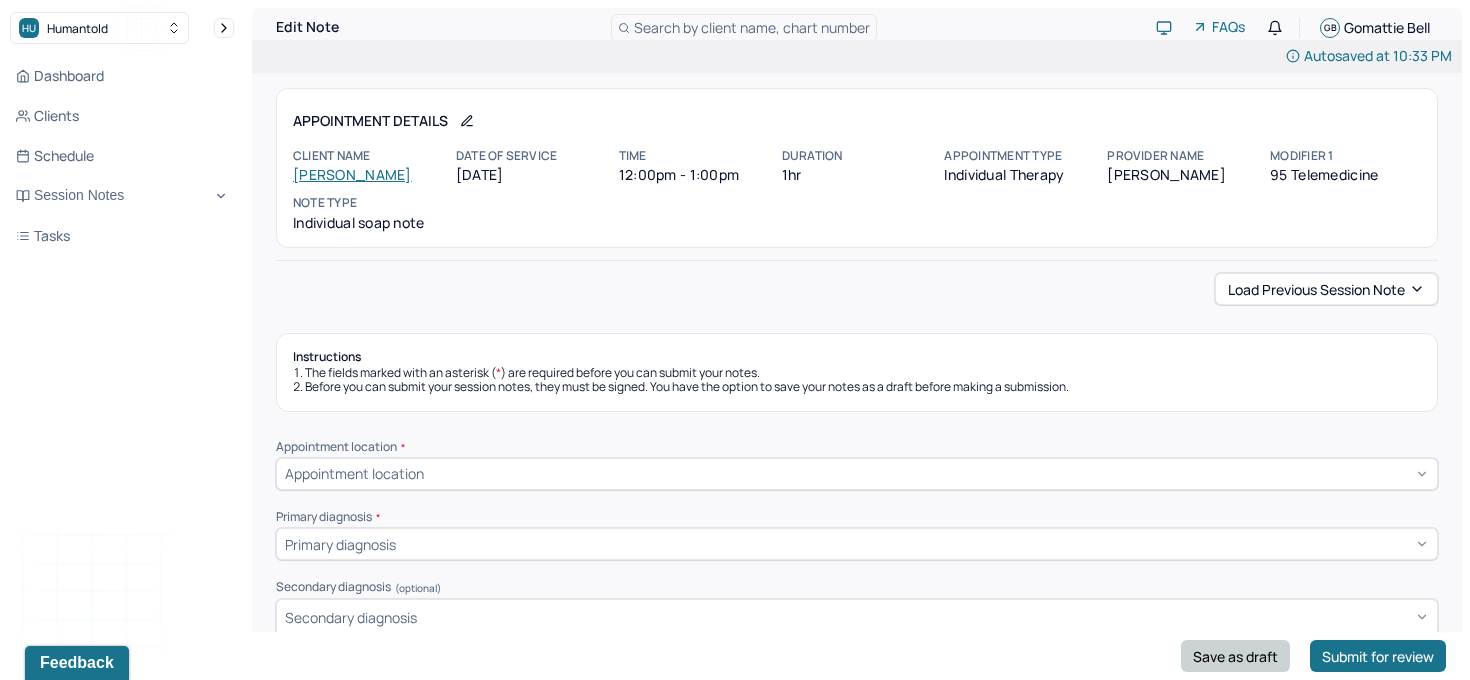 click on "Save as draft" at bounding box center (1235, 656) 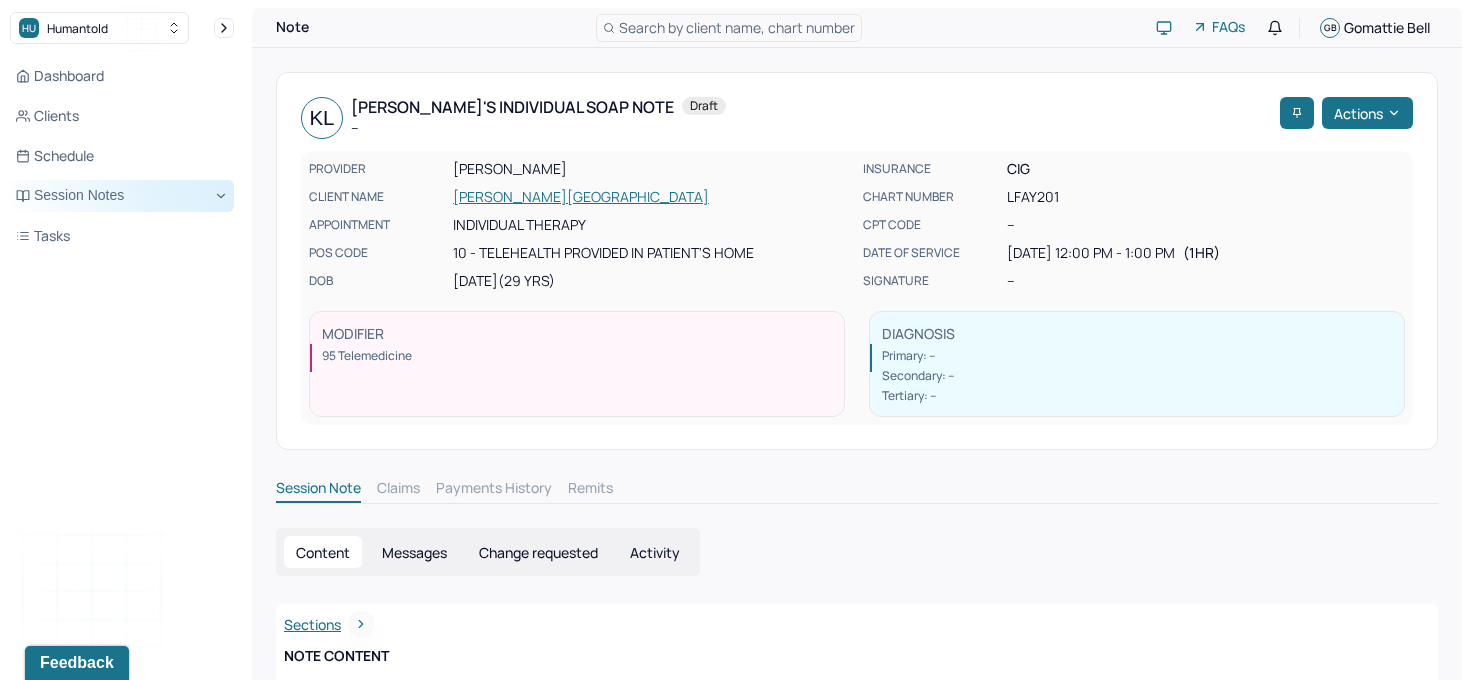 click on "Session Notes" at bounding box center (122, 196) 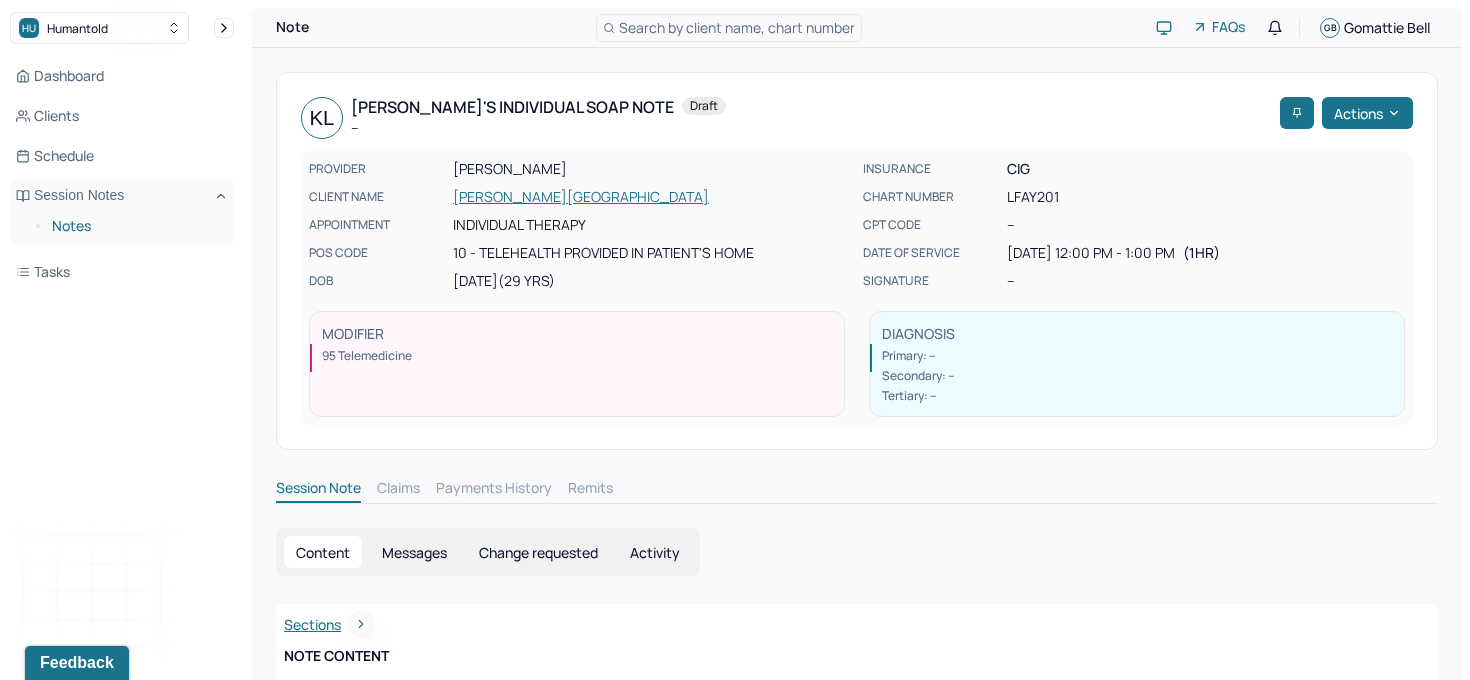 click on "Notes" at bounding box center (135, 226) 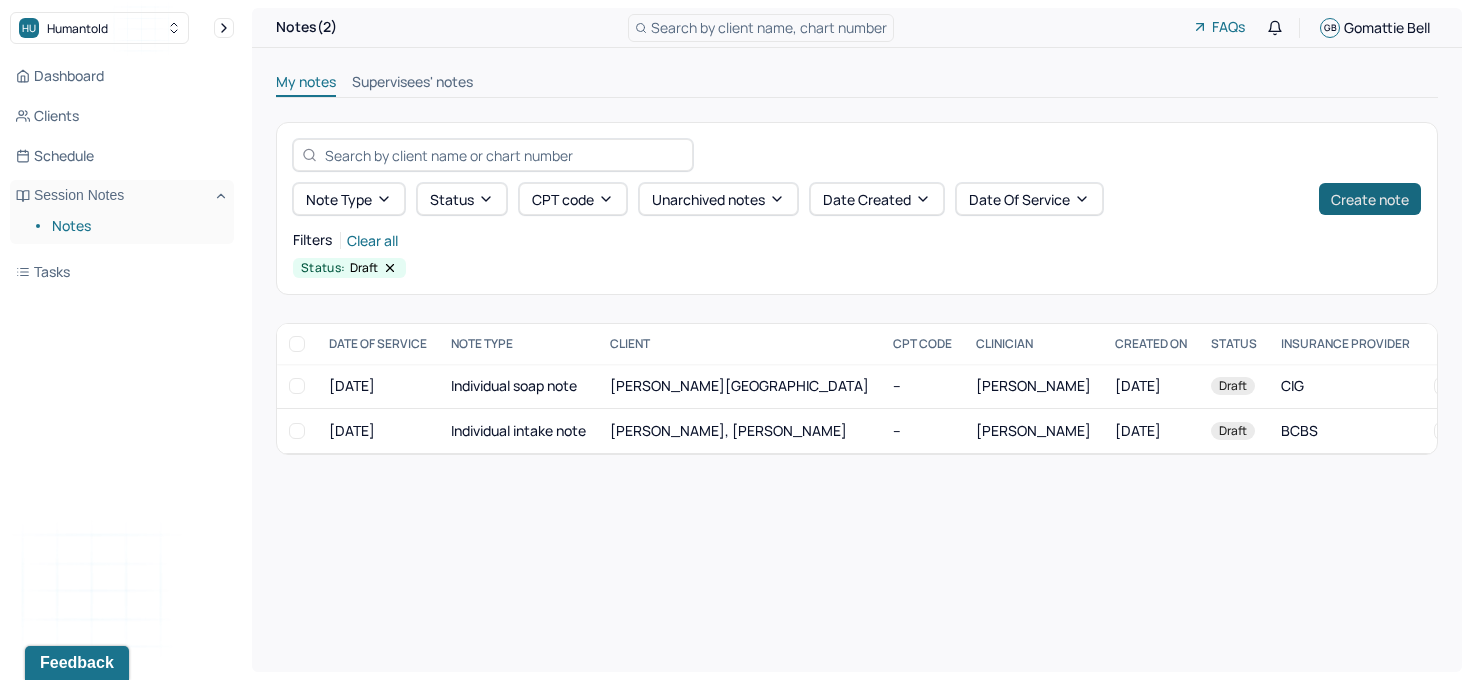 click on "Create note" at bounding box center (1370, 199) 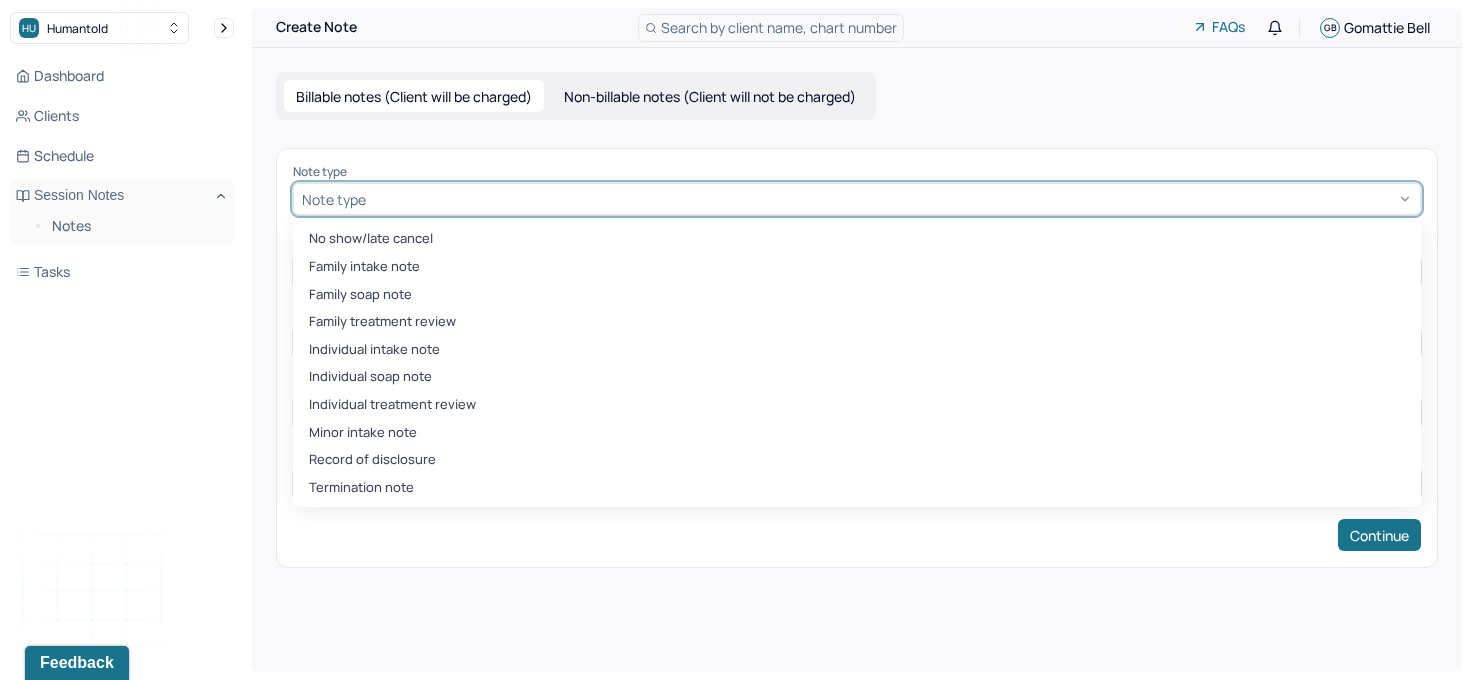 click at bounding box center [891, 199] 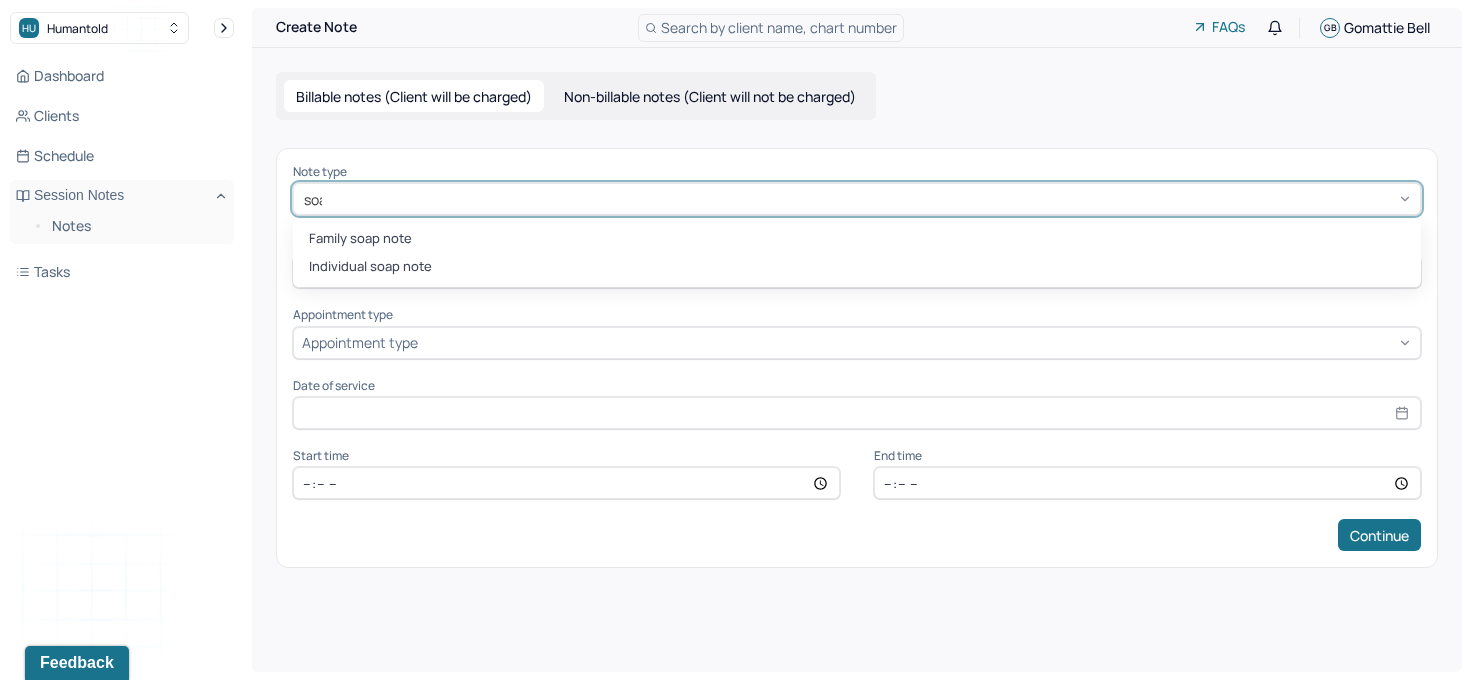 type on "soap" 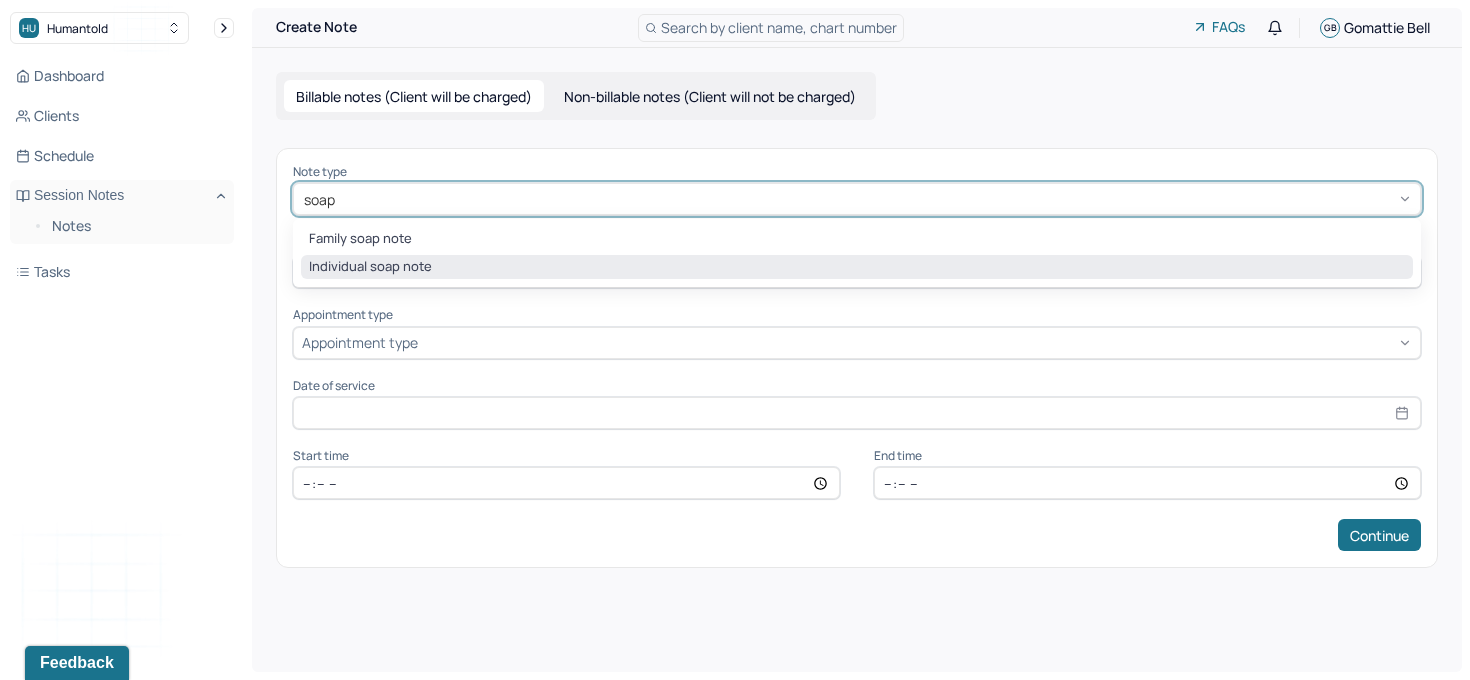 click on "Individual soap note" at bounding box center [857, 267] 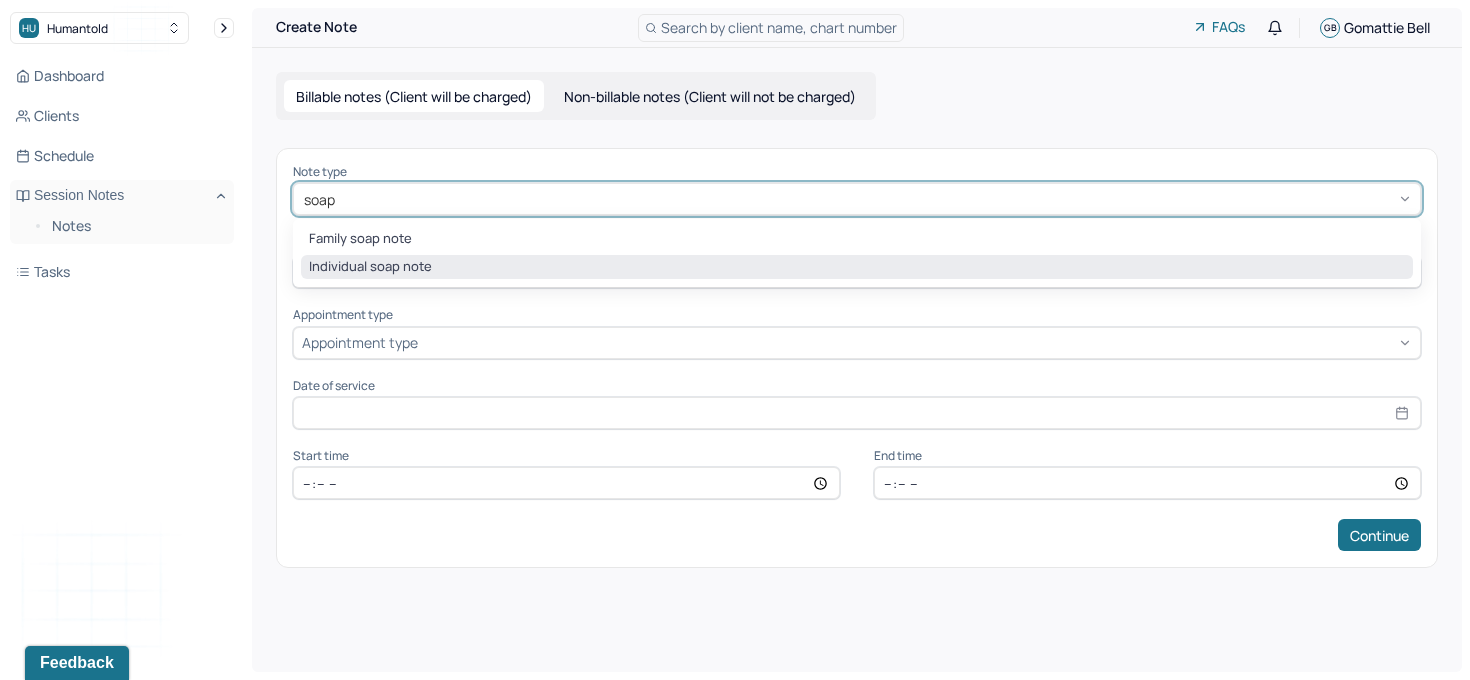 type 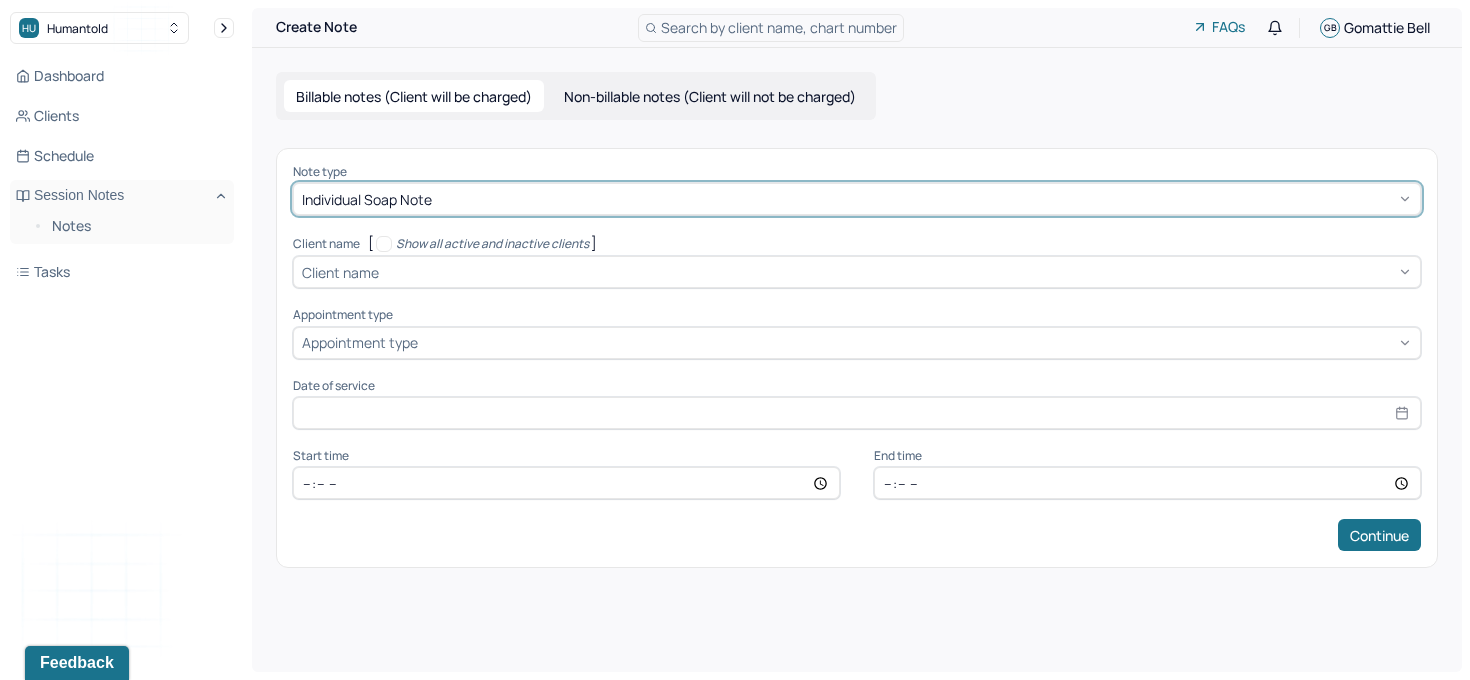 click at bounding box center (897, 272) 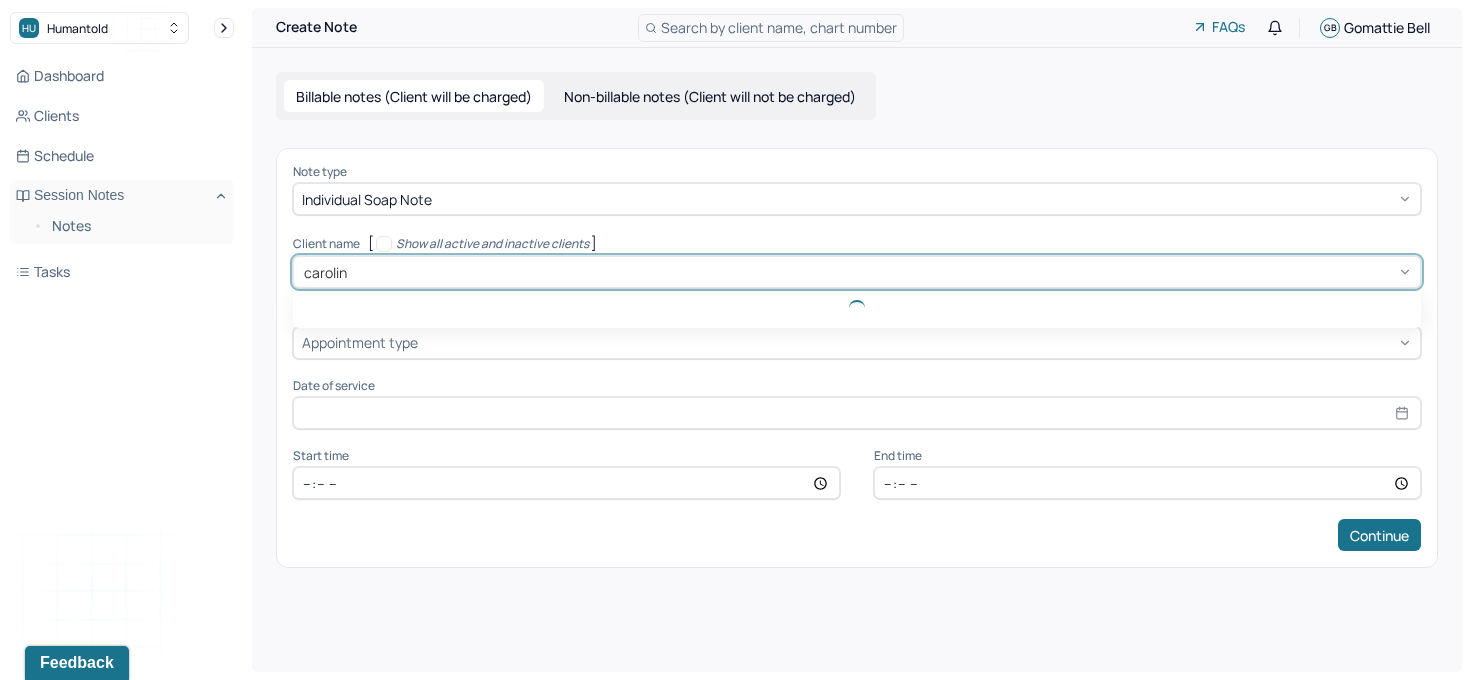 type on "[PERSON_NAME]" 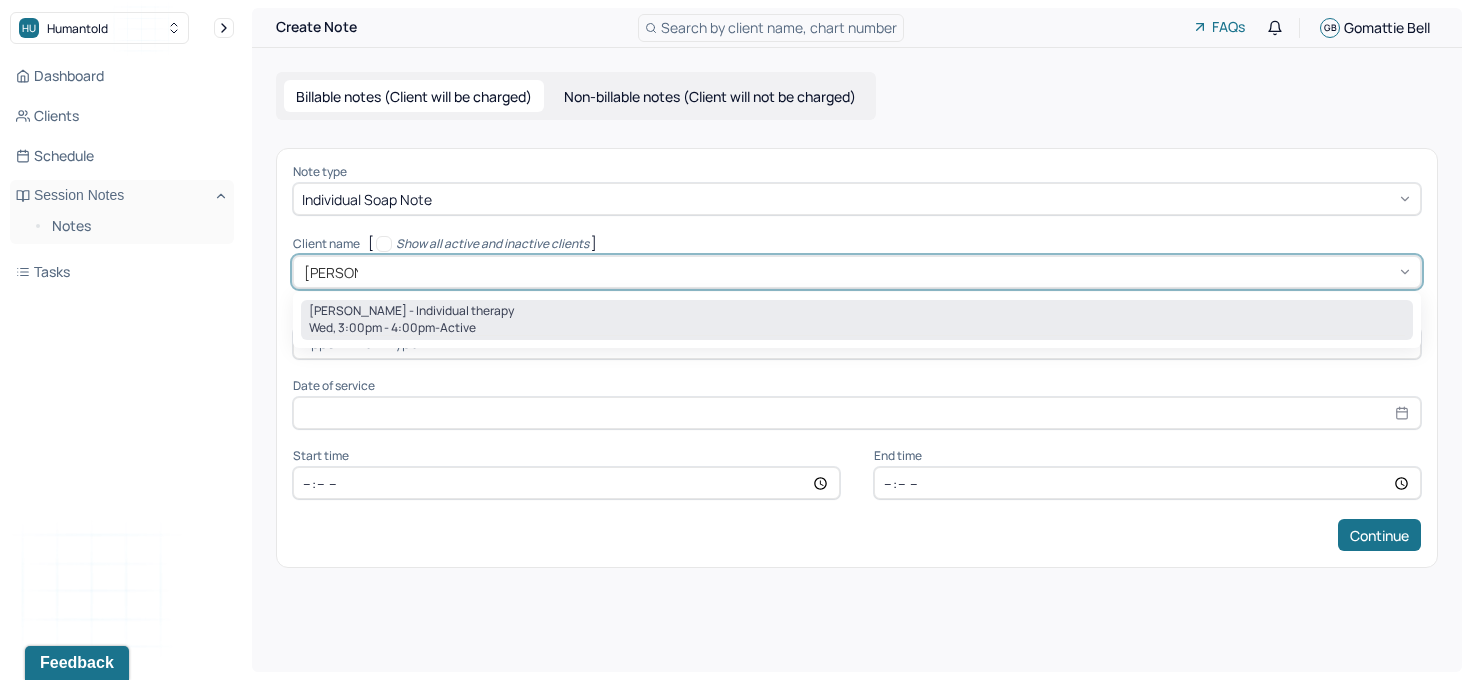 click on "Wed, 3:00pm - 4:00pm  -  active" at bounding box center [857, 328] 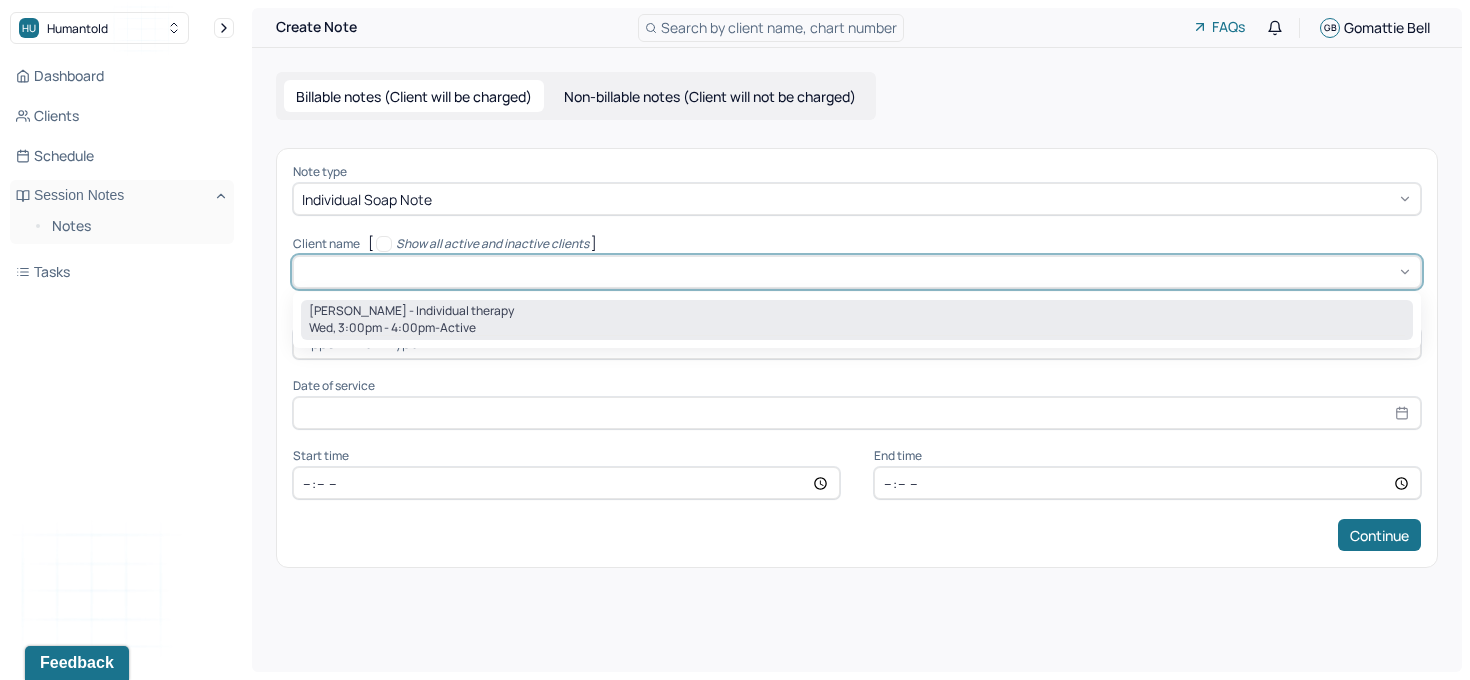 type on "[DATE]" 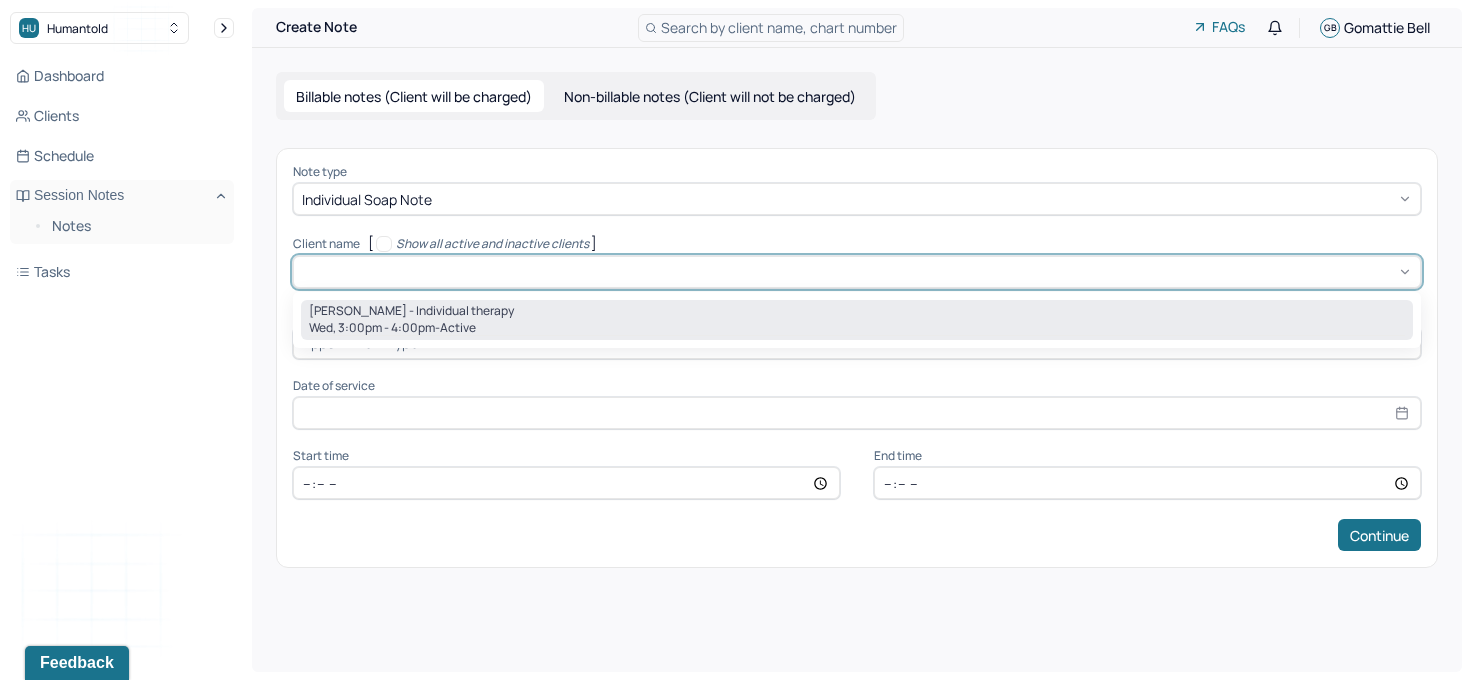 type on "15:00" 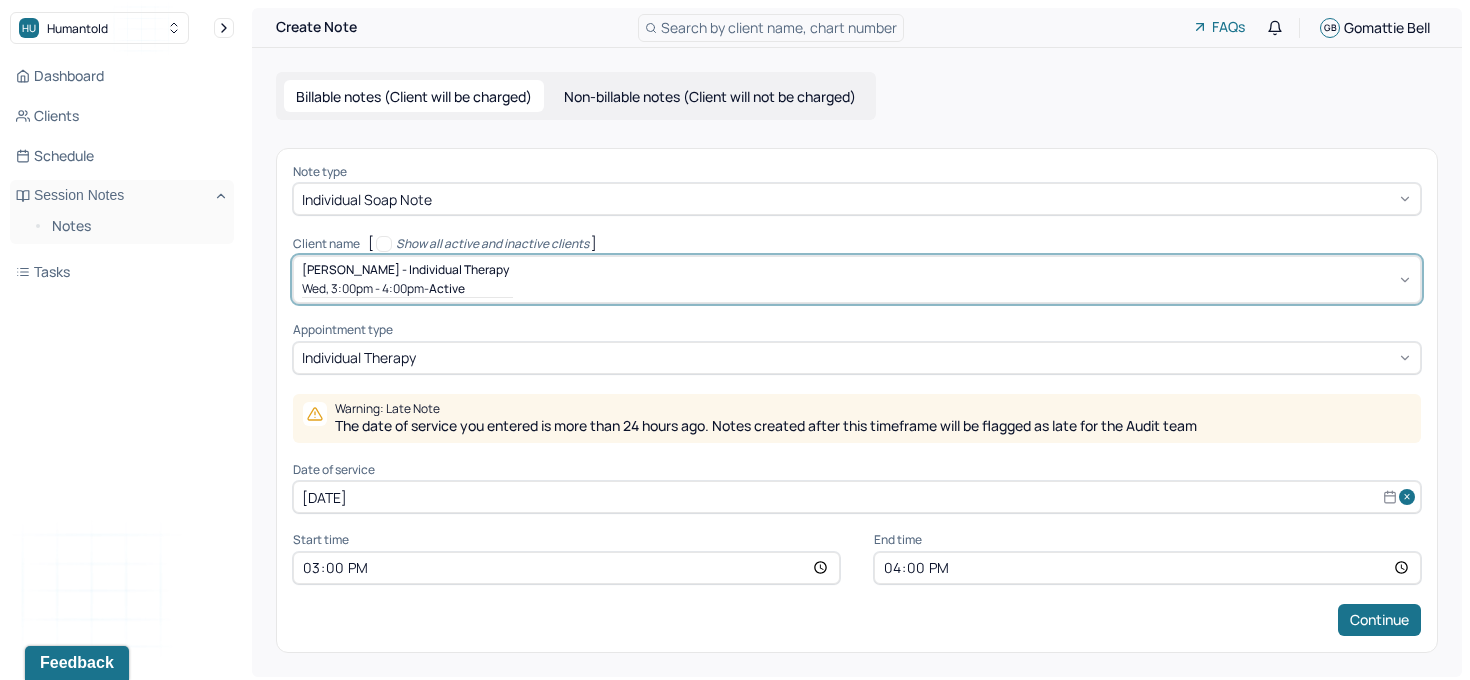click on "[DATE]" at bounding box center [857, 497] 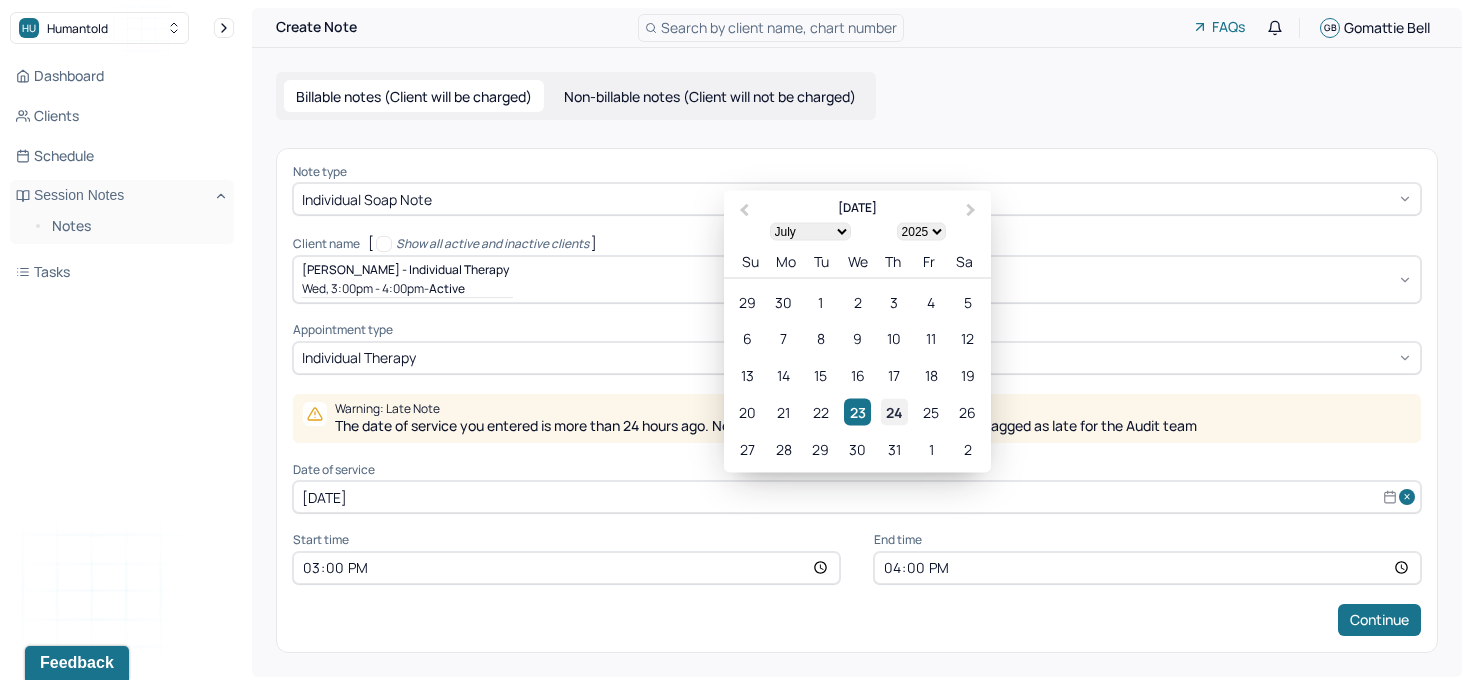 click on "24" at bounding box center (894, 412) 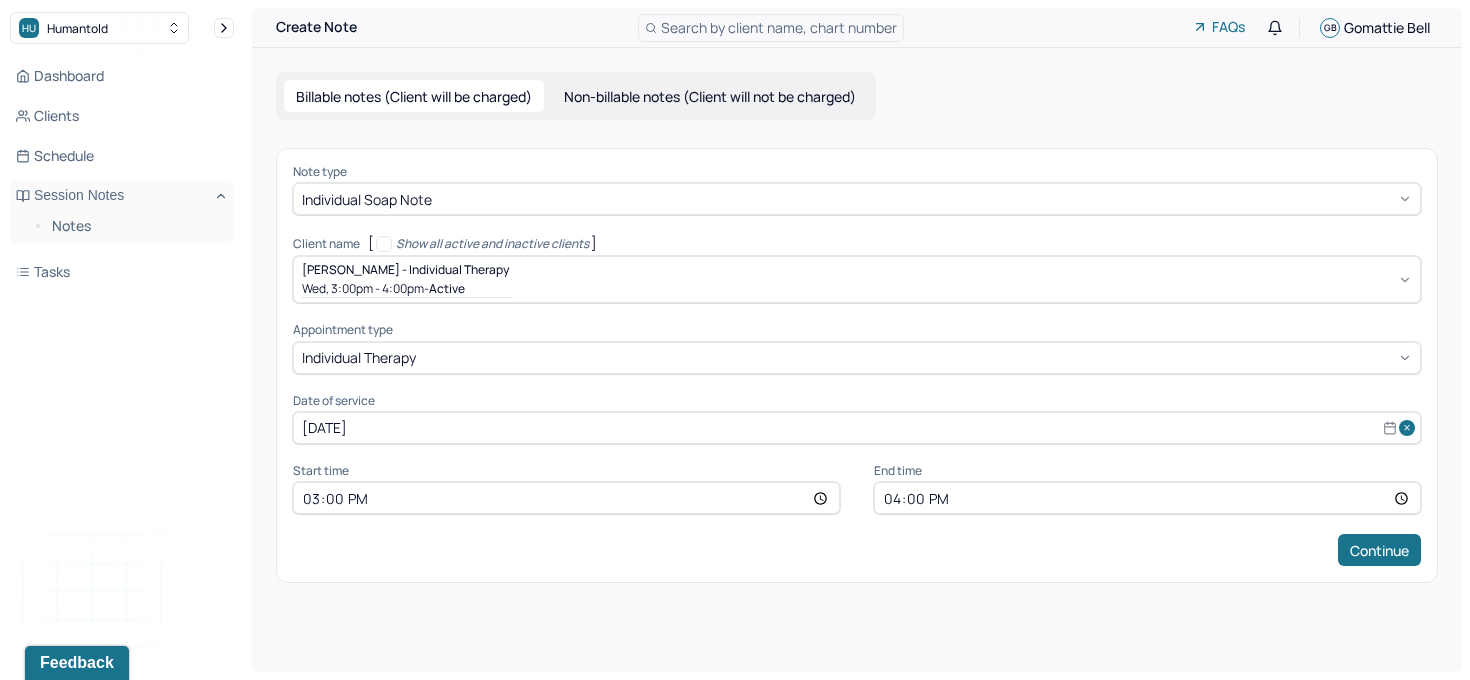click on "15:00" at bounding box center (566, 498) 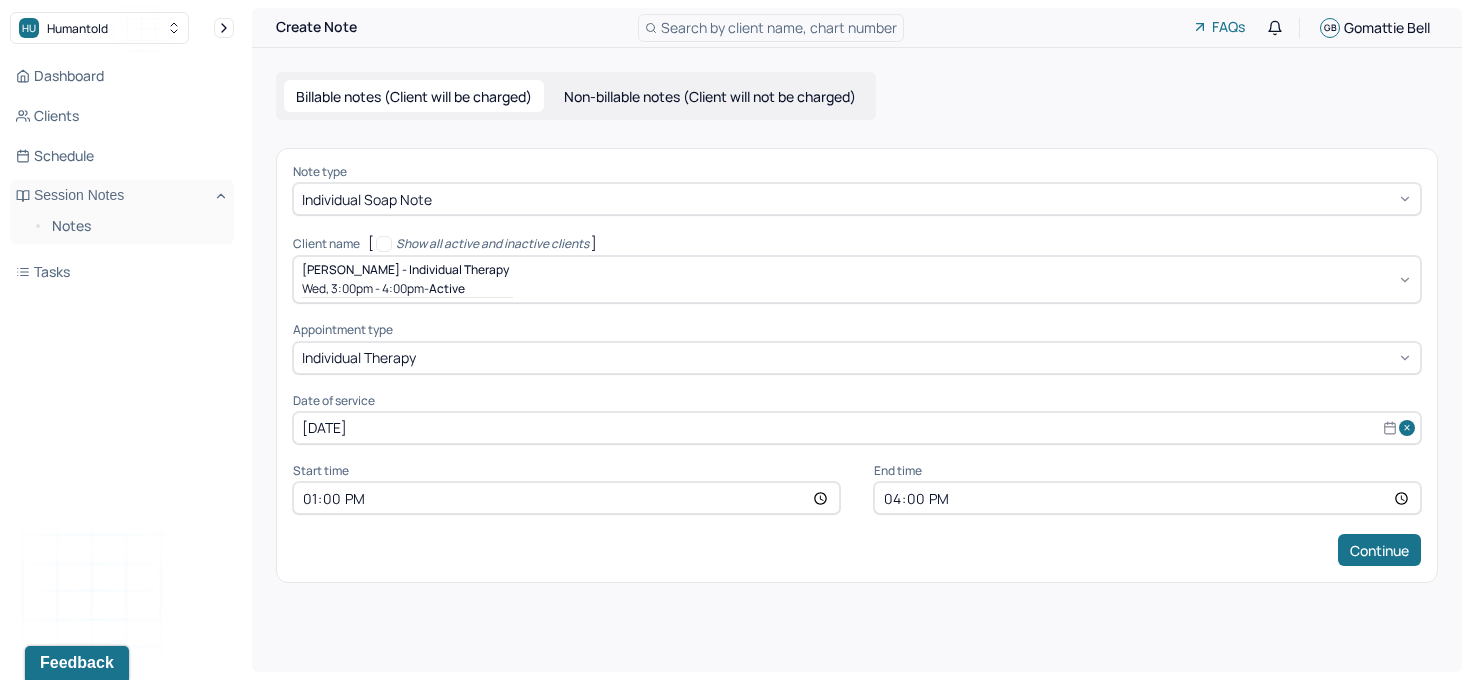 click on "16:00" at bounding box center (1147, 498) 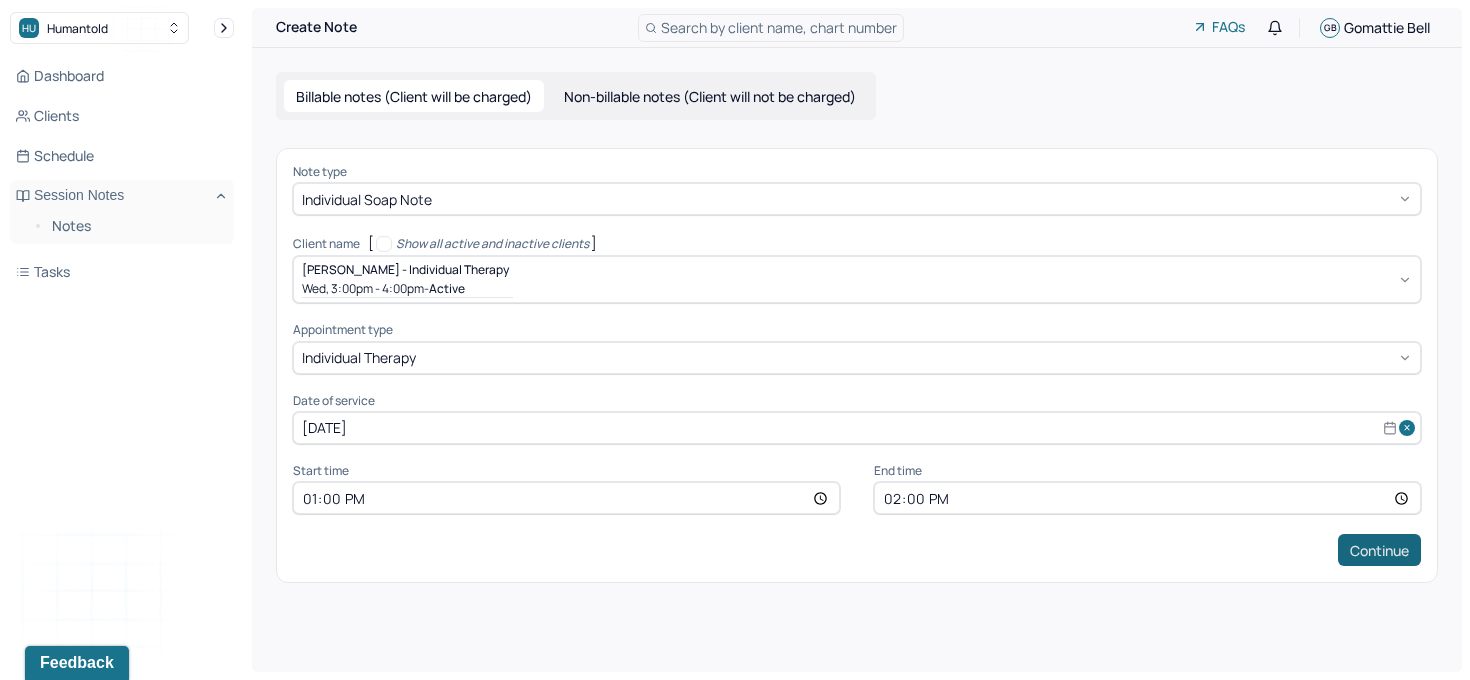 click on "Continue" at bounding box center (1379, 550) 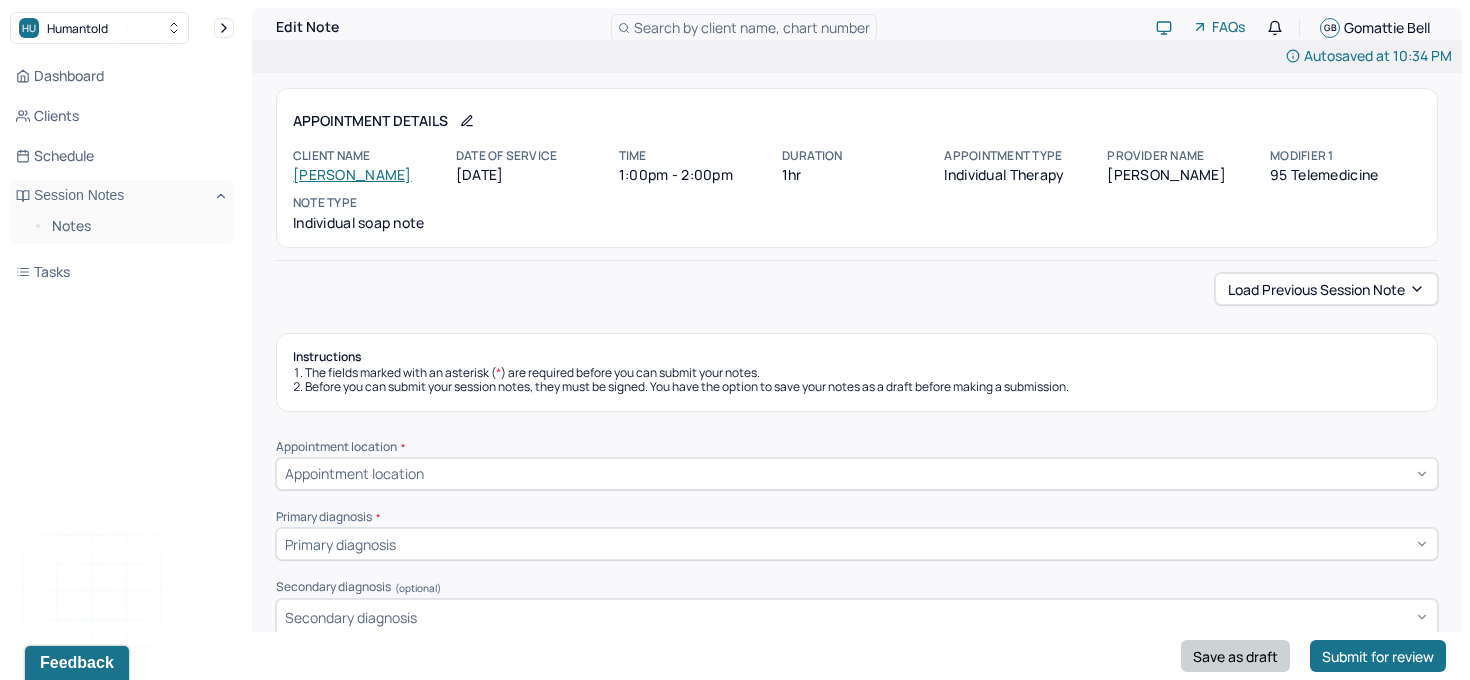 click on "Save as draft" at bounding box center [1235, 656] 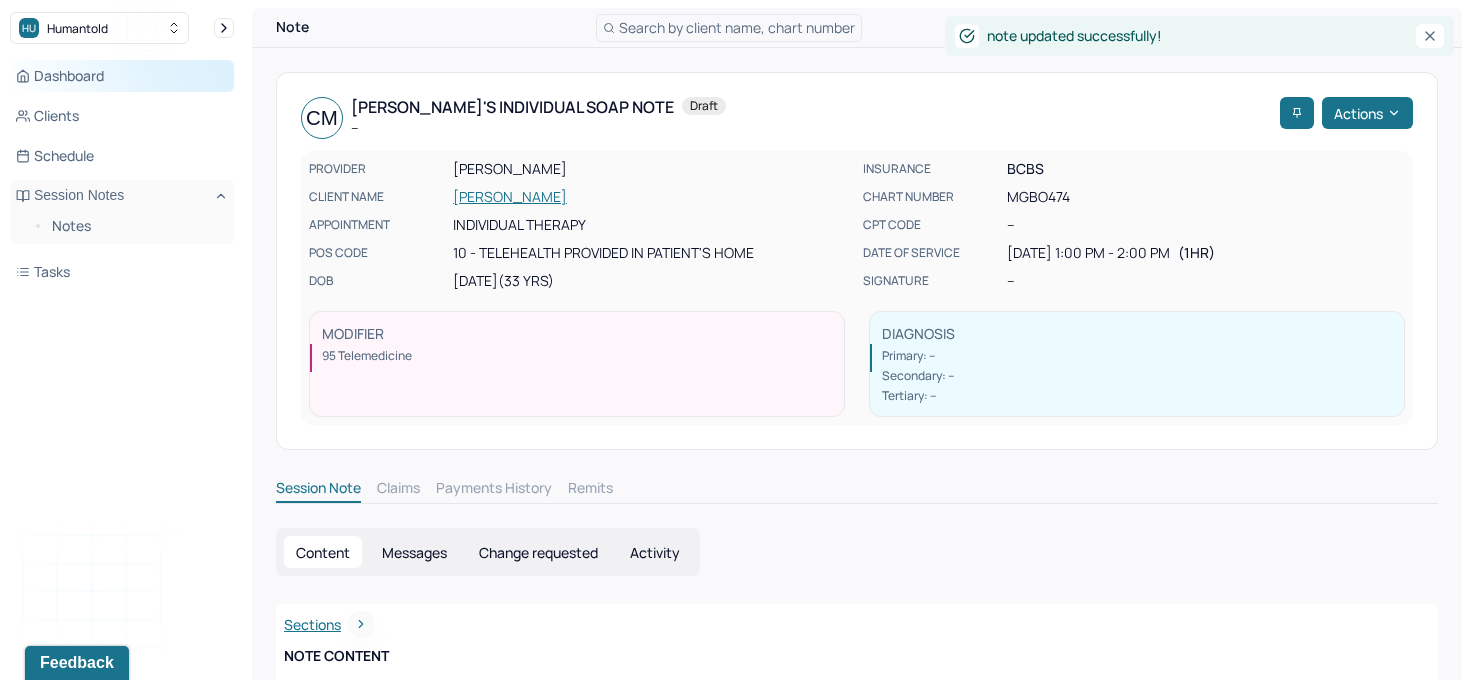 click on "Dashboard" at bounding box center (122, 76) 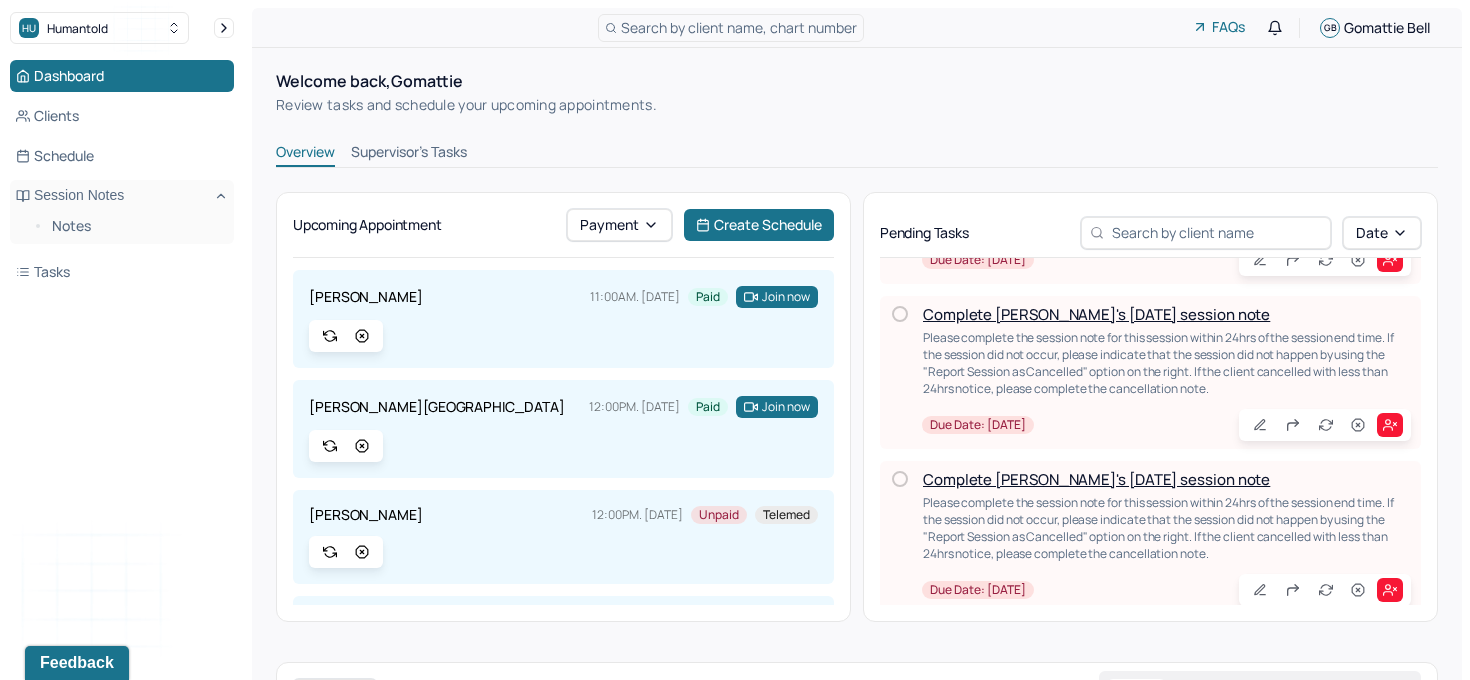 scroll, scrollTop: 151, scrollLeft: 0, axis: vertical 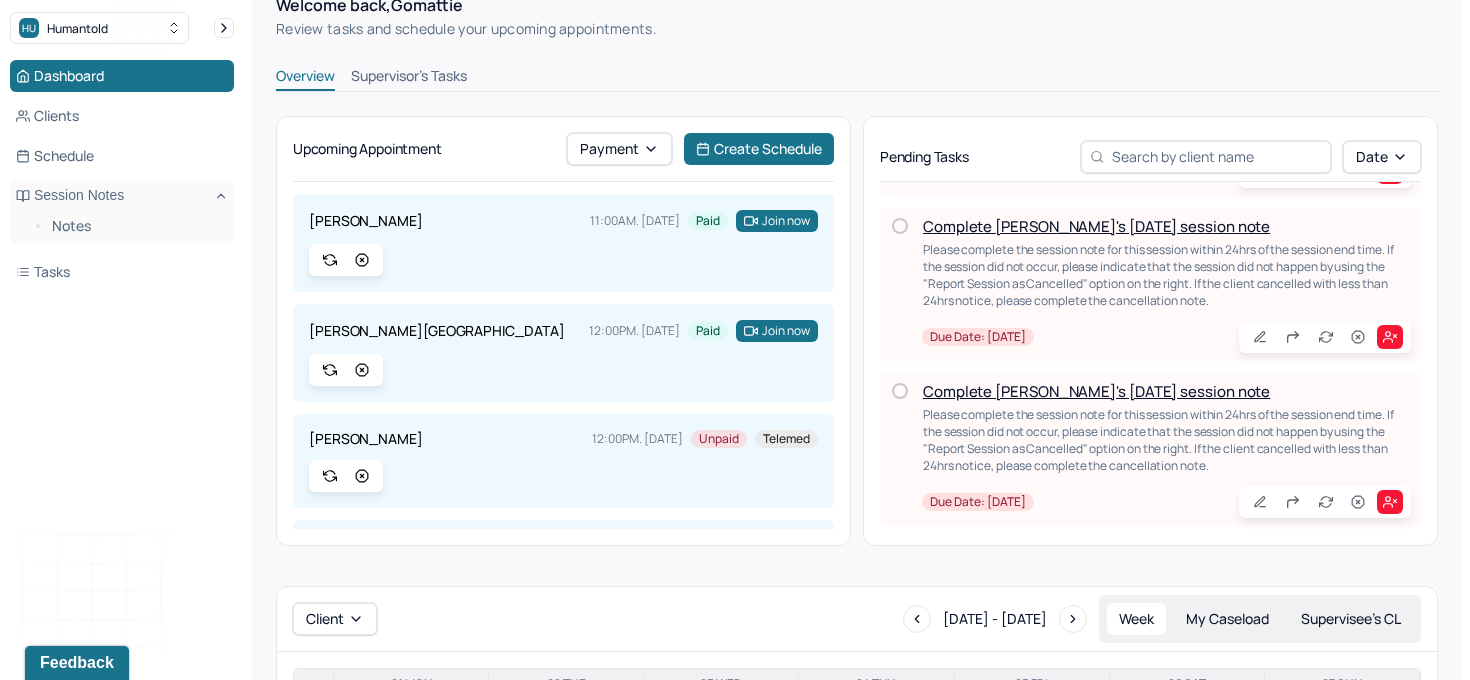 click on "Complete [PERSON_NAME]'s [DATE] session note" at bounding box center [1096, 391] 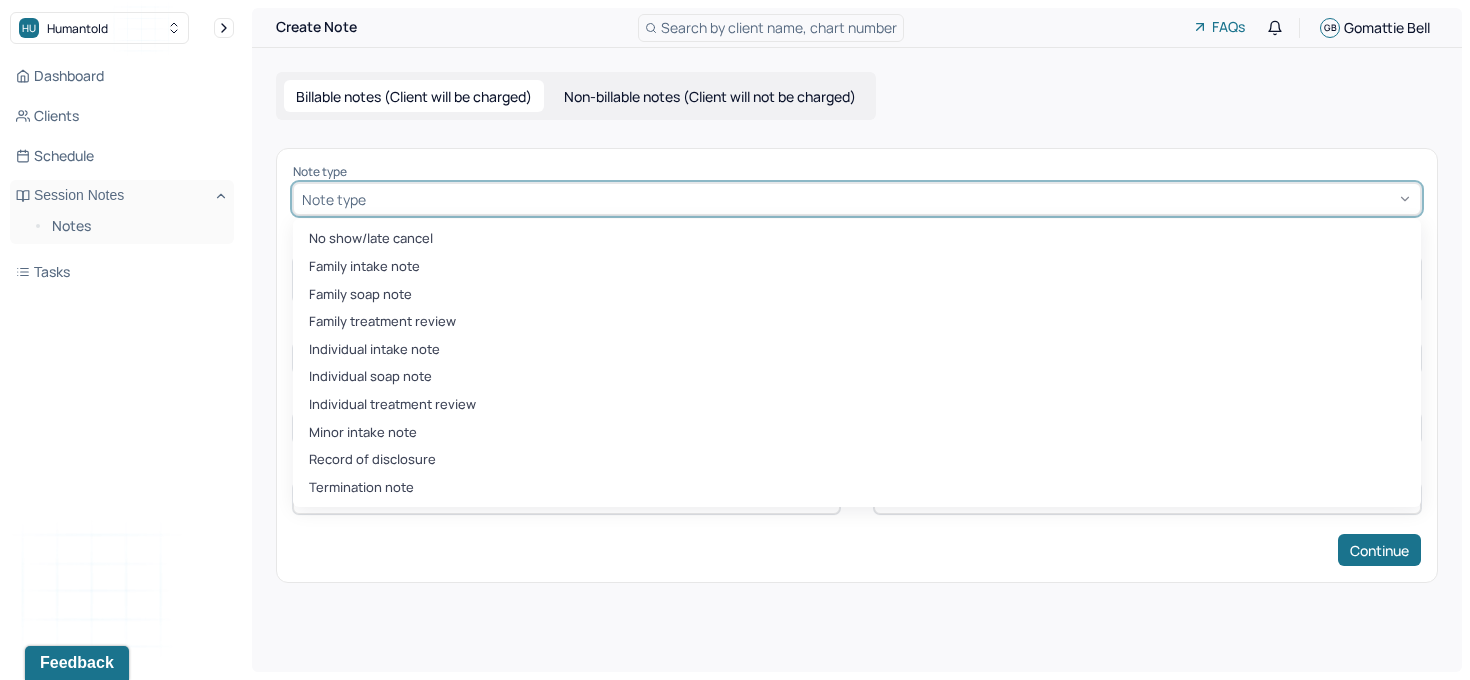 click at bounding box center [891, 199] 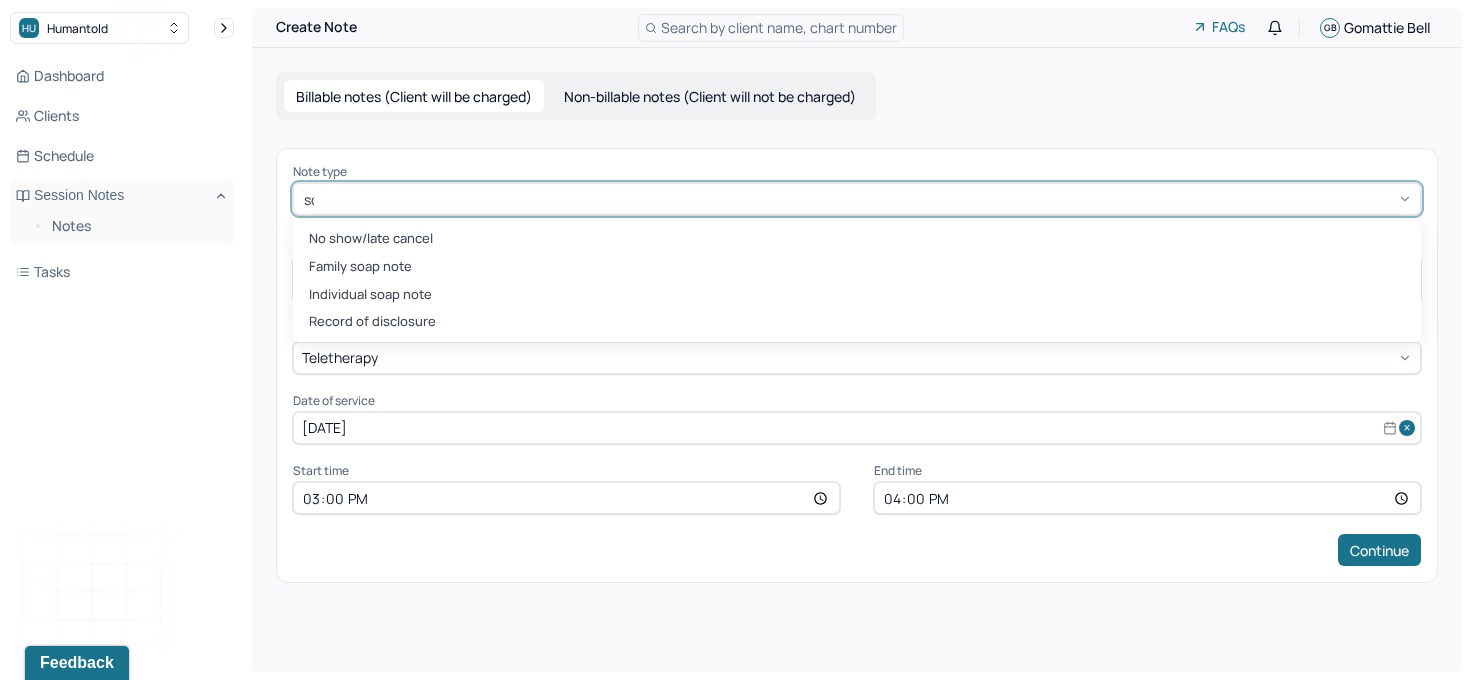 type on "soap" 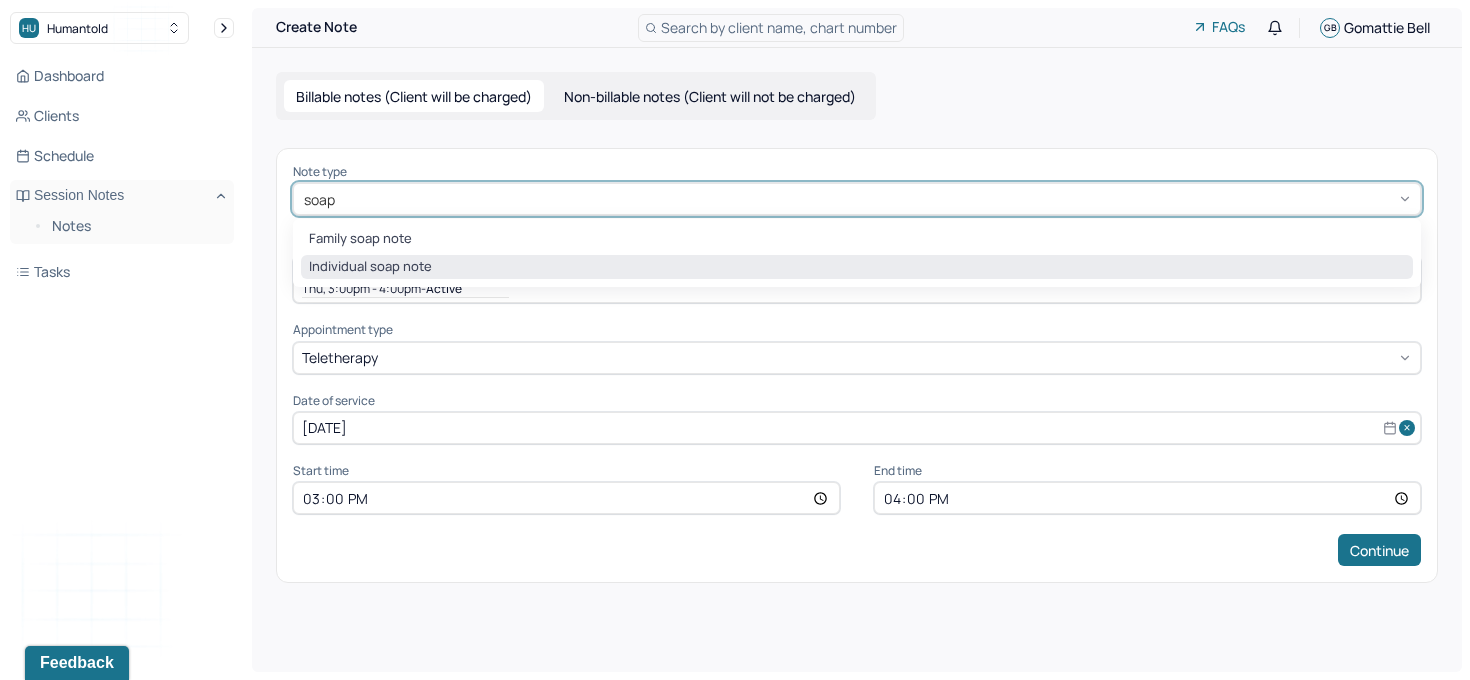 click on "Individual soap note" at bounding box center [857, 267] 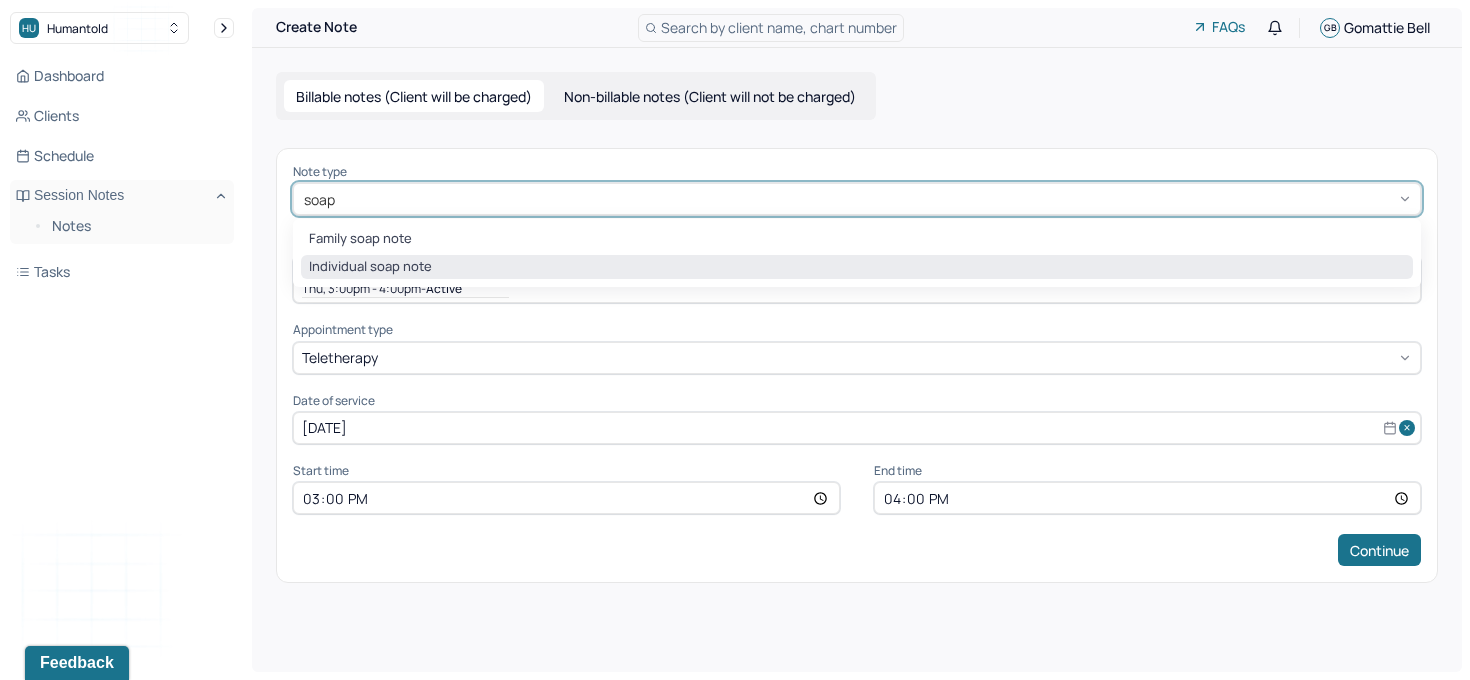 type 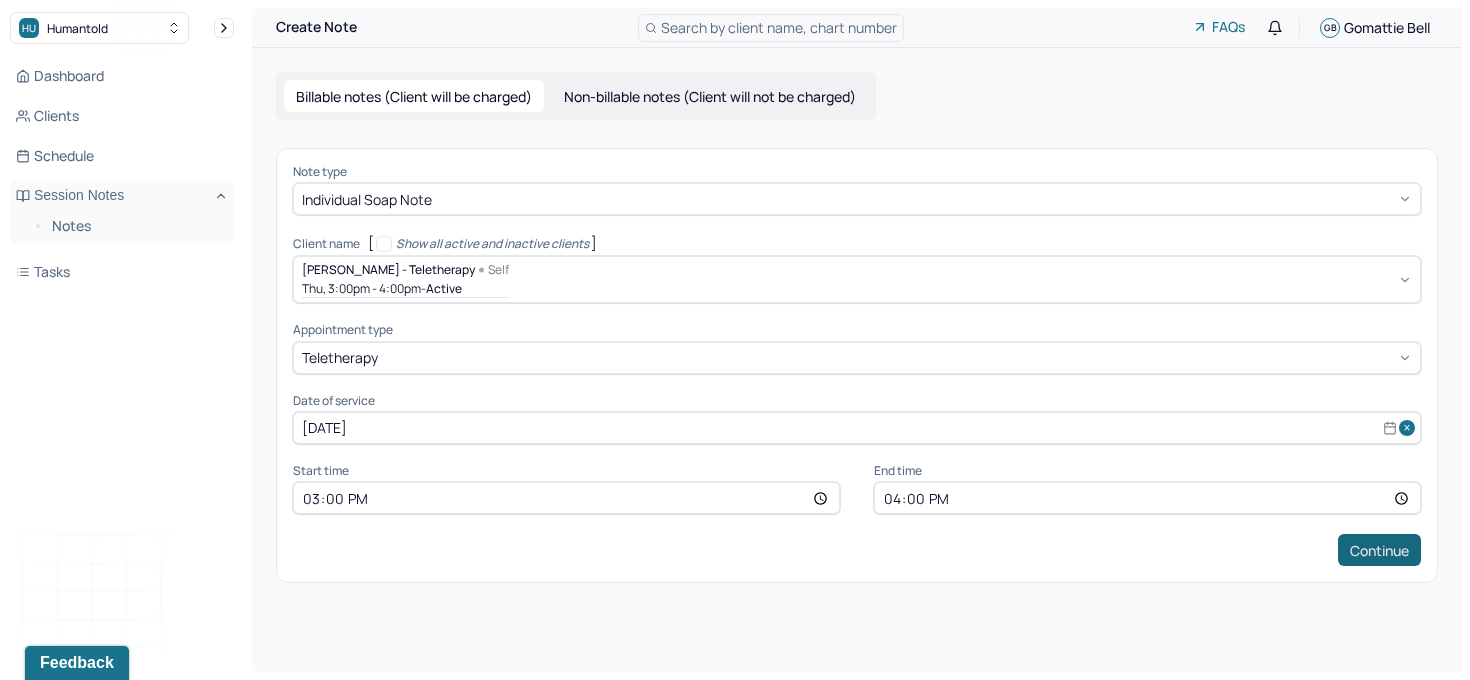 click on "Continue" at bounding box center (1379, 550) 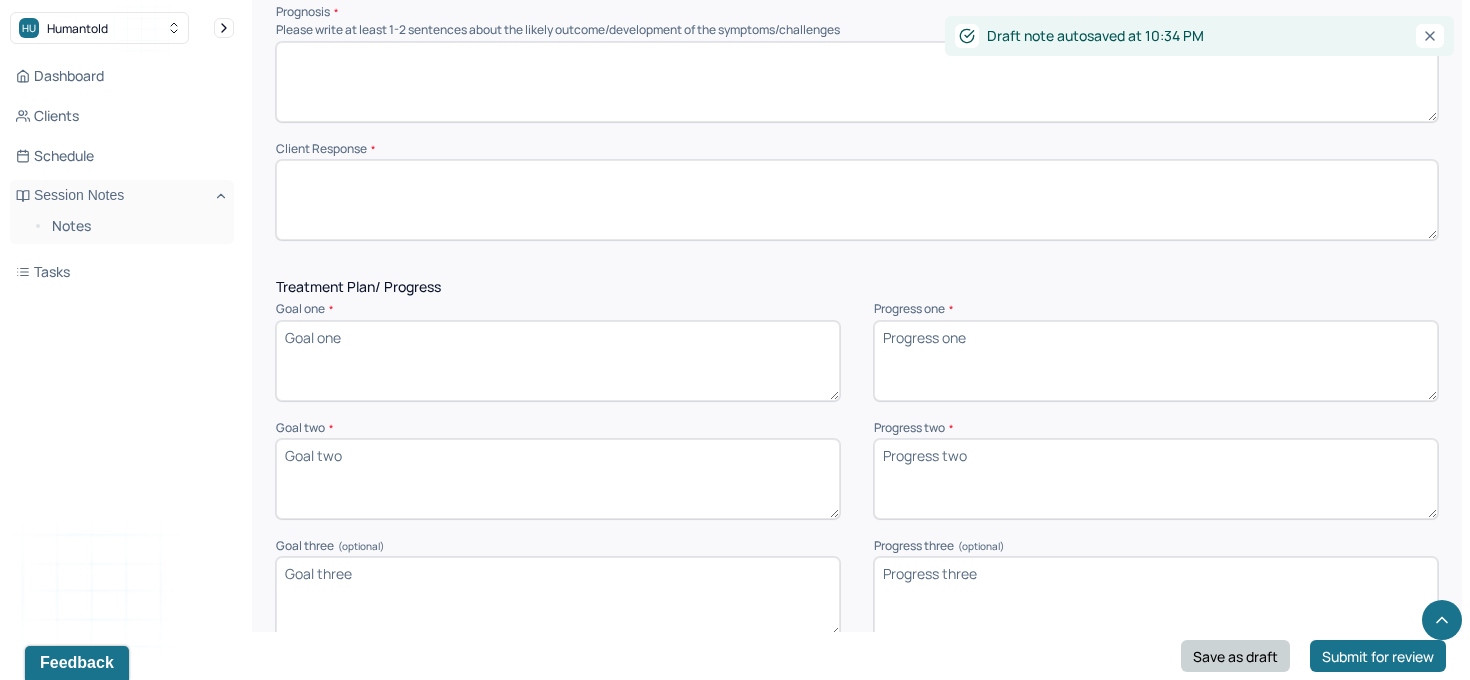 scroll, scrollTop: 2178, scrollLeft: 0, axis: vertical 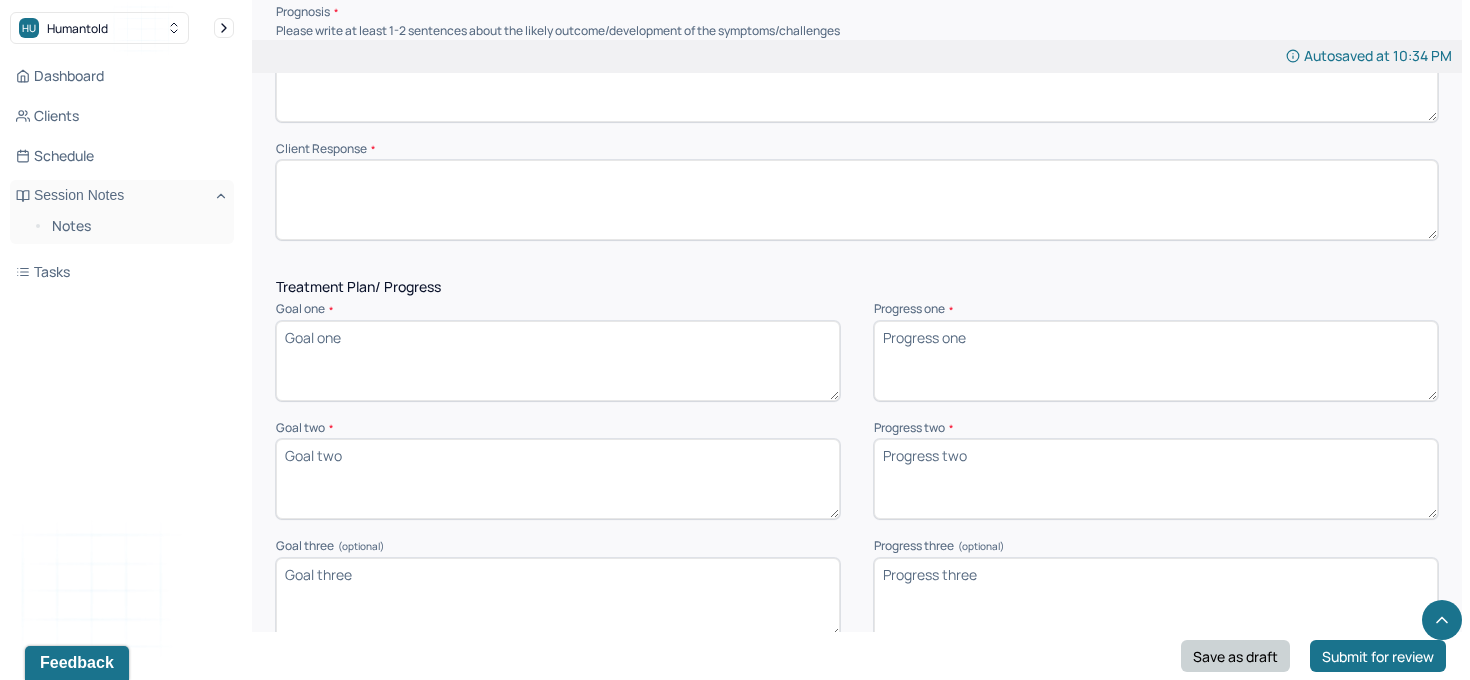 click on "Save as draft" at bounding box center [1235, 656] 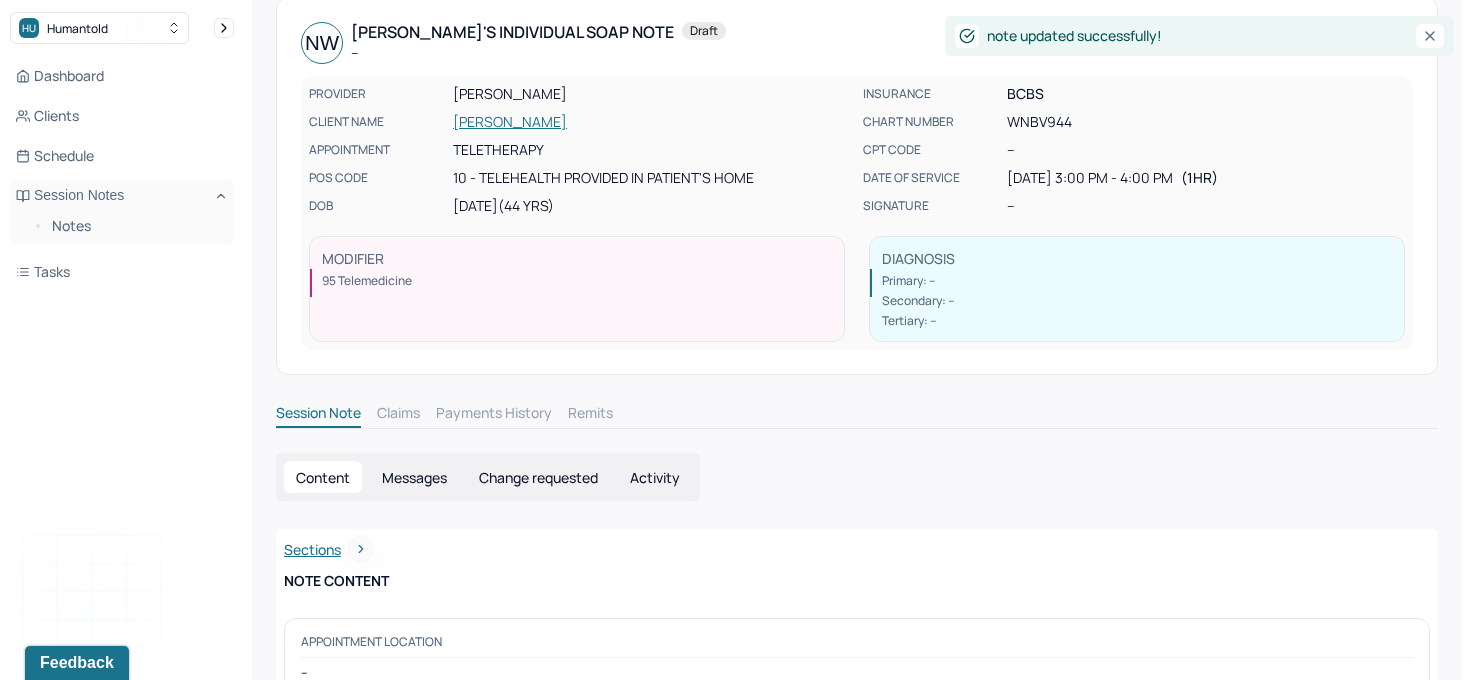 scroll, scrollTop: 0, scrollLeft: 0, axis: both 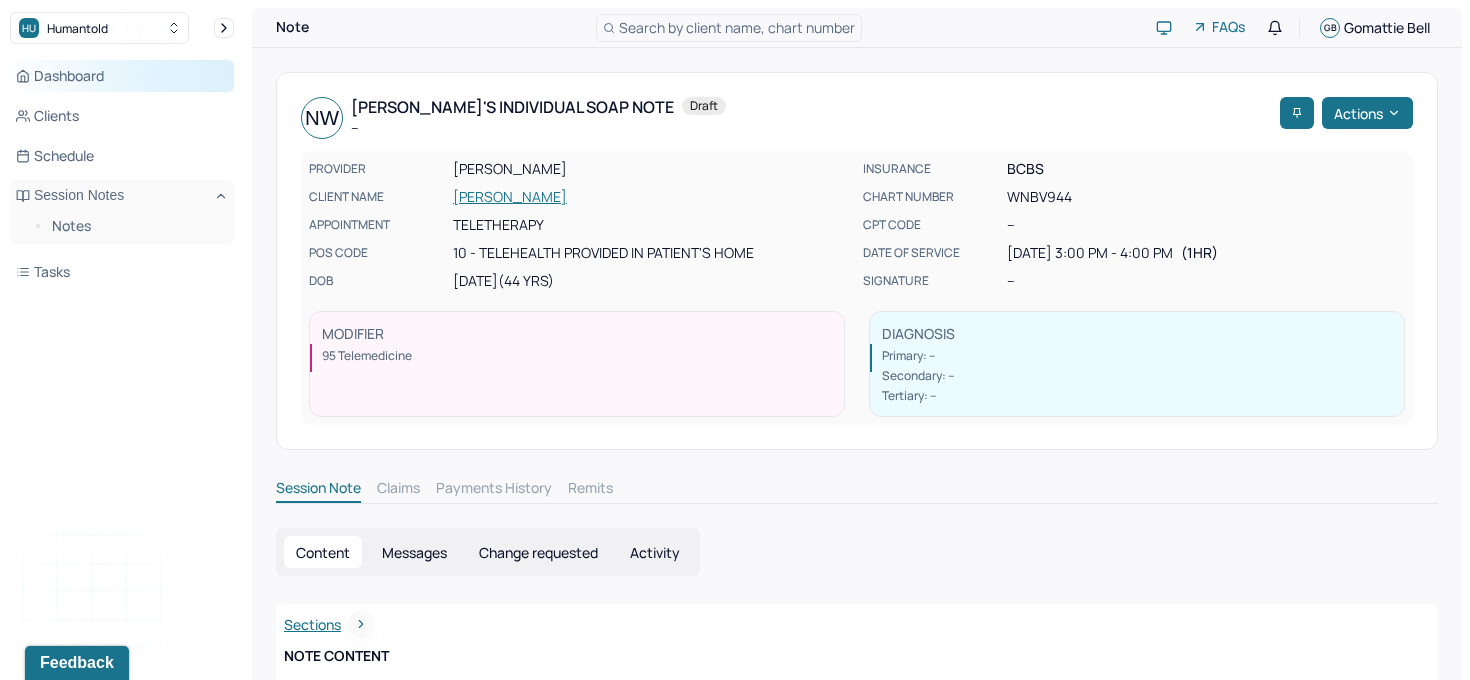 click on "Dashboard" at bounding box center (122, 76) 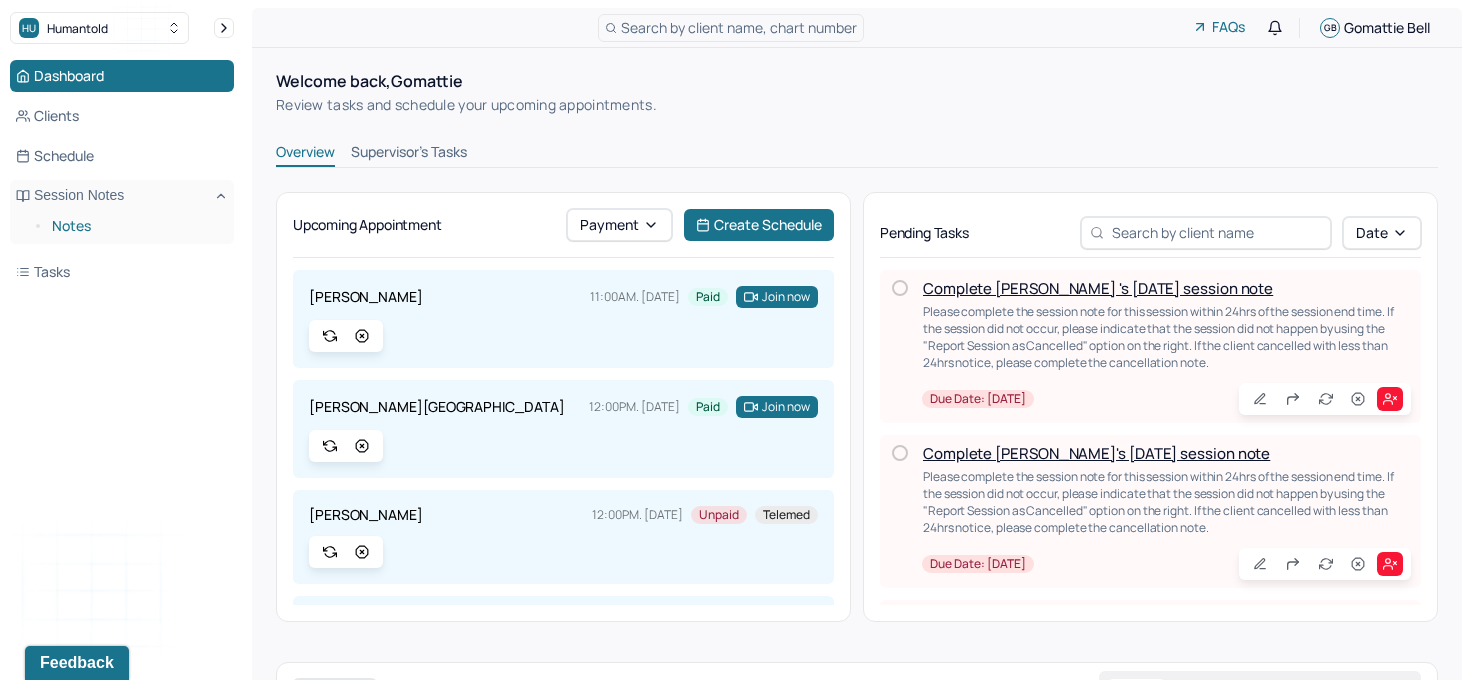 click on "Notes" at bounding box center (135, 226) 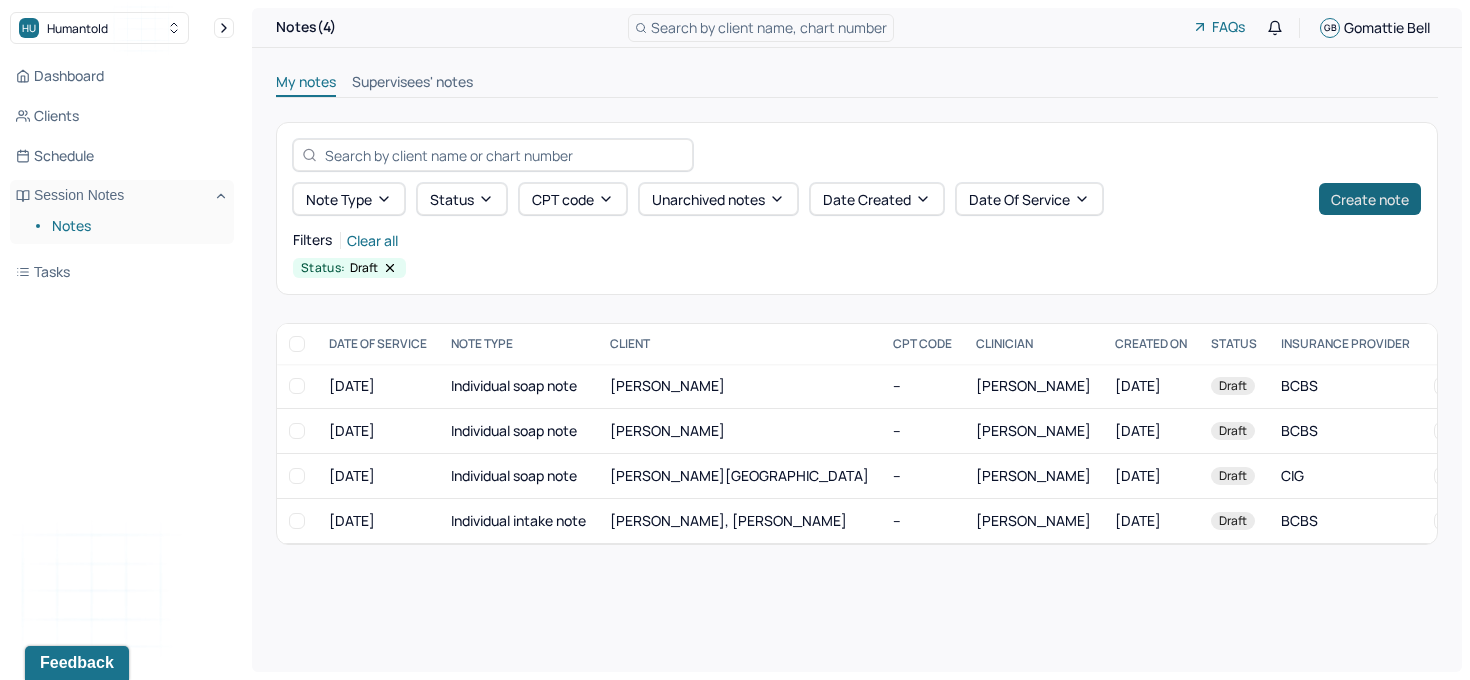 click on "Create note" at bounding box center (1370, 199) 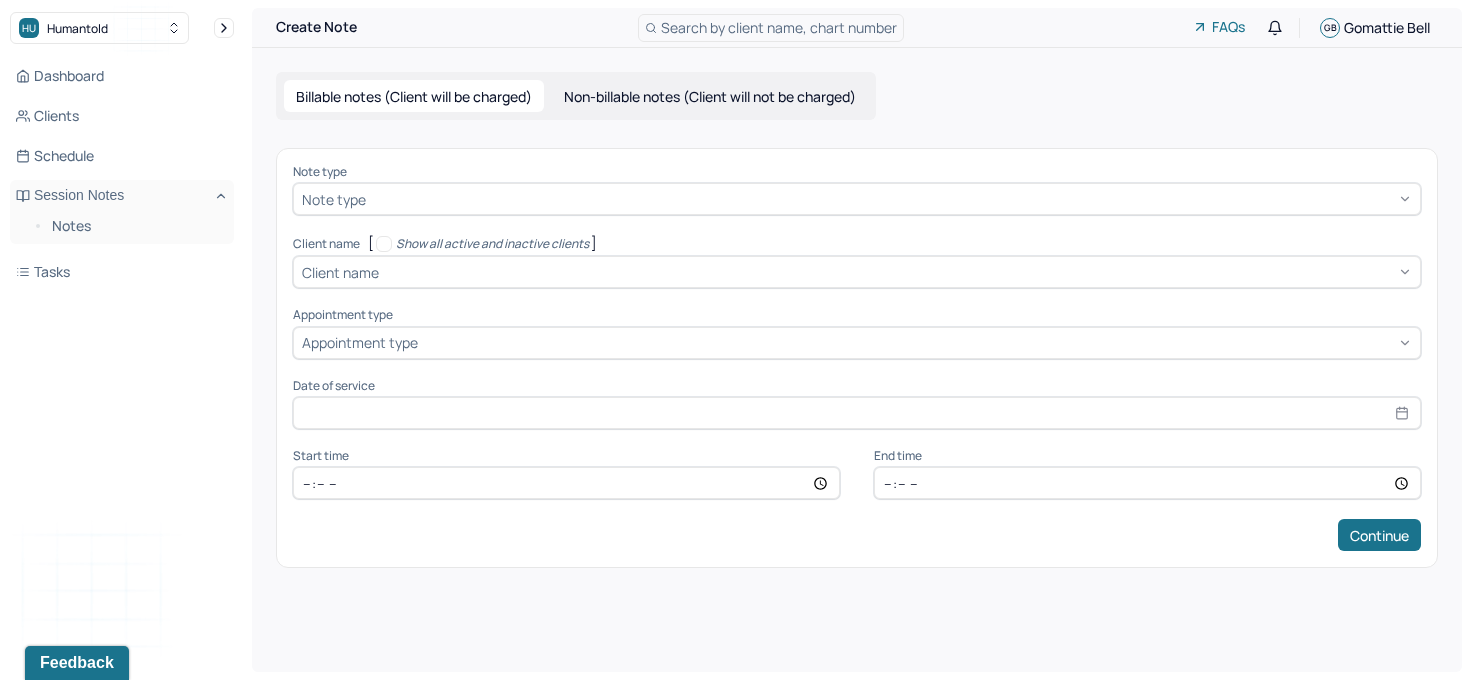 click at bounding box center [891, 199] 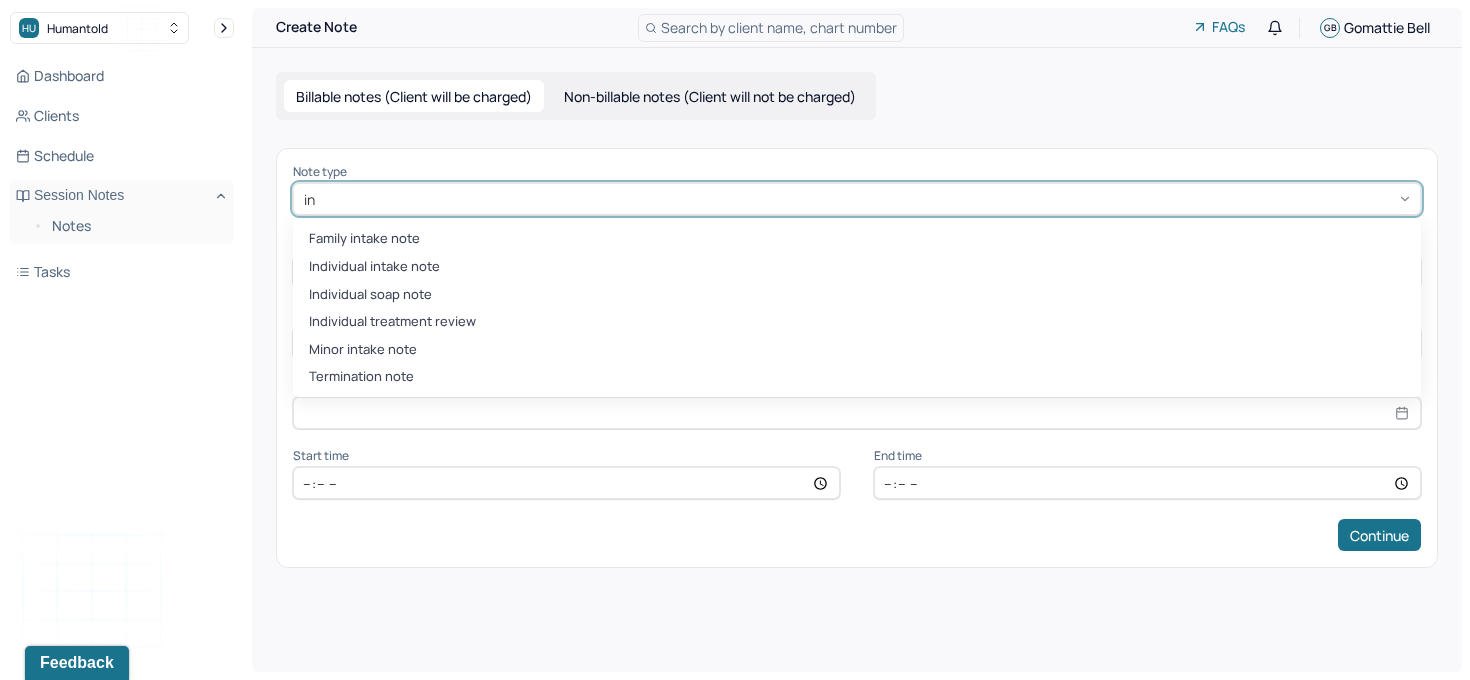 type on "ind" 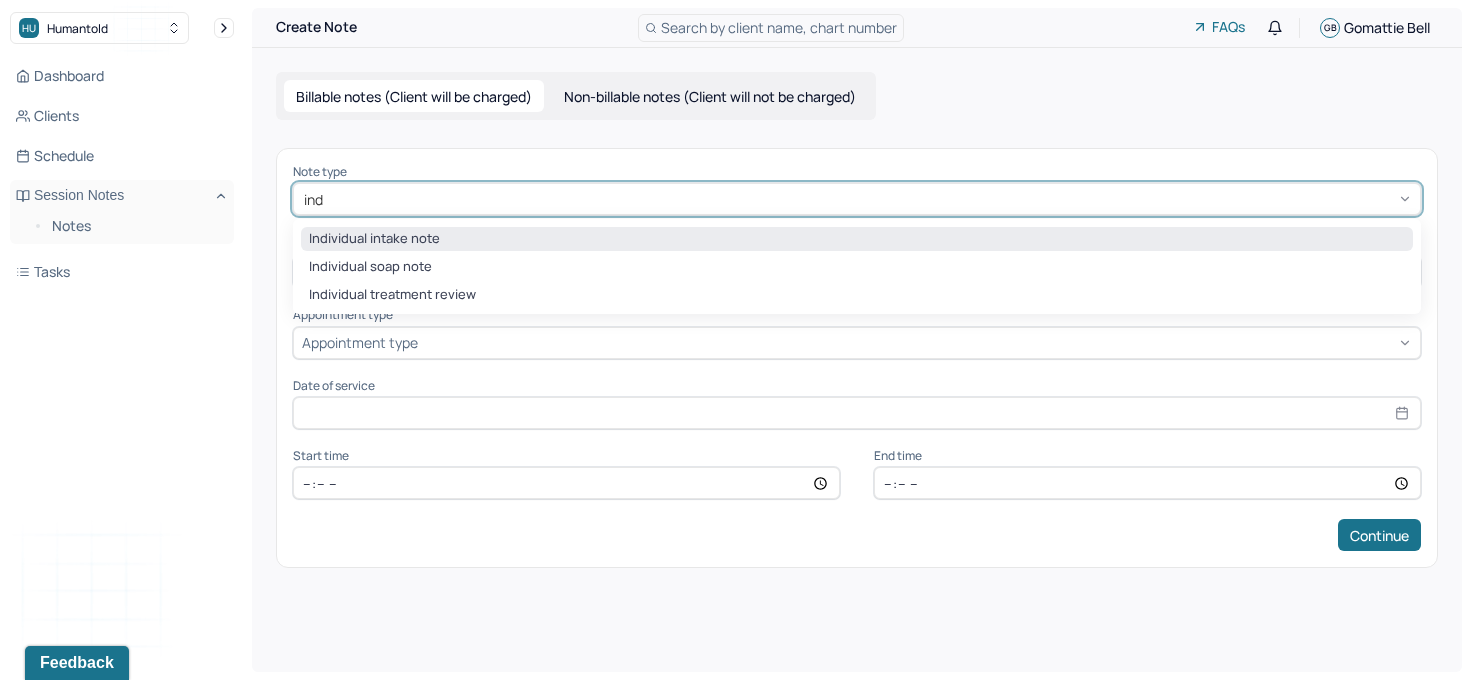 click on "Individual intake note" at bounding box center (857, 239) 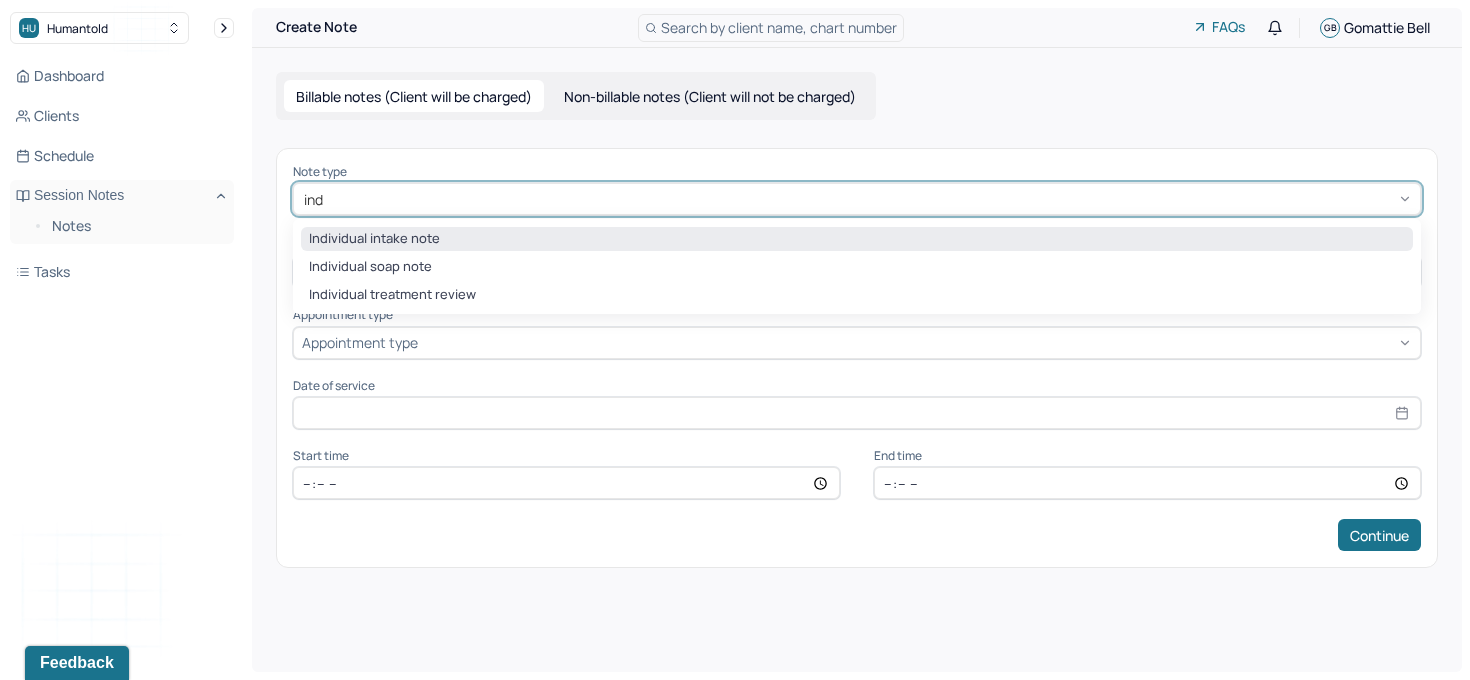 type 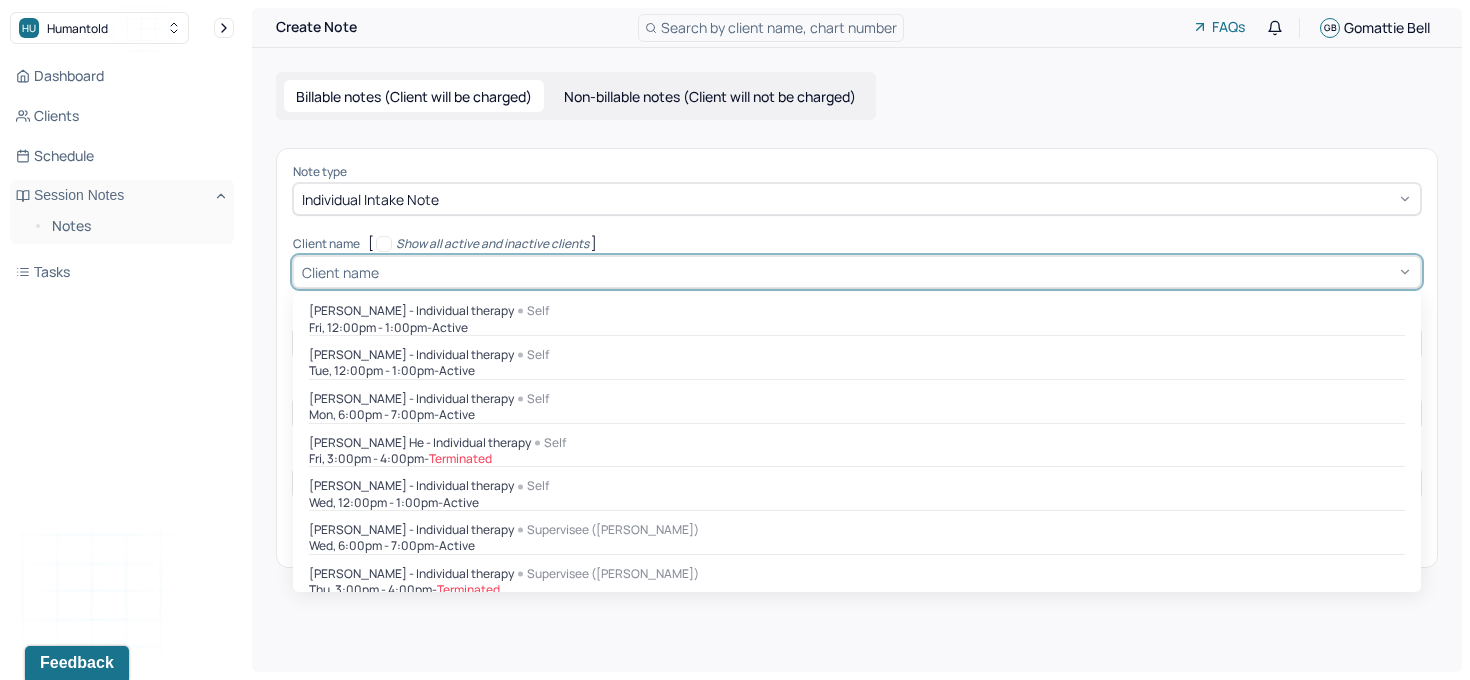 click at bounding box center (897, 272) 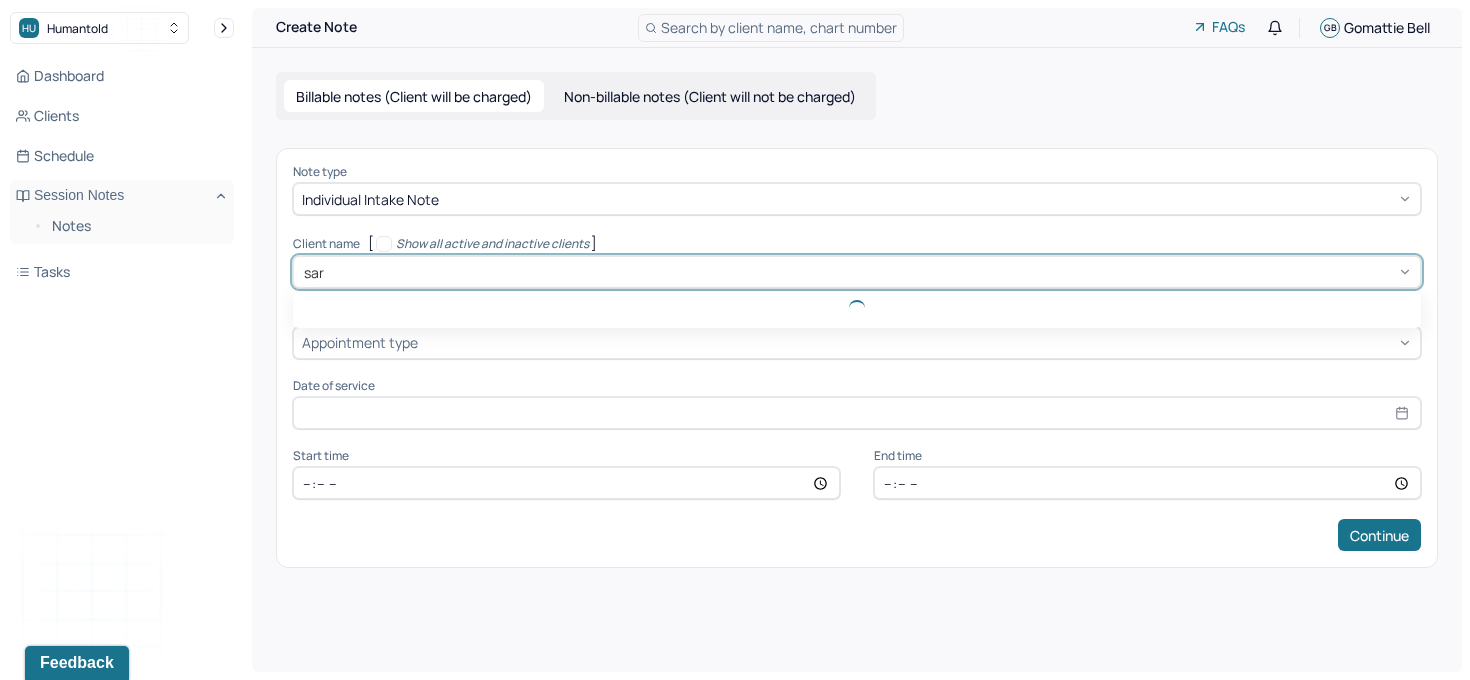 type on "[PERSON_NAME]" 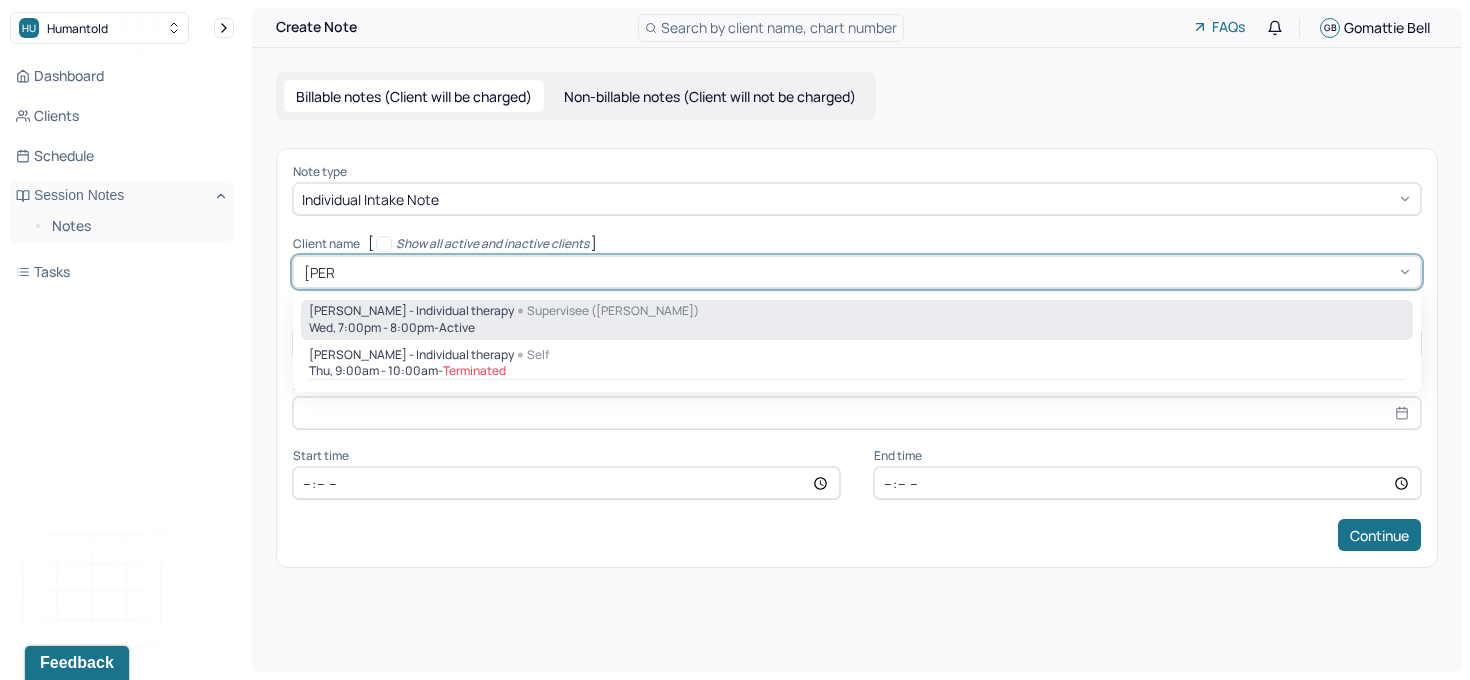 click on "active" at bounding box center [457, 328] 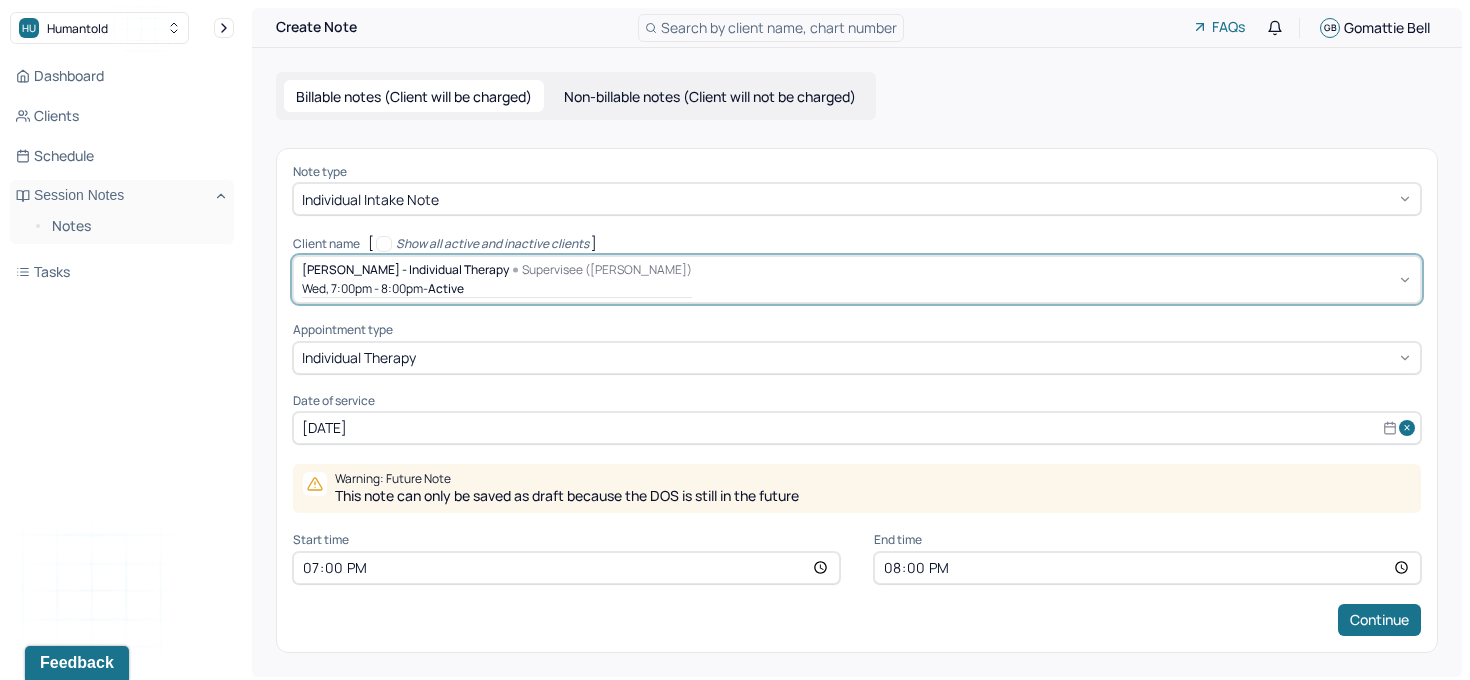 scroll, scrollTop: 1, scrollLeft: 0, axis: vertical 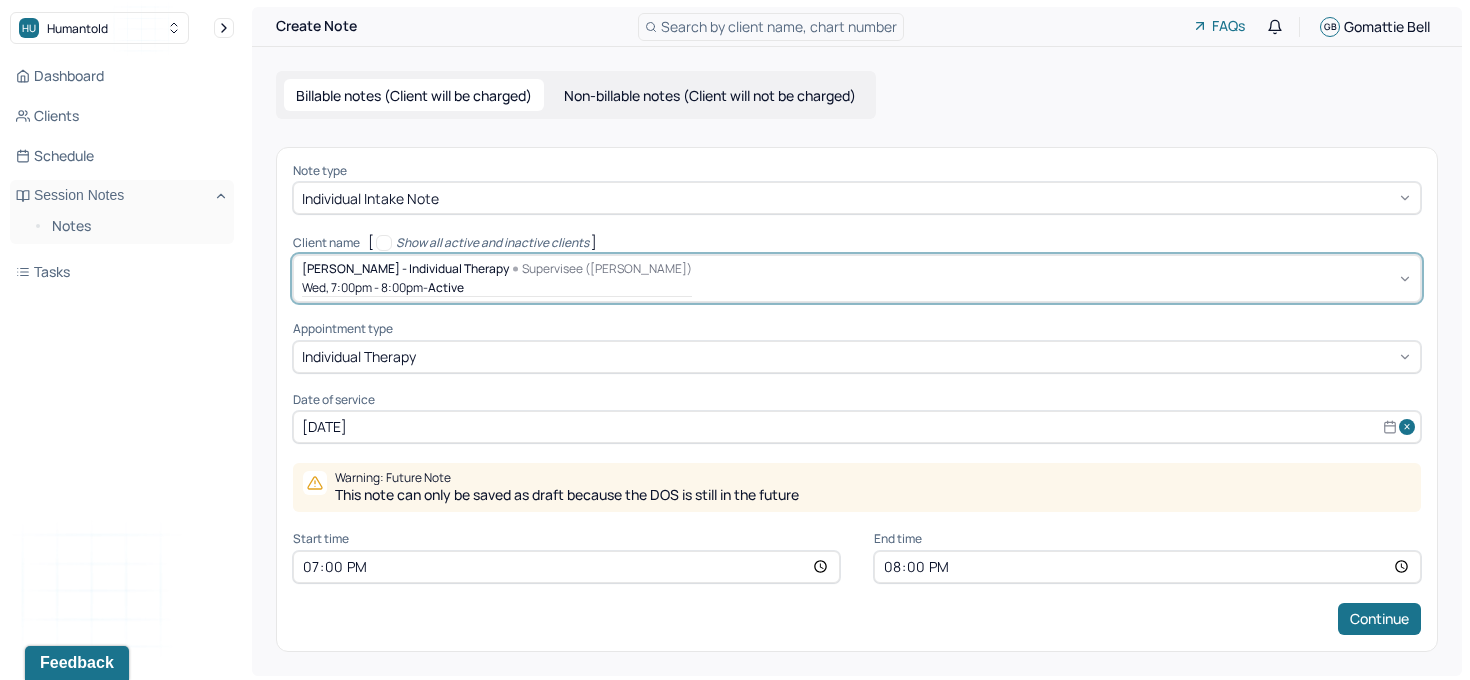 click on "[DATE]" at bounding box center (857, 427) 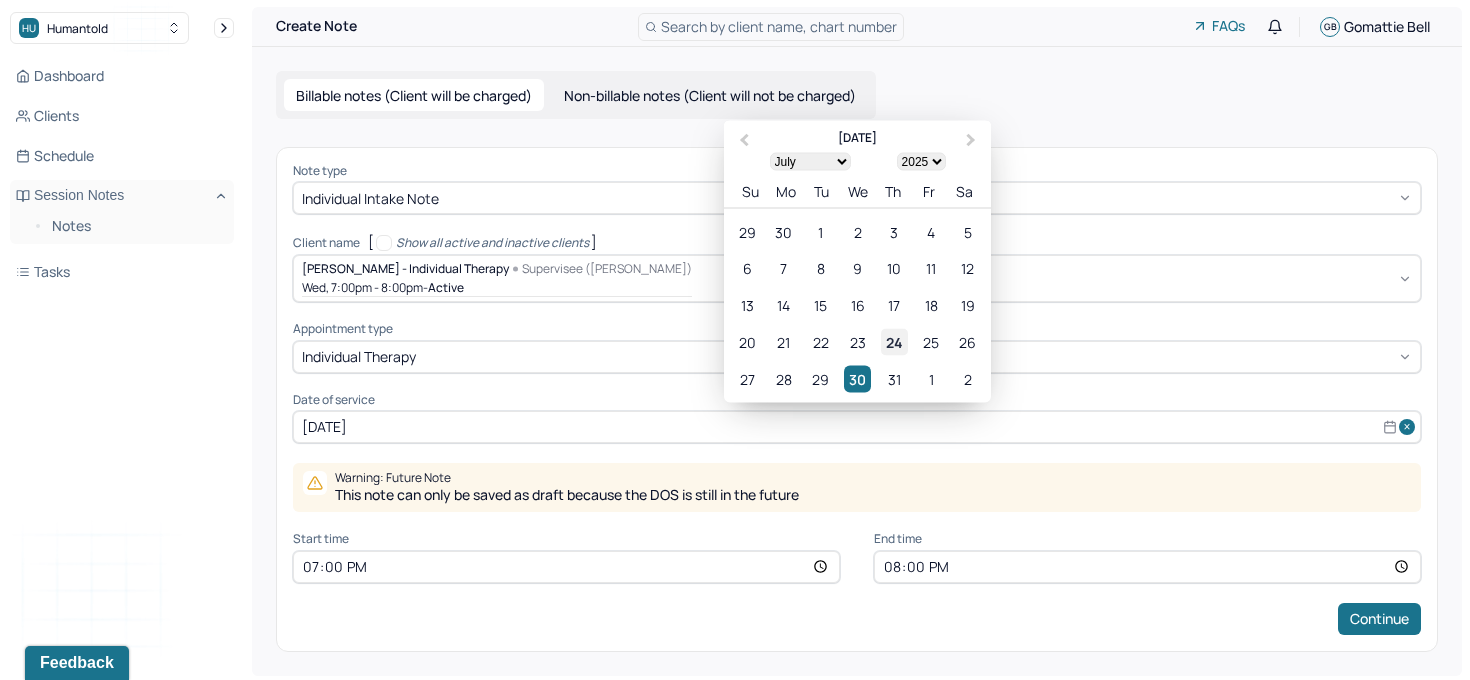click on "24" at bounding box center [894, 342] 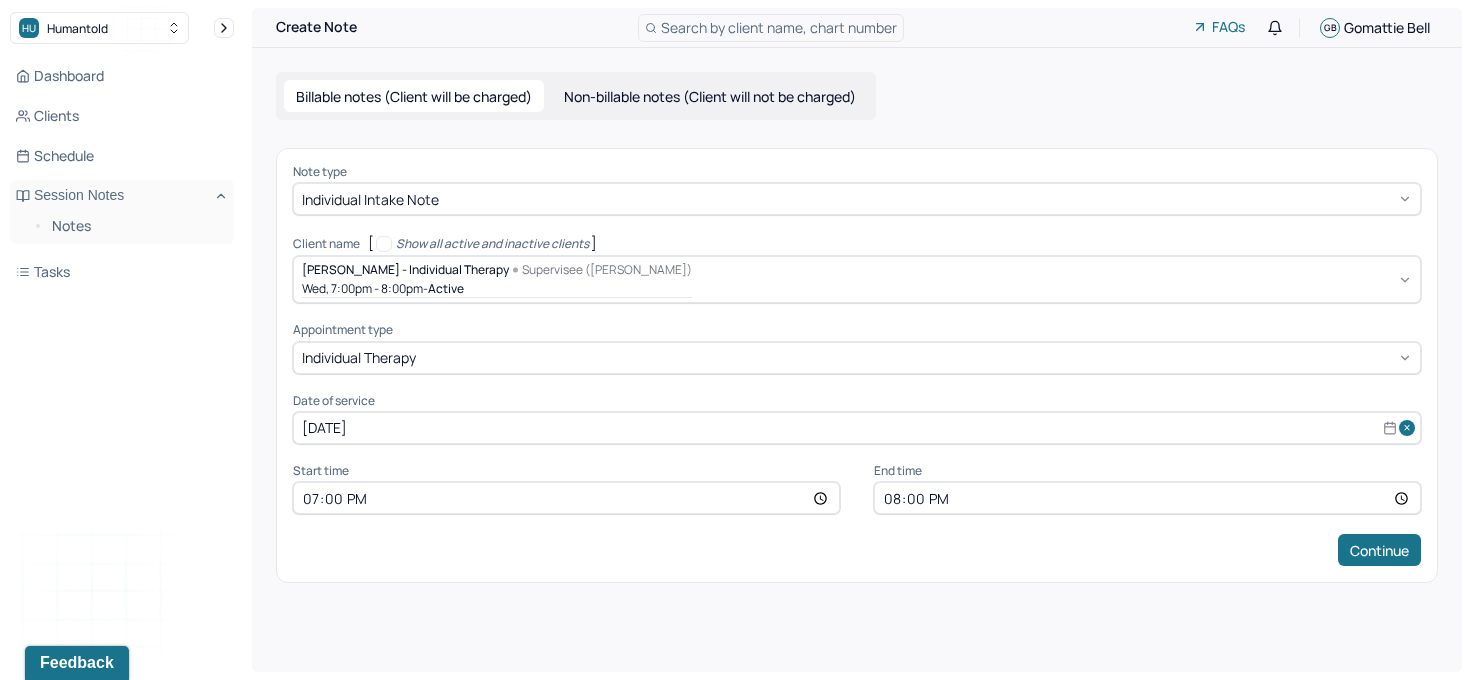 click on "19:00" at bounding box center (566, 498) 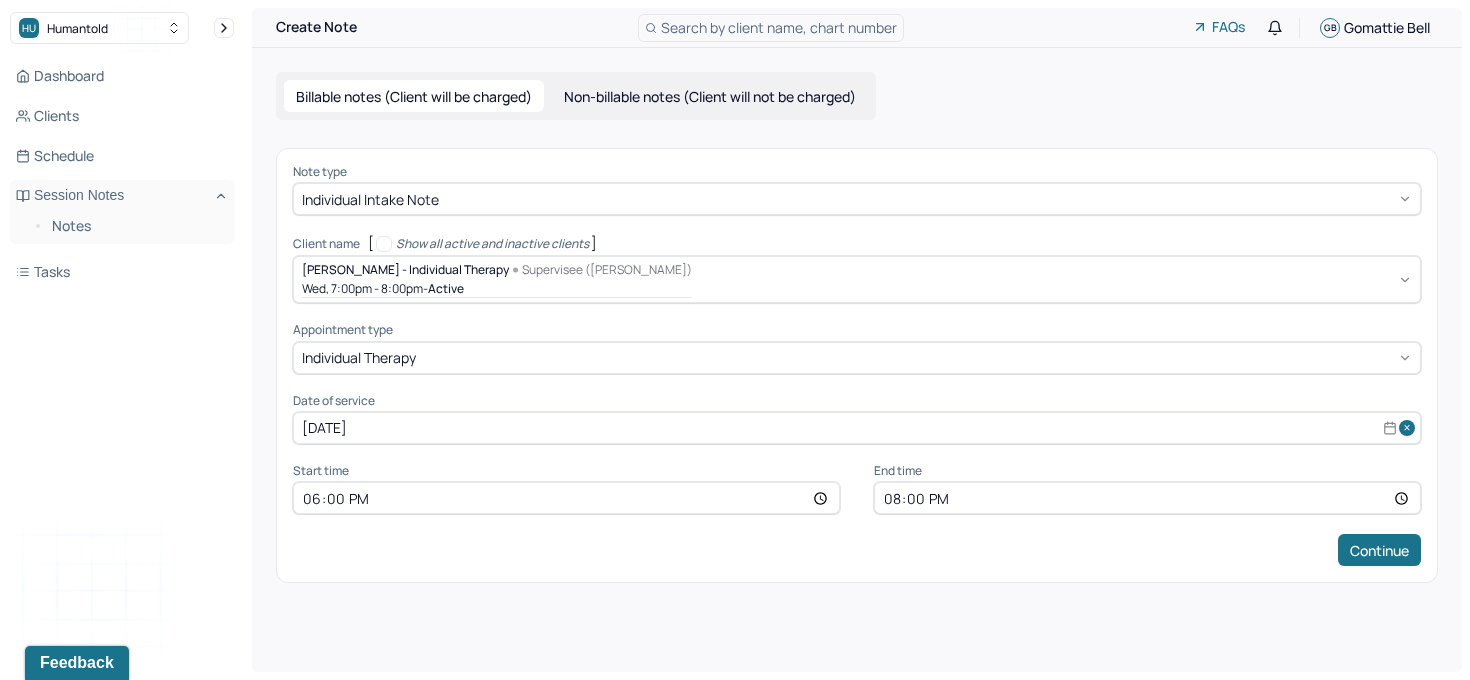 click on "20:00" at bounding box center (1147, 498) 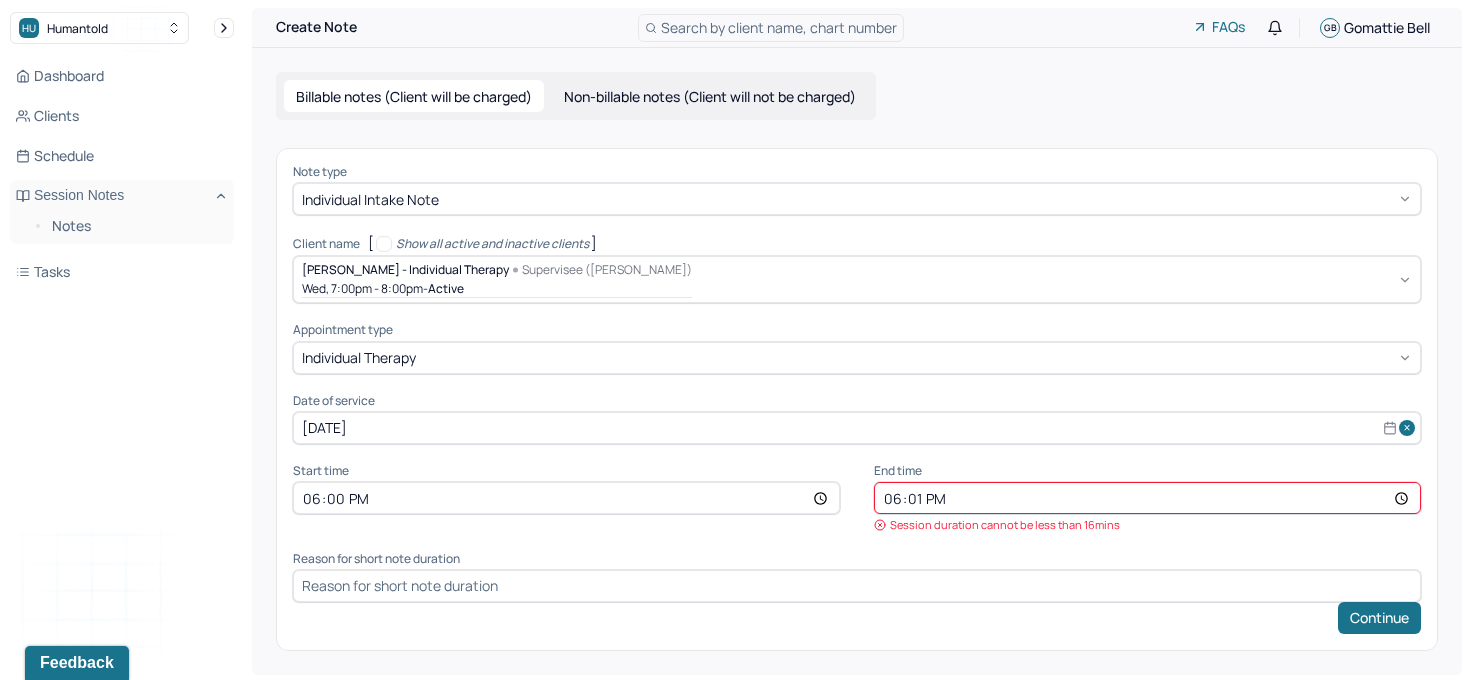 type on "18:18" 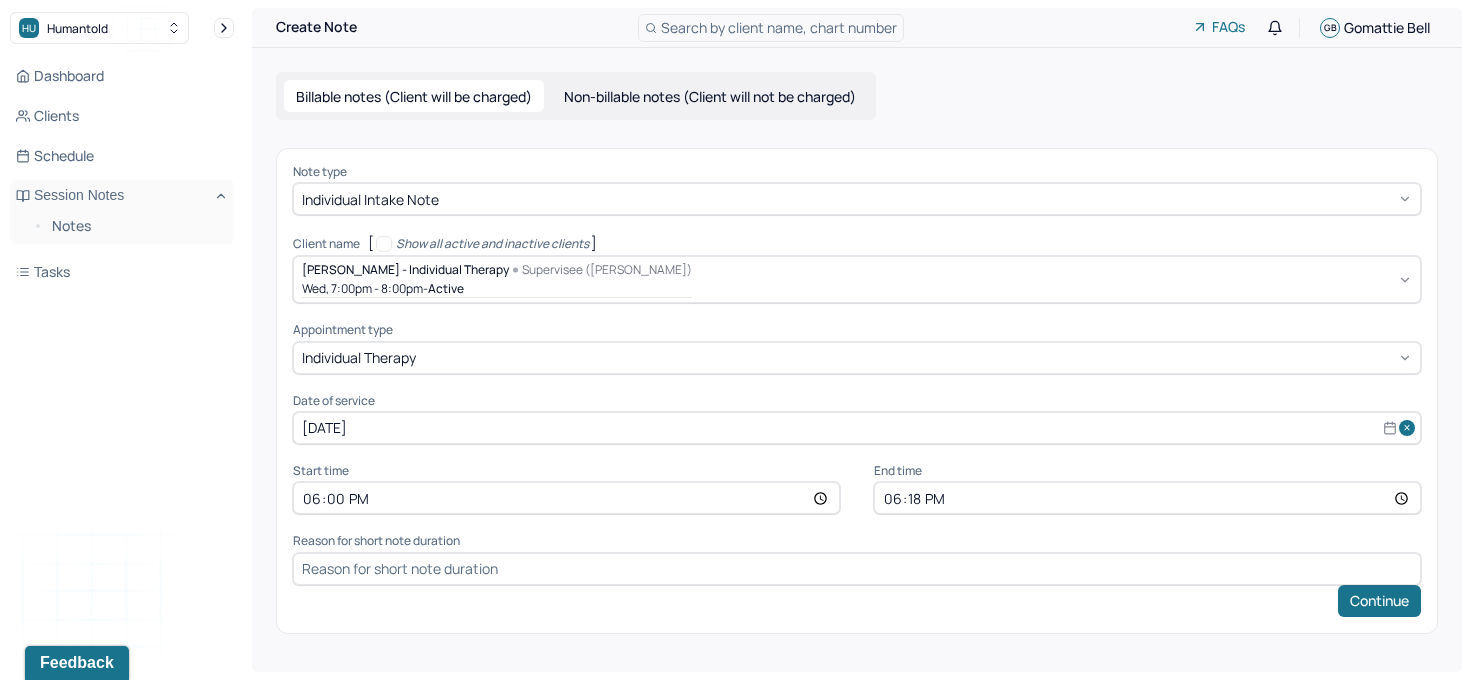 click at bounding box center (857, 569) 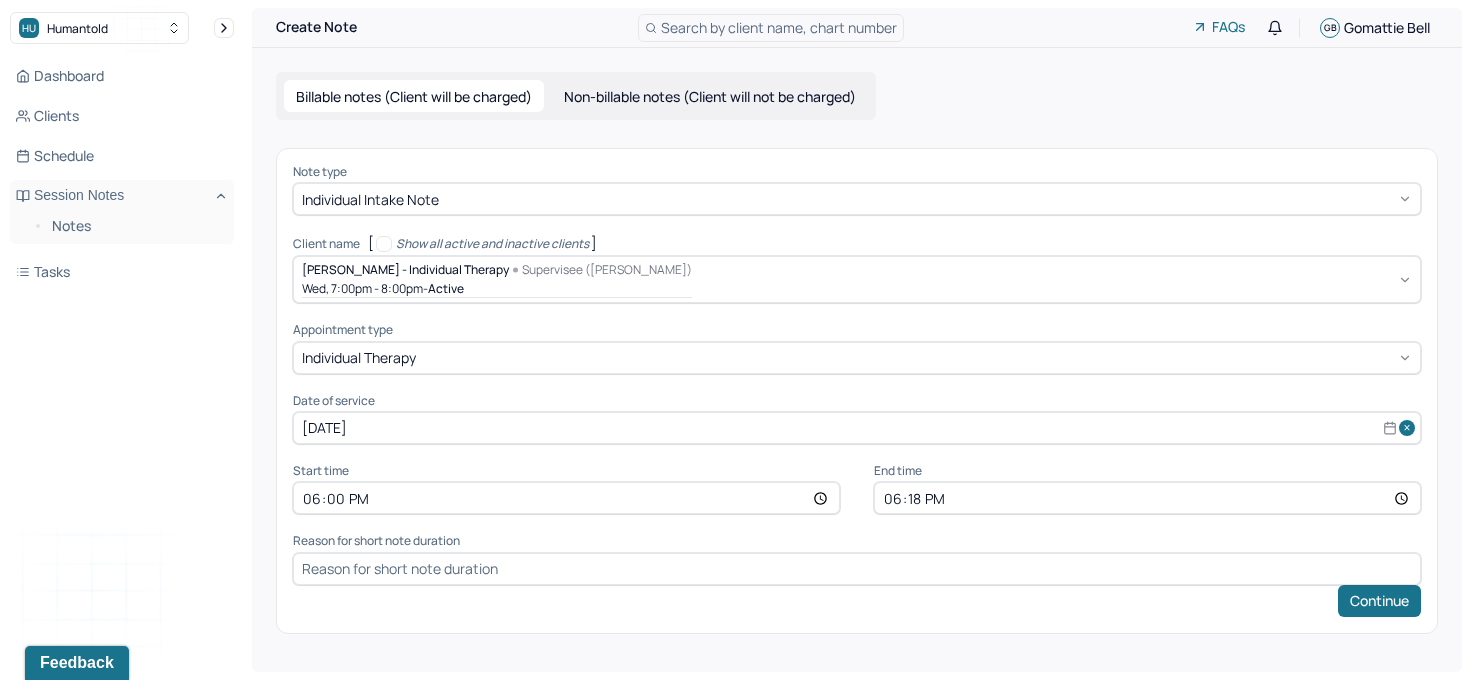 type on "supervisor intake" 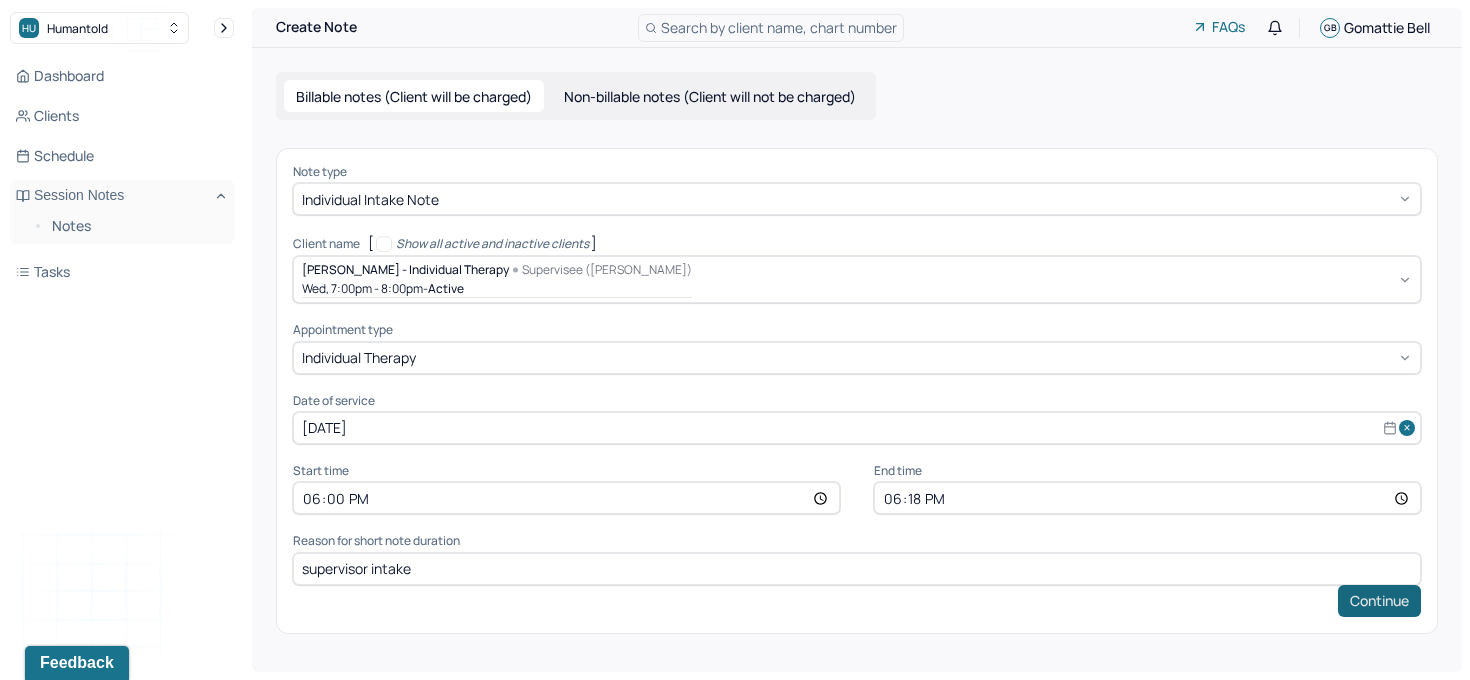 click on "Continue" at bounding box center [1379, 601] 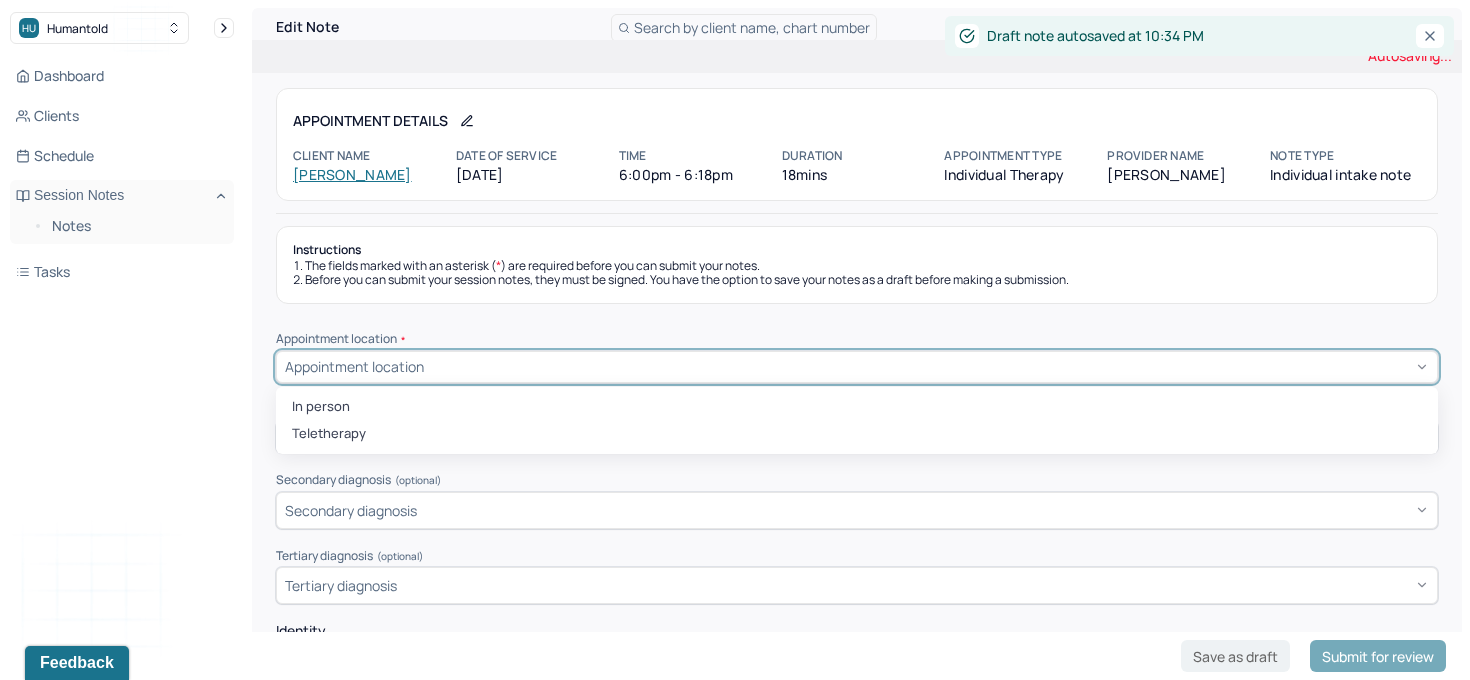 click on "Appointment location" at bounding box center (857, 367) 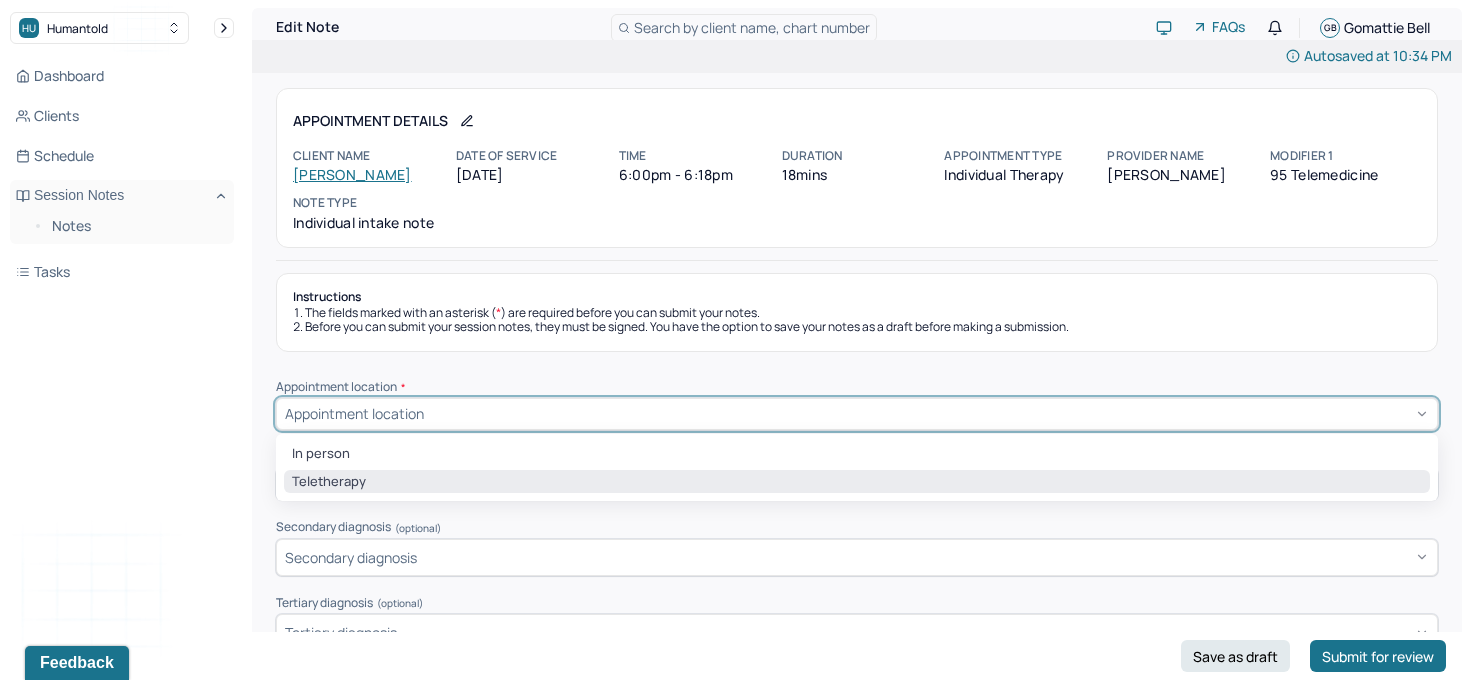 click on "Teletherapy" at bounding box center (857, 482) 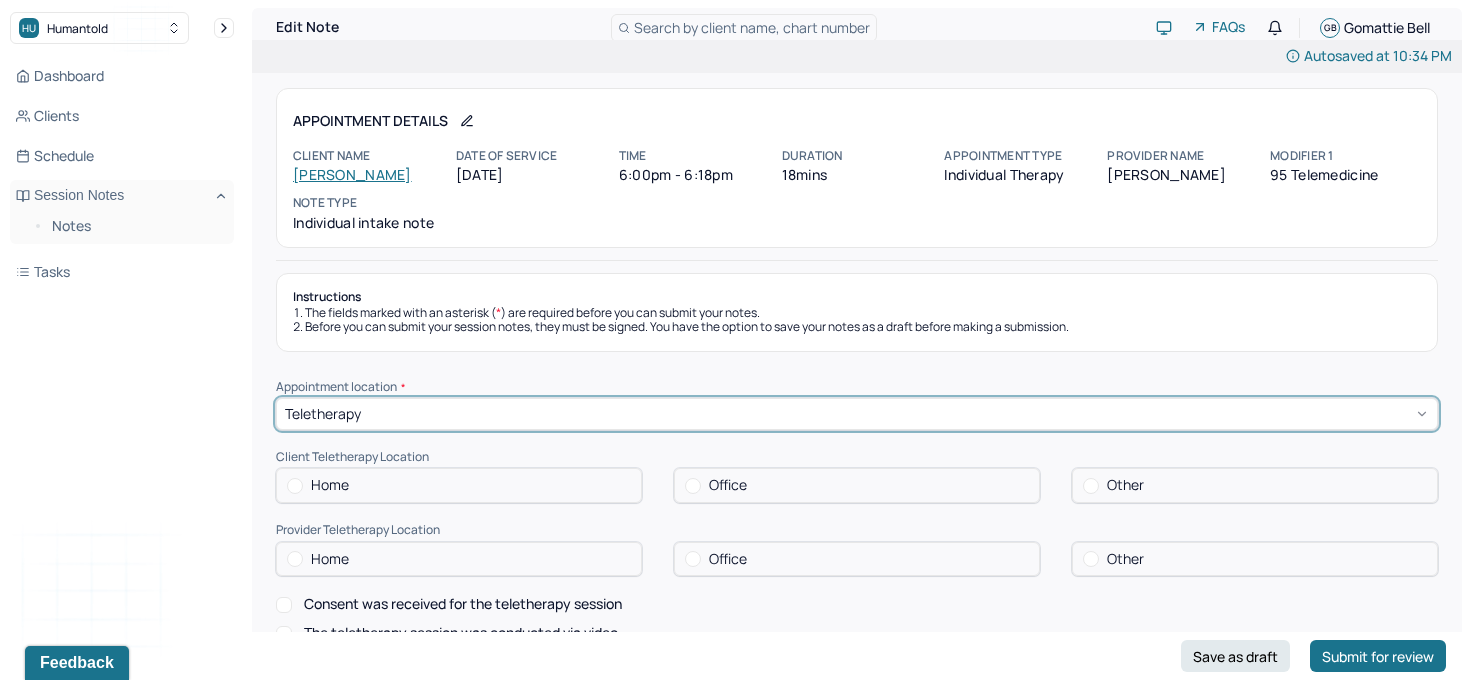 click at bounding box center (295, 486) 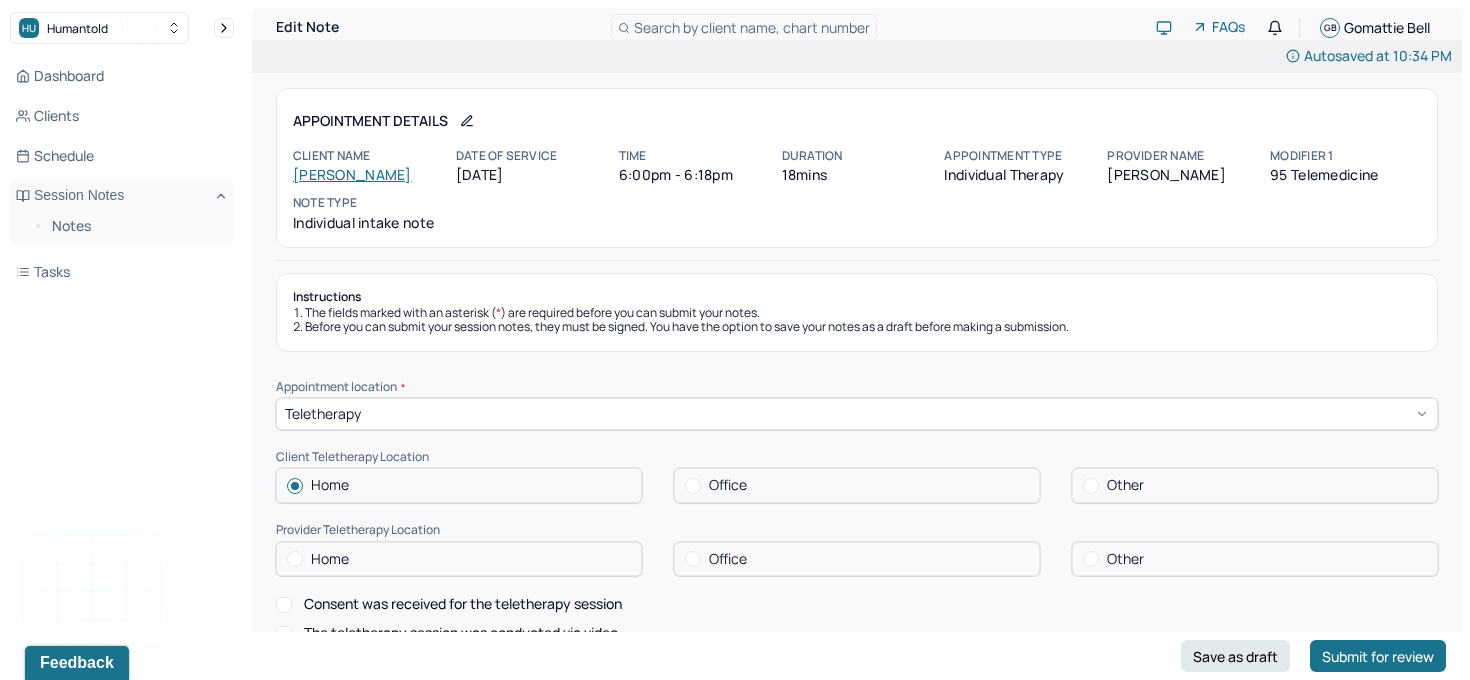 click at bounding box center (295, 559) 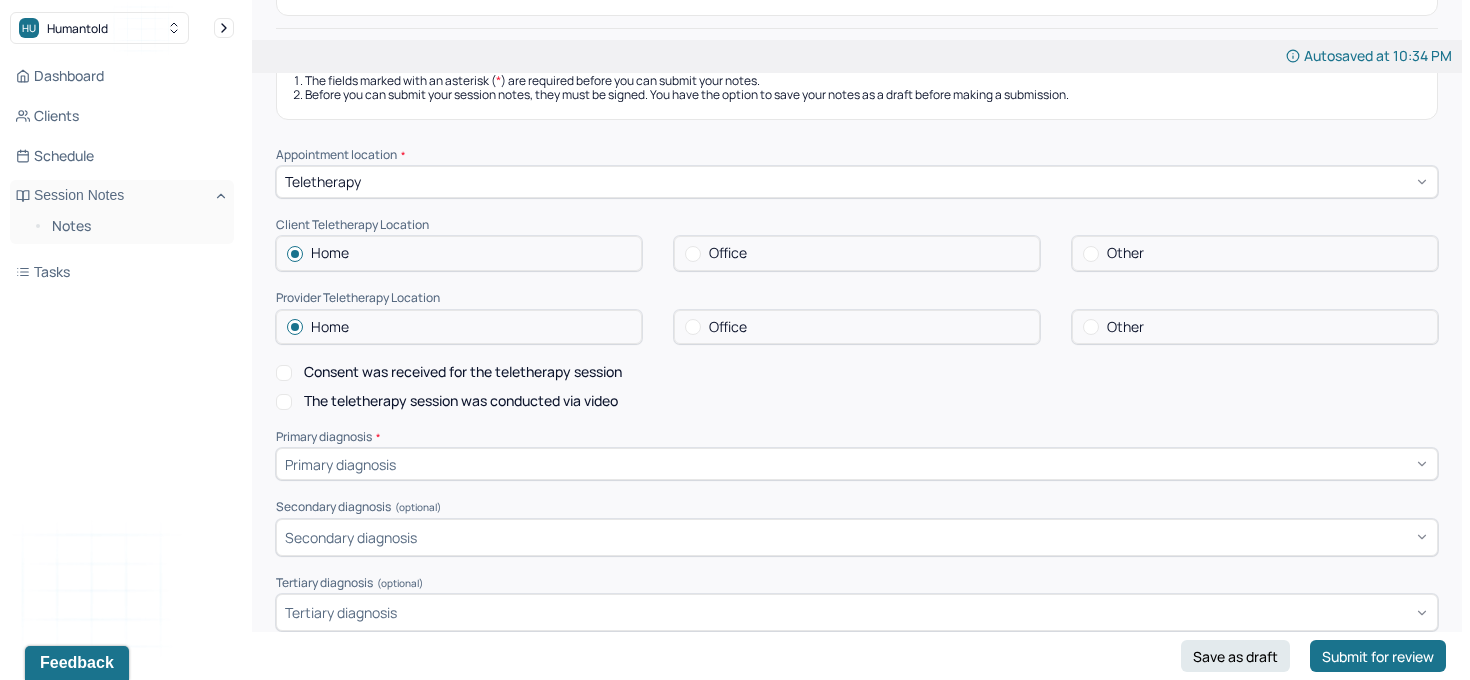 scroll, scrollTop: 248, scrollLeft: 0, axis: vertical 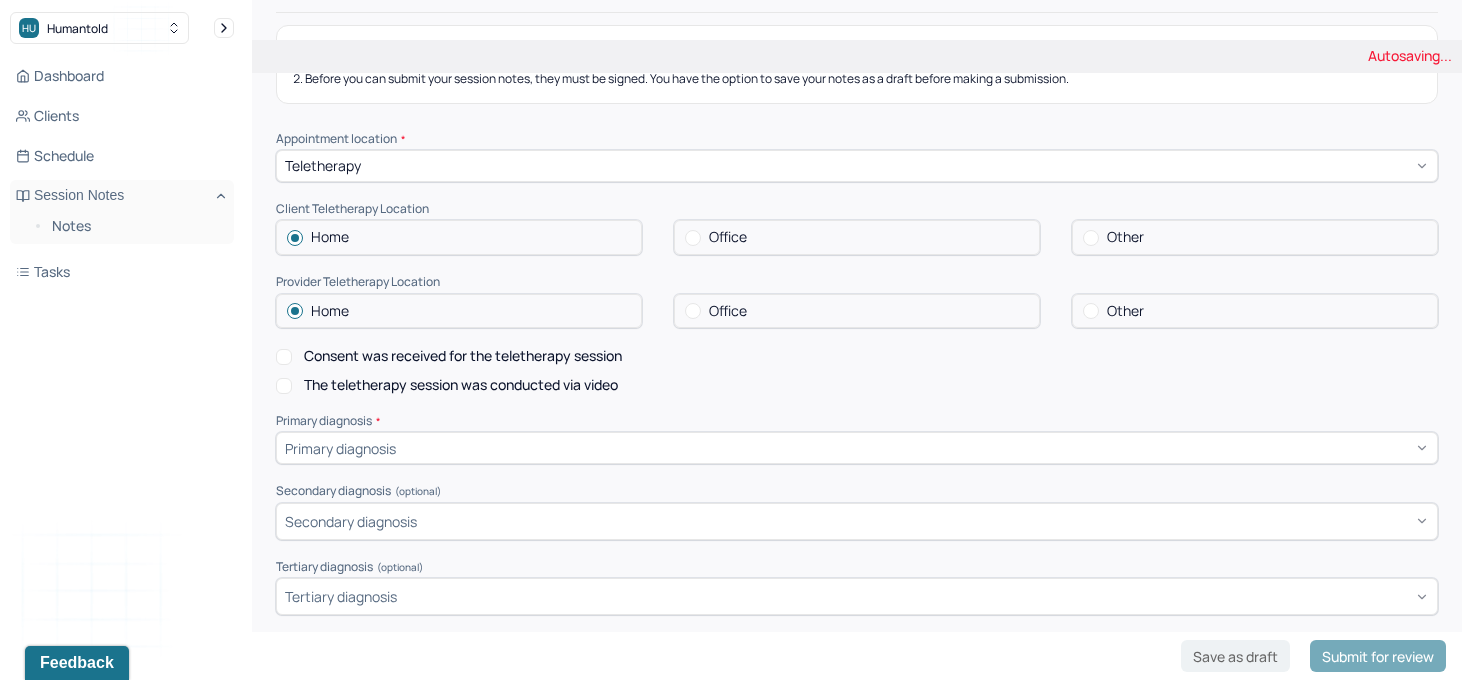 click on "Consent was received for the teletherapy session" at bounding box center [284, 357] 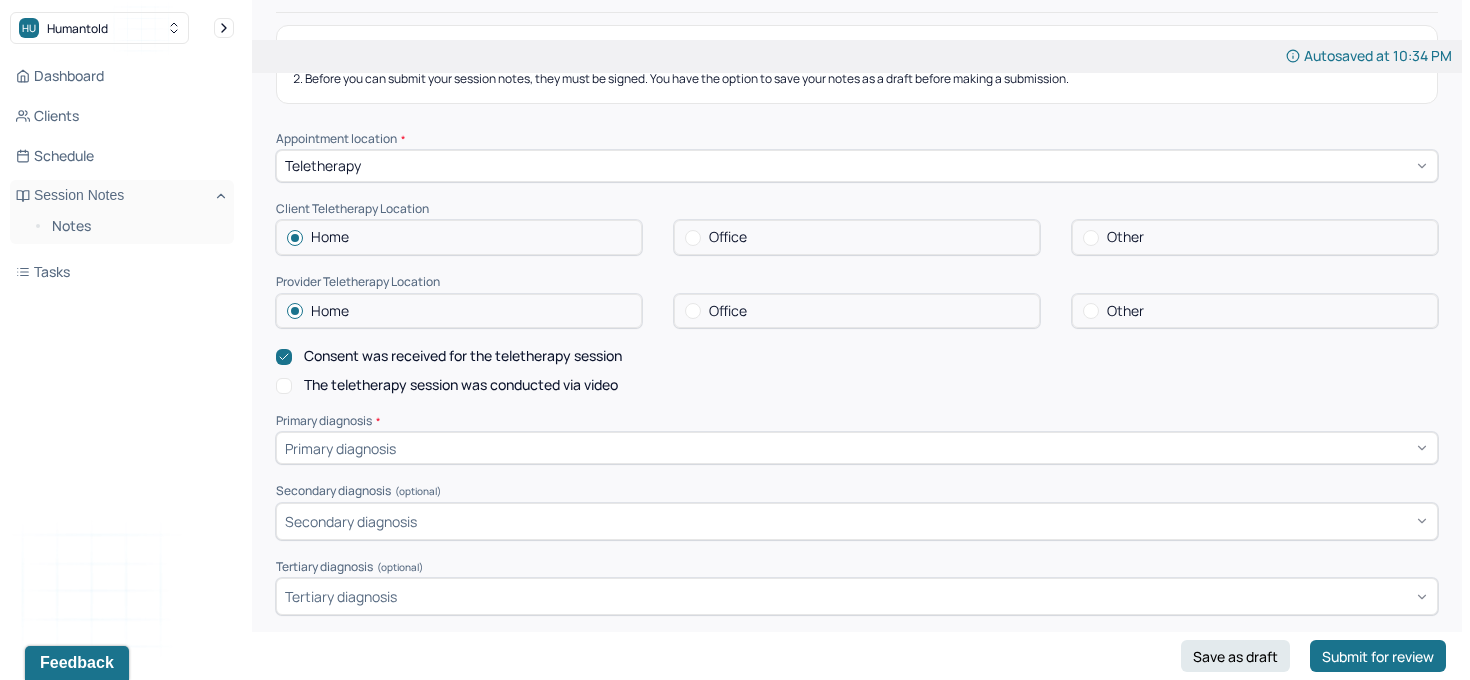 click on "The teletherapy session was conducted via video" at bounding box center [284, 386] 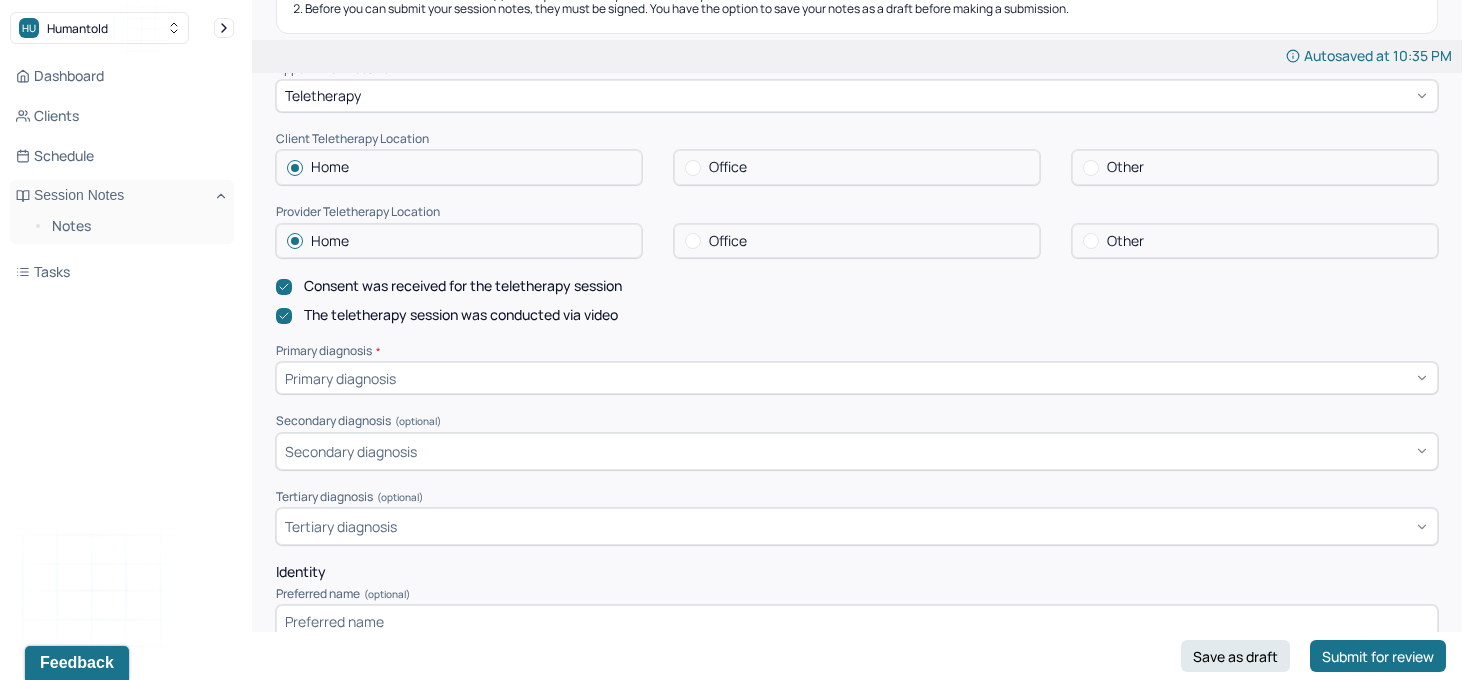 click on "Primary diagnosis" at bounding box center (857, 378) 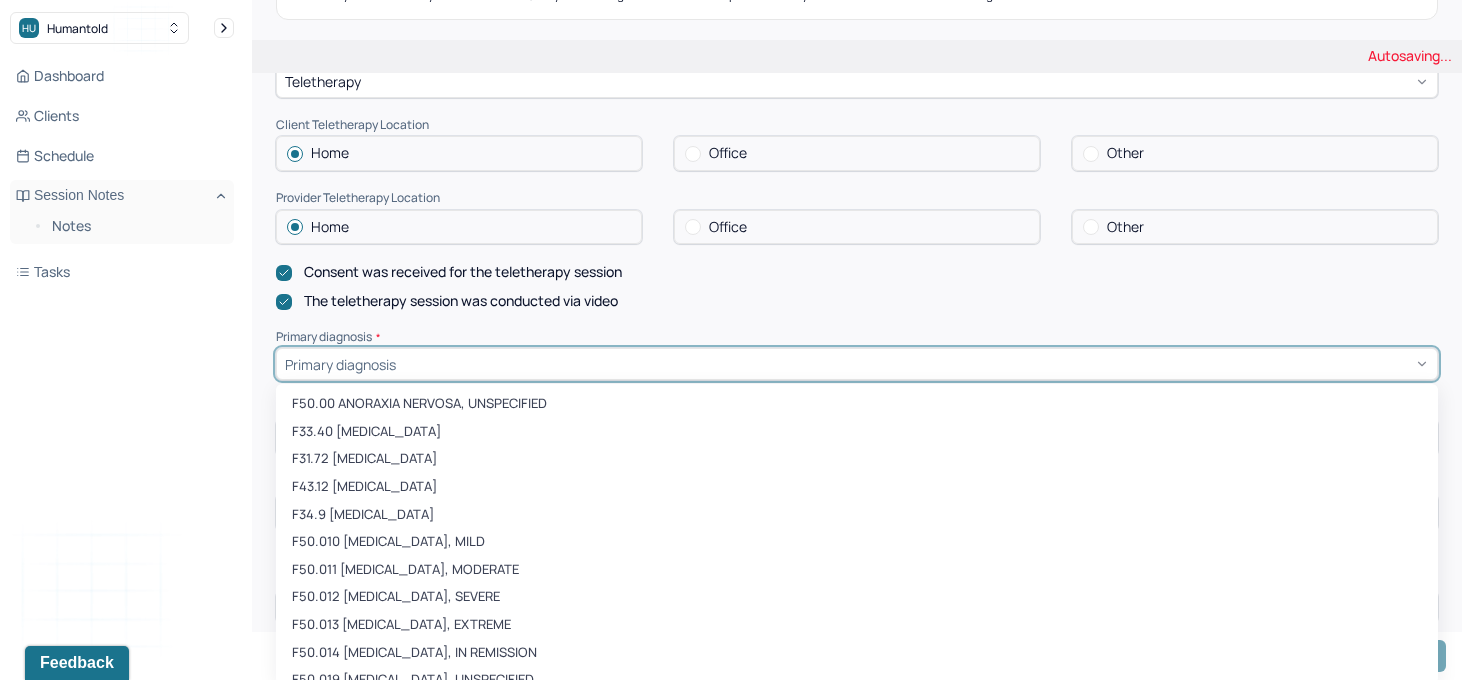 scroll, scrollTop: 340, scrollLeft: 0, axis: vertical 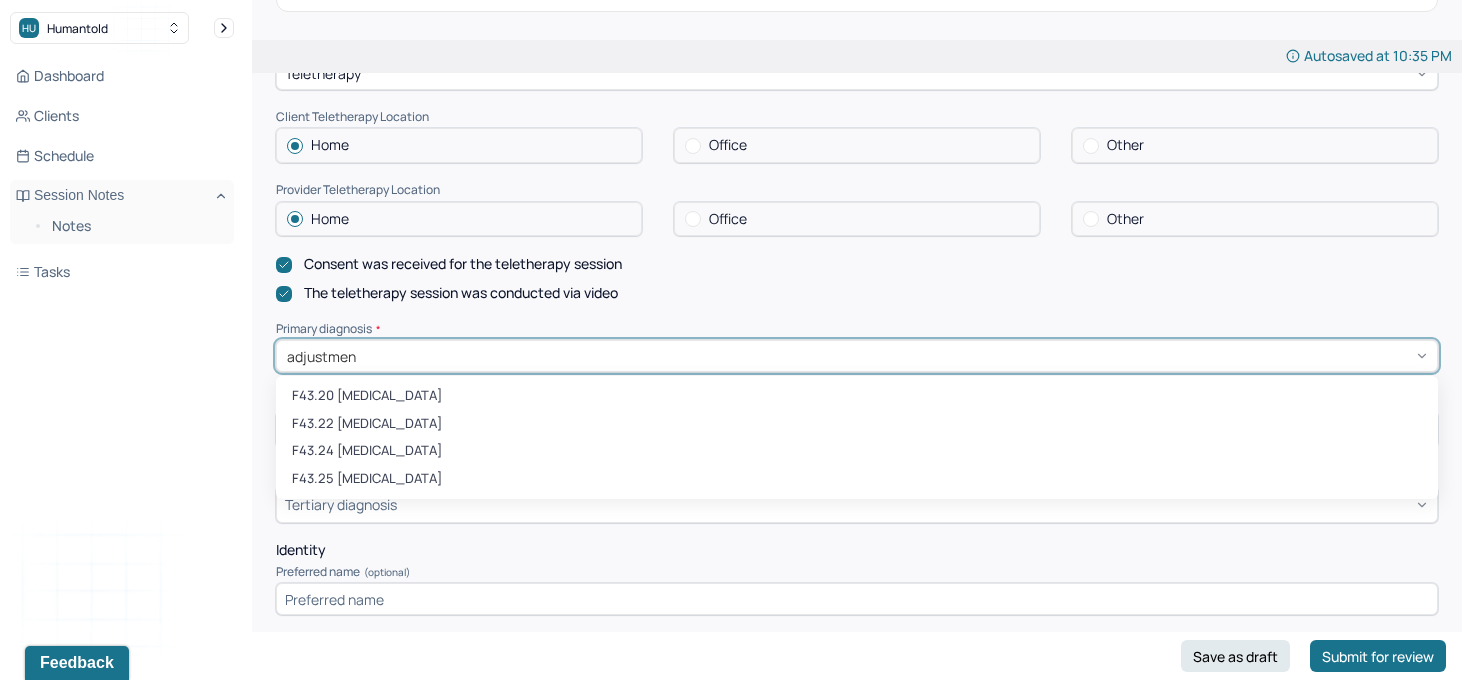 type on "adjustment" 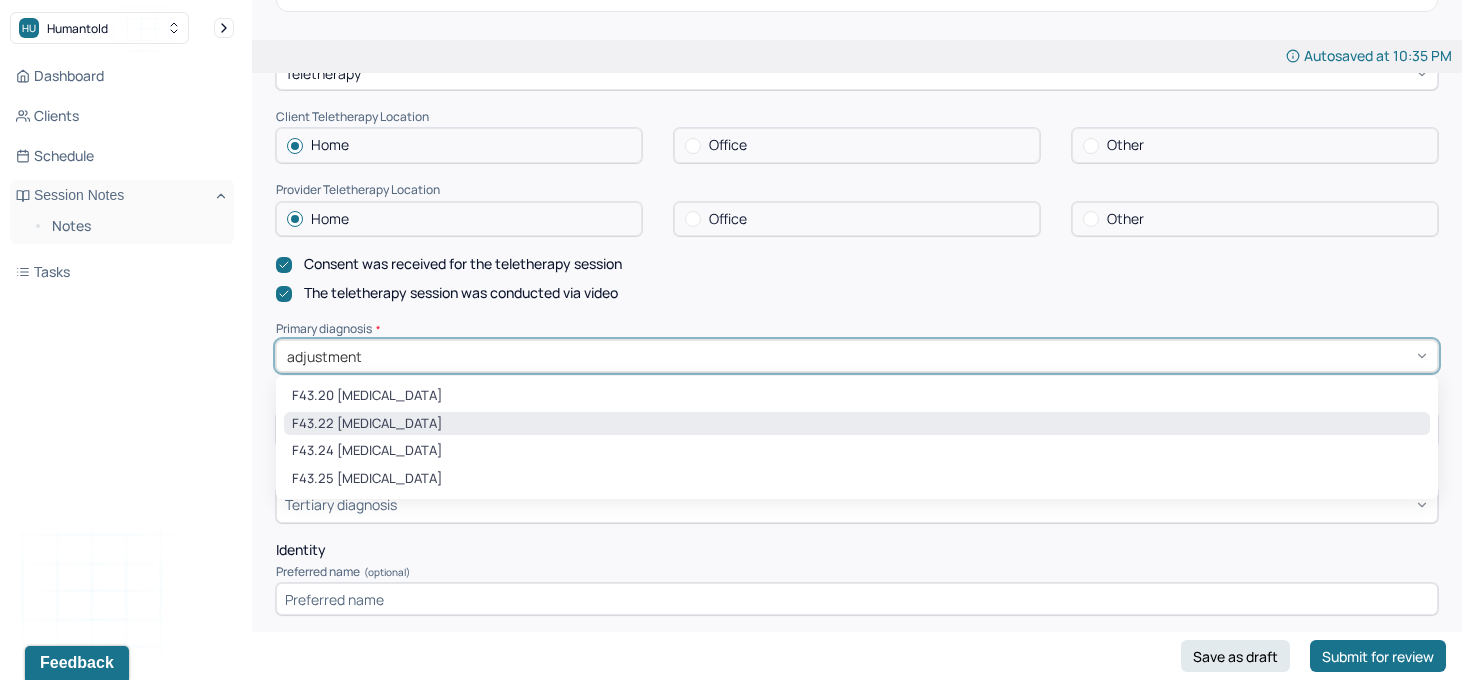 click on "F43.22 [MEDICAL_DATA]" at bounding box center (857, 424) 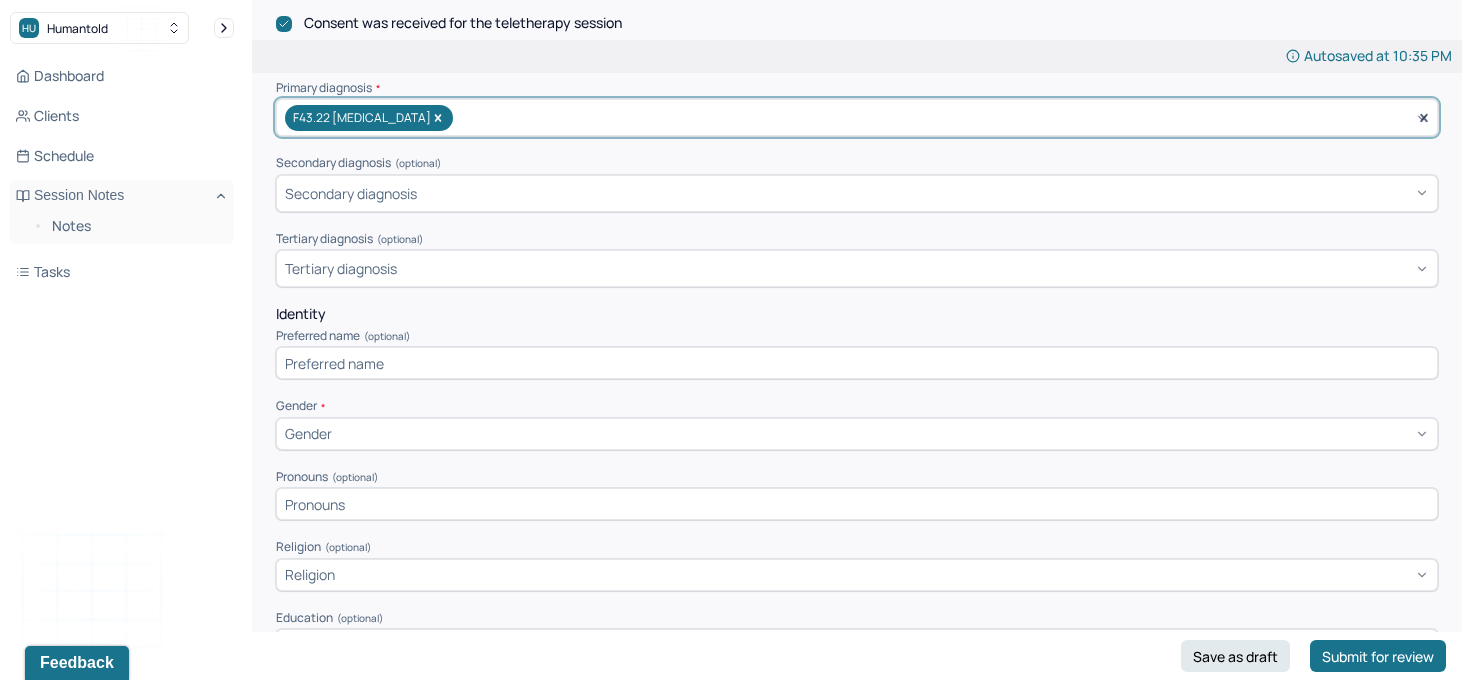 scroll, scrollTop: 585, scrollLeft: 0, axis: vertical 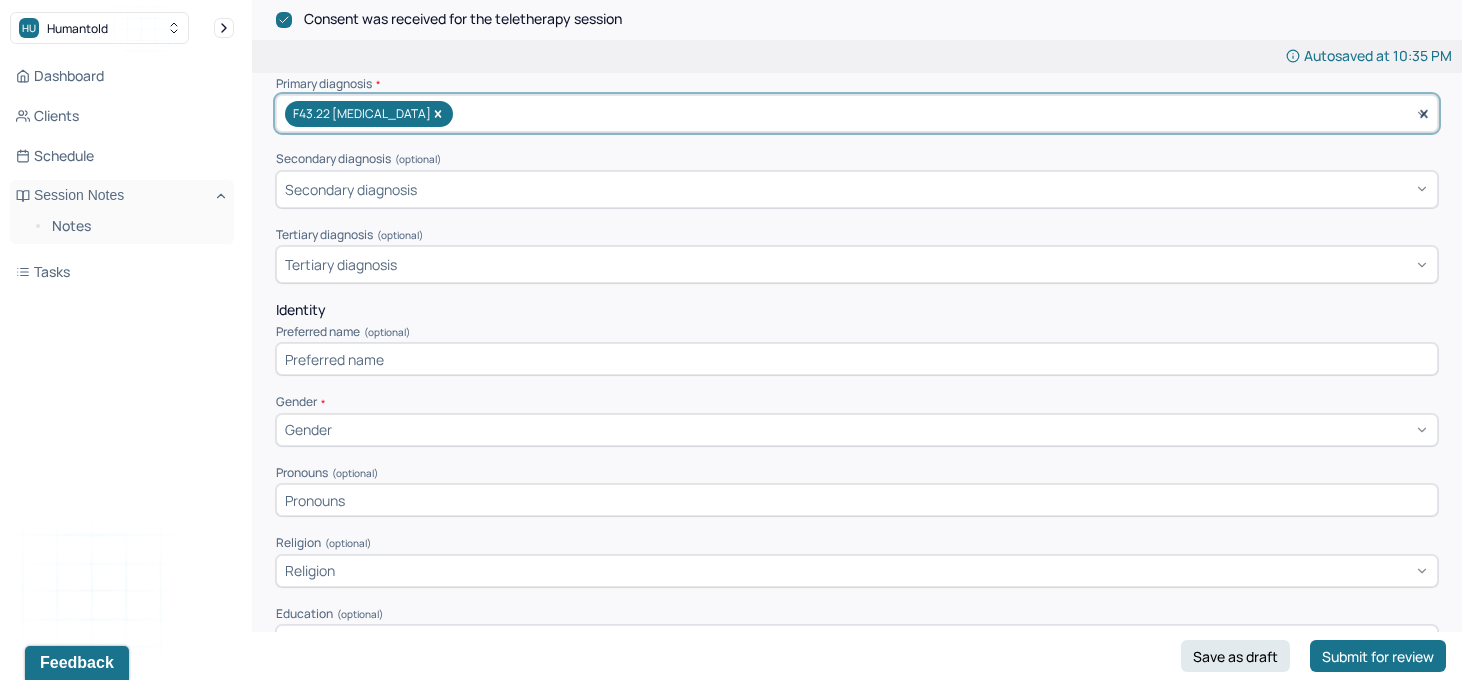 click on "Gender" at bounding box center [857, 430] 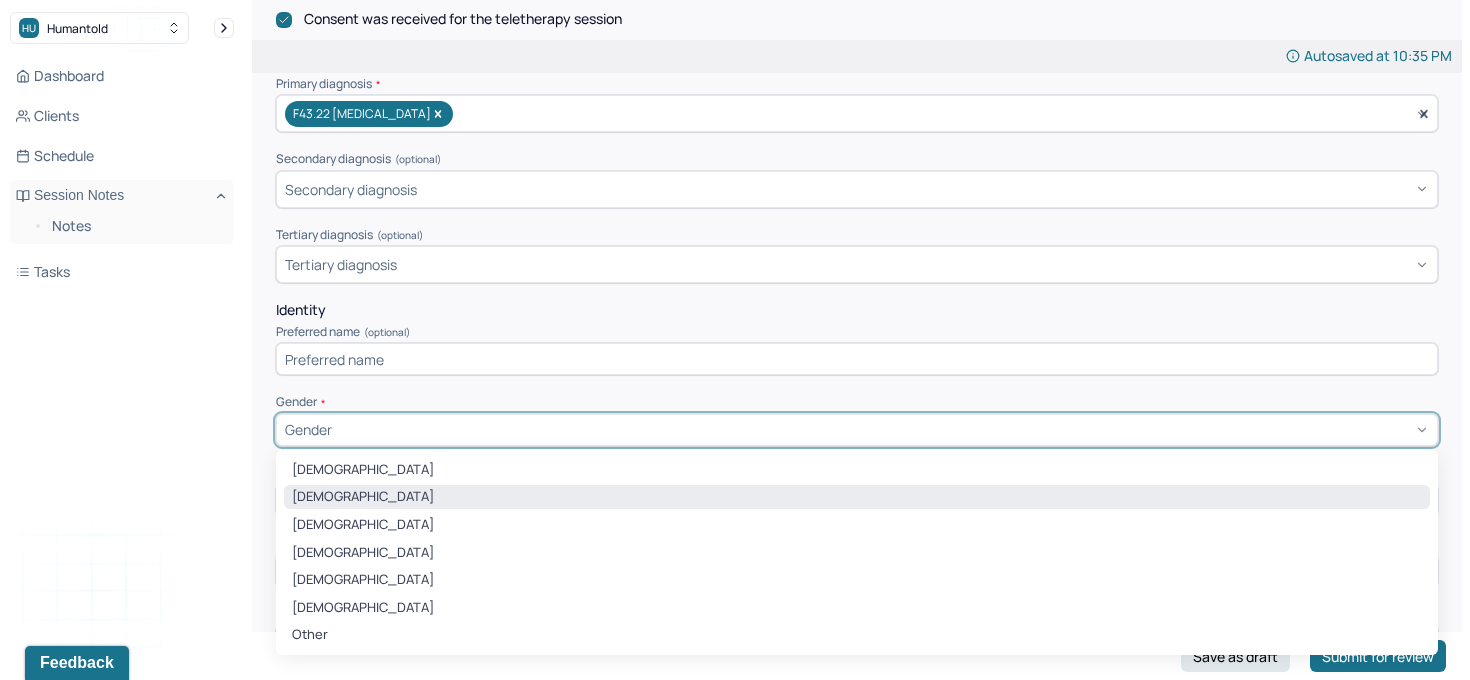 click on "[DEMOGRAPHIC_DATA]" at bounding box center [857, 497] 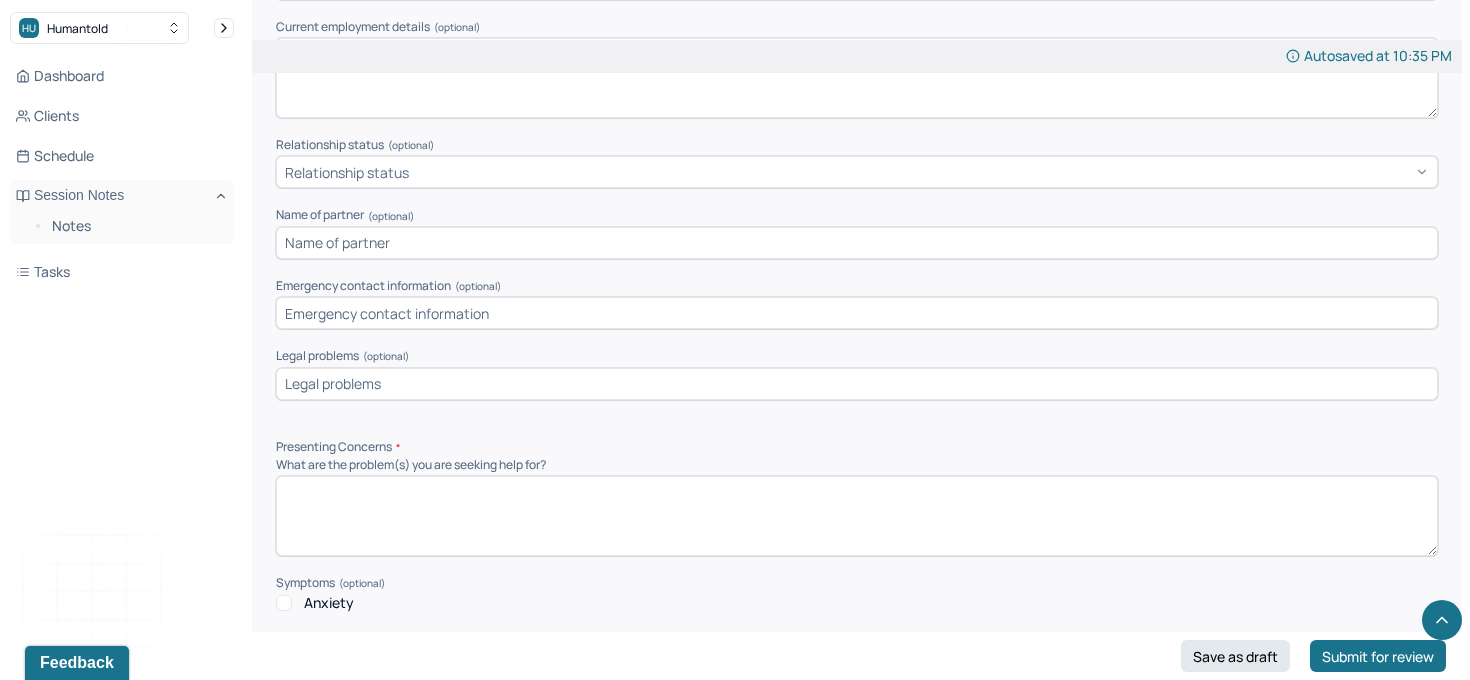 scroll, scrollTop: 1547, scrollLeft: 0, axis: vertical 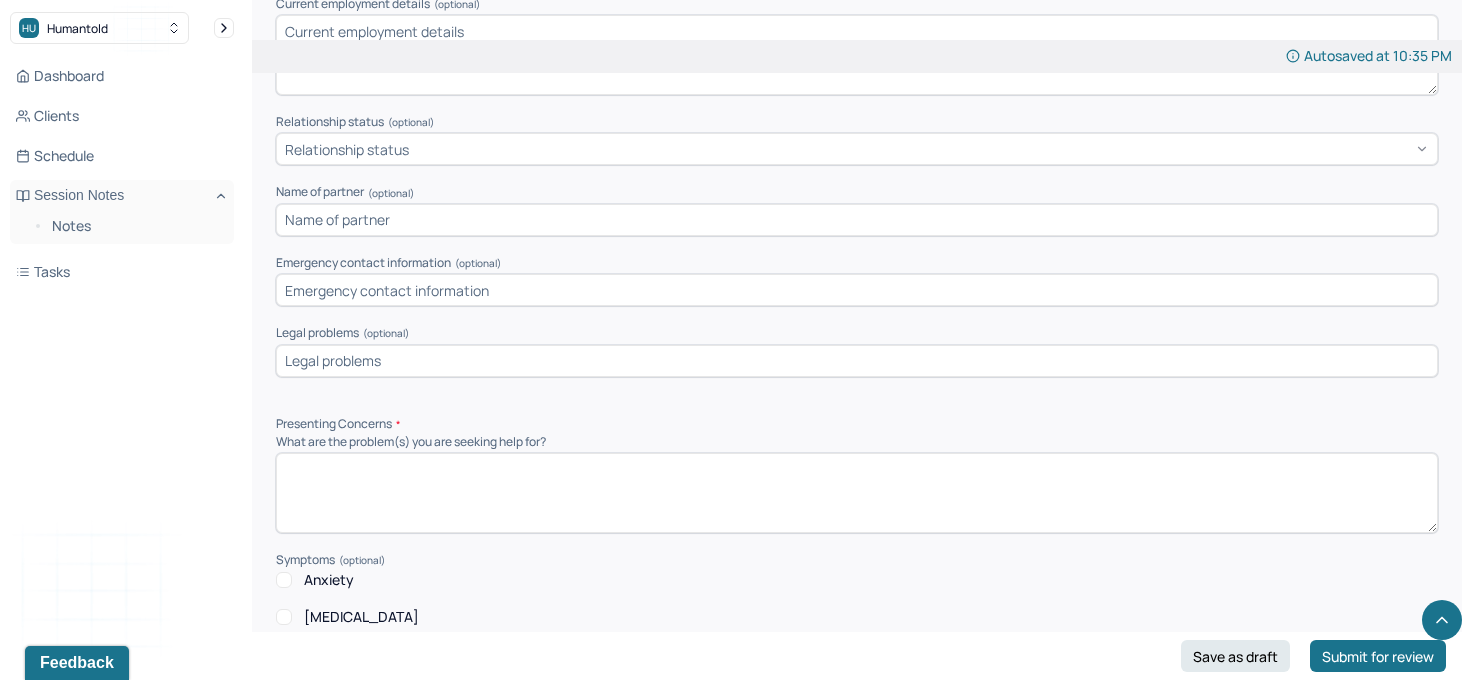 click at bounding box center [857, 493] 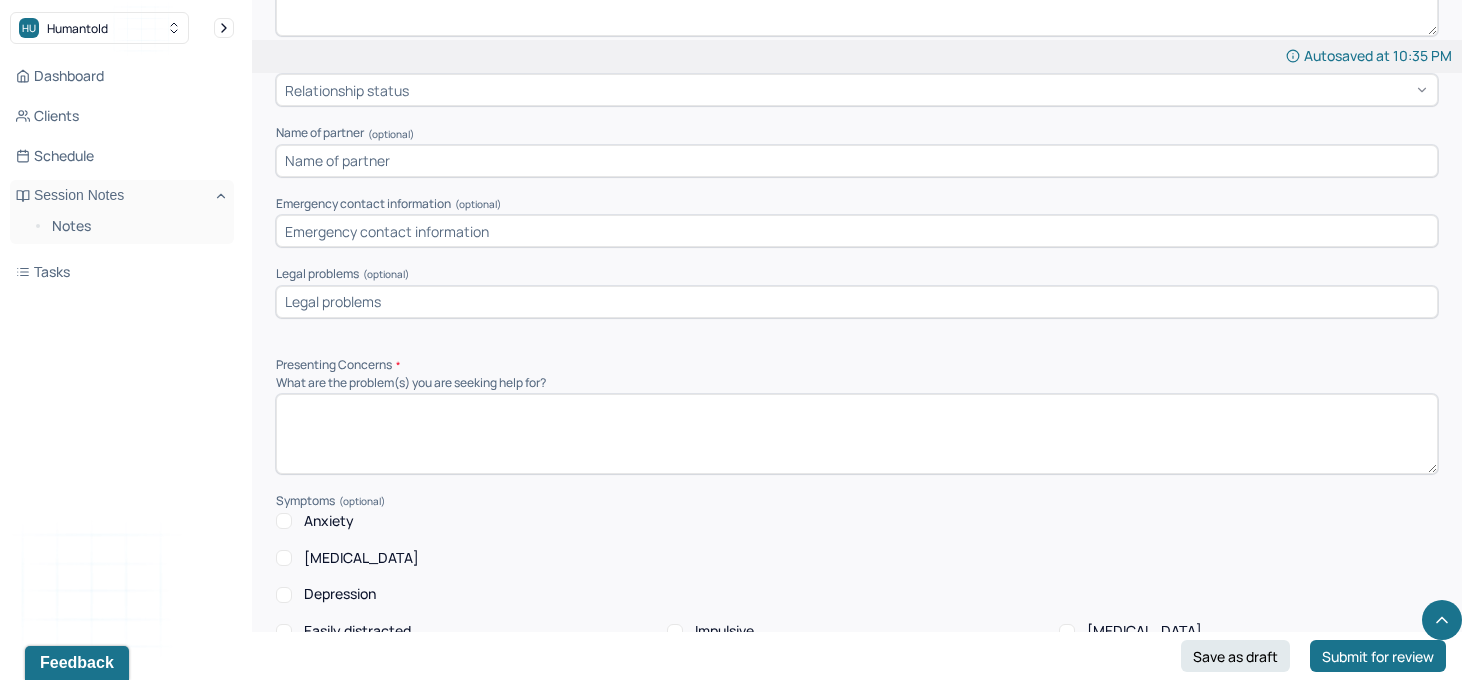 scroll, scrollTop: 1609, scrollLeft: 0, axis: vertical 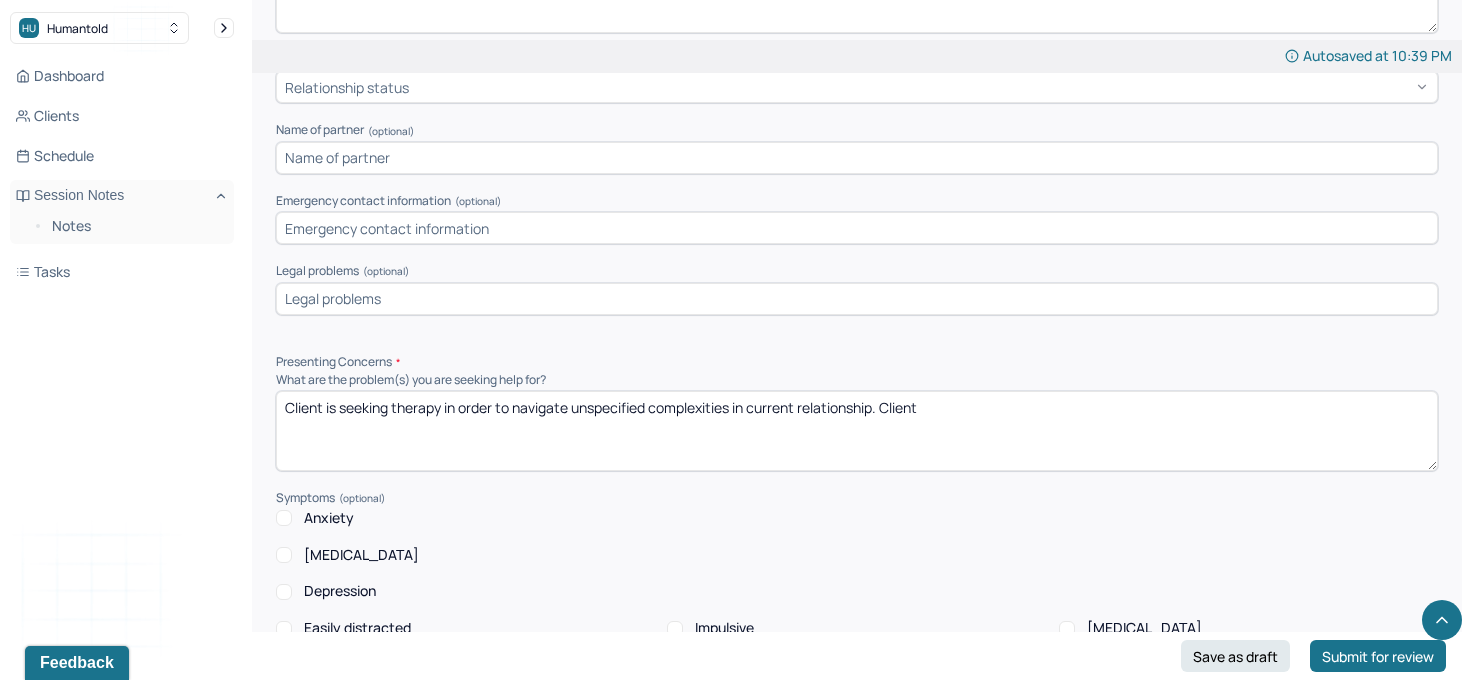 drag, startPoint x: 966, startPoint y: 414, endPoint x: 887, endPoint y: 393, distance: 81.7435 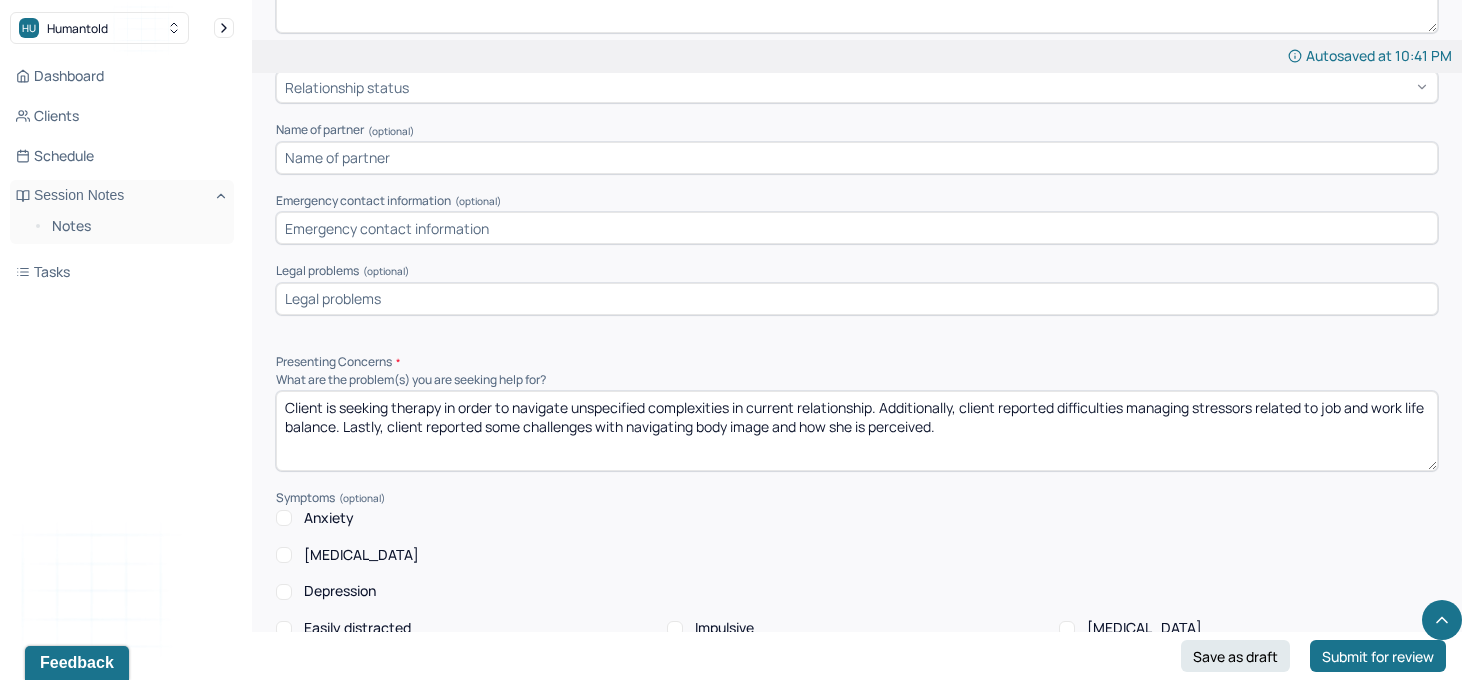 drag, startPoint x: 990, startPoint y: 416, endPoint x: 230, endPoint y: 320, distance: 766.0392 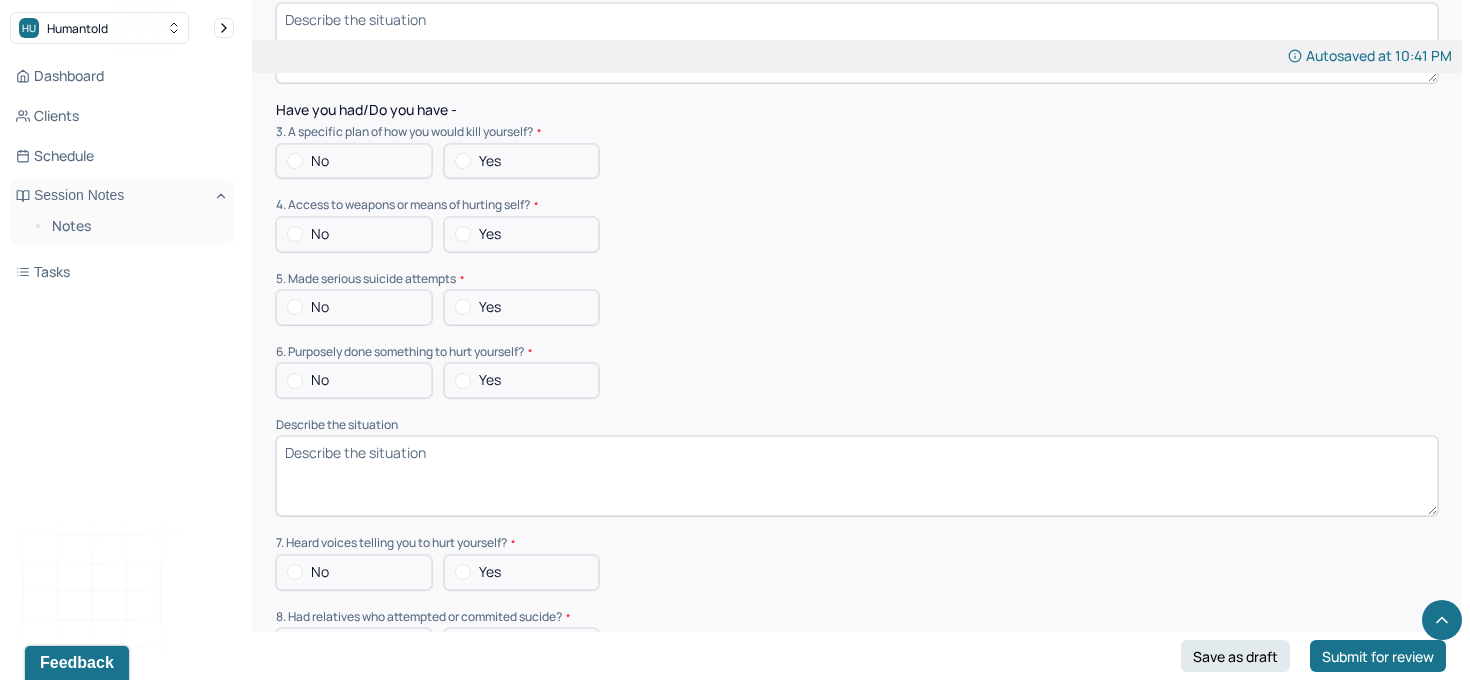 scroll, scrollTop: 5222, scrollLeft: 0, axis: vertical 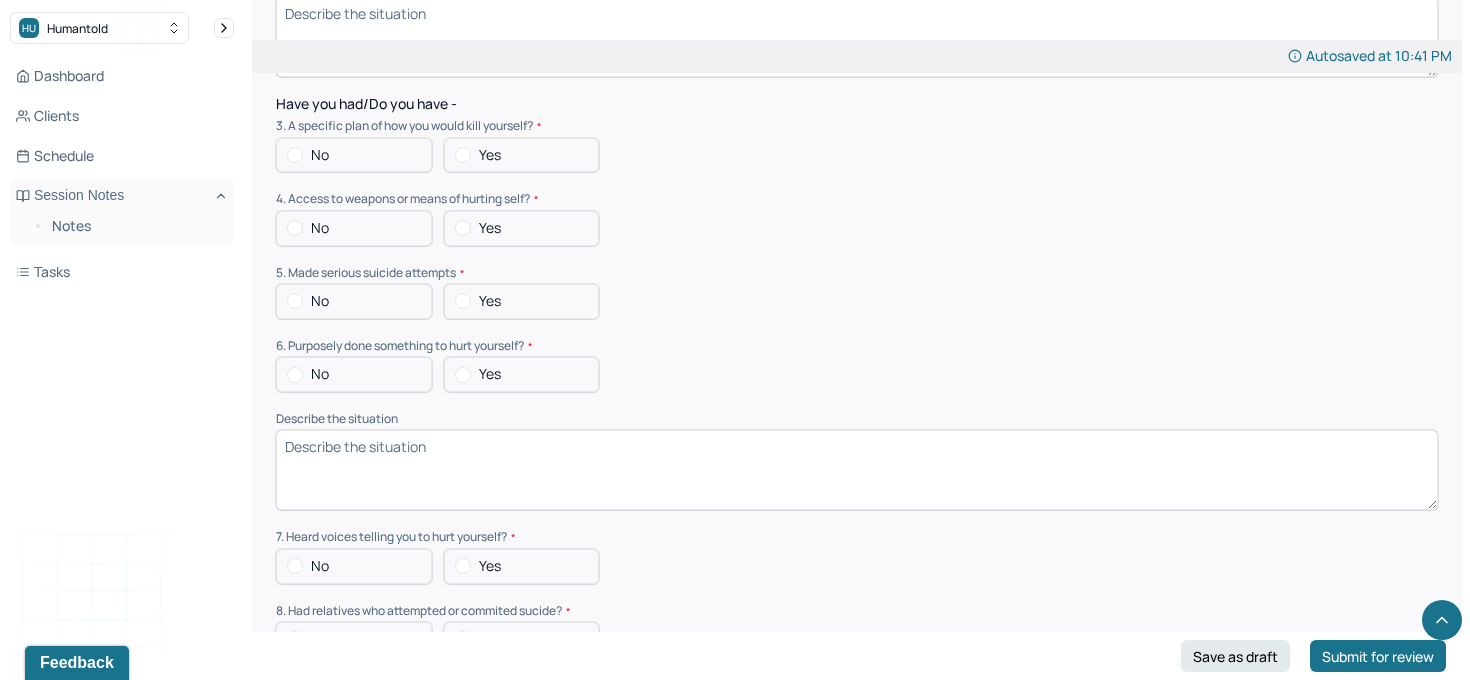 type on "Client is seeking therapy in order to navigate unspecified complexities in current relationship. Additionally, client reported difficulties managing stressors related to job and work life balance. Lastly, client reported some challenges with navigating body image and how she is perceived." 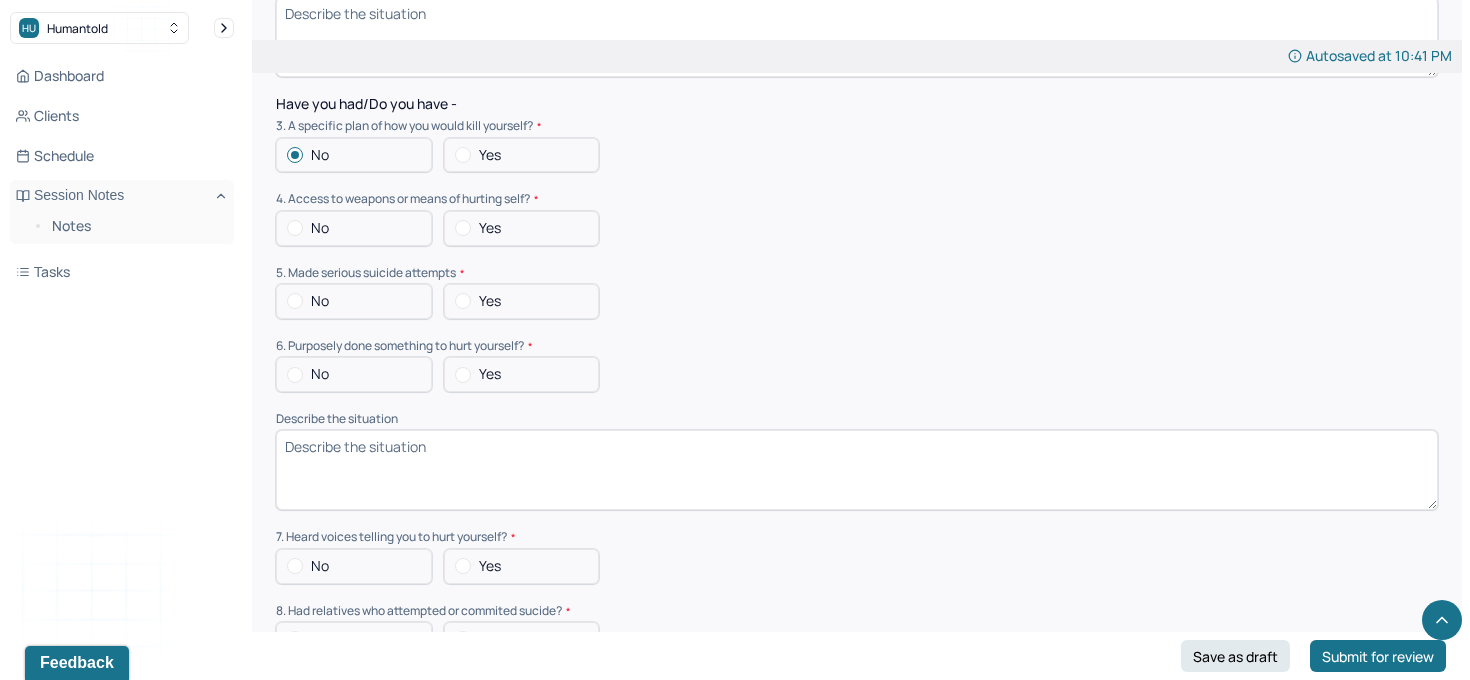 click on "No" at bounding box center [354, 228] 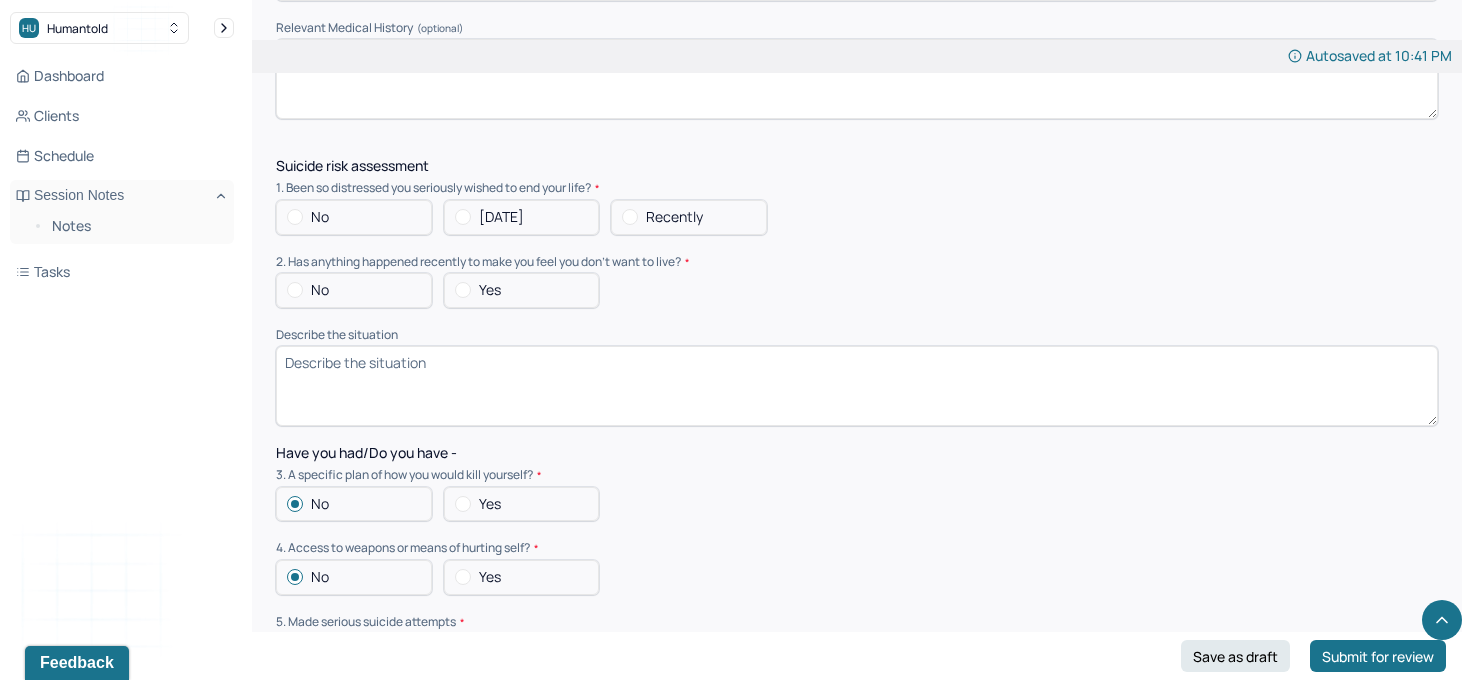 scroll, scrollTop: 4872, scrollLeft: 0, axis: vertical 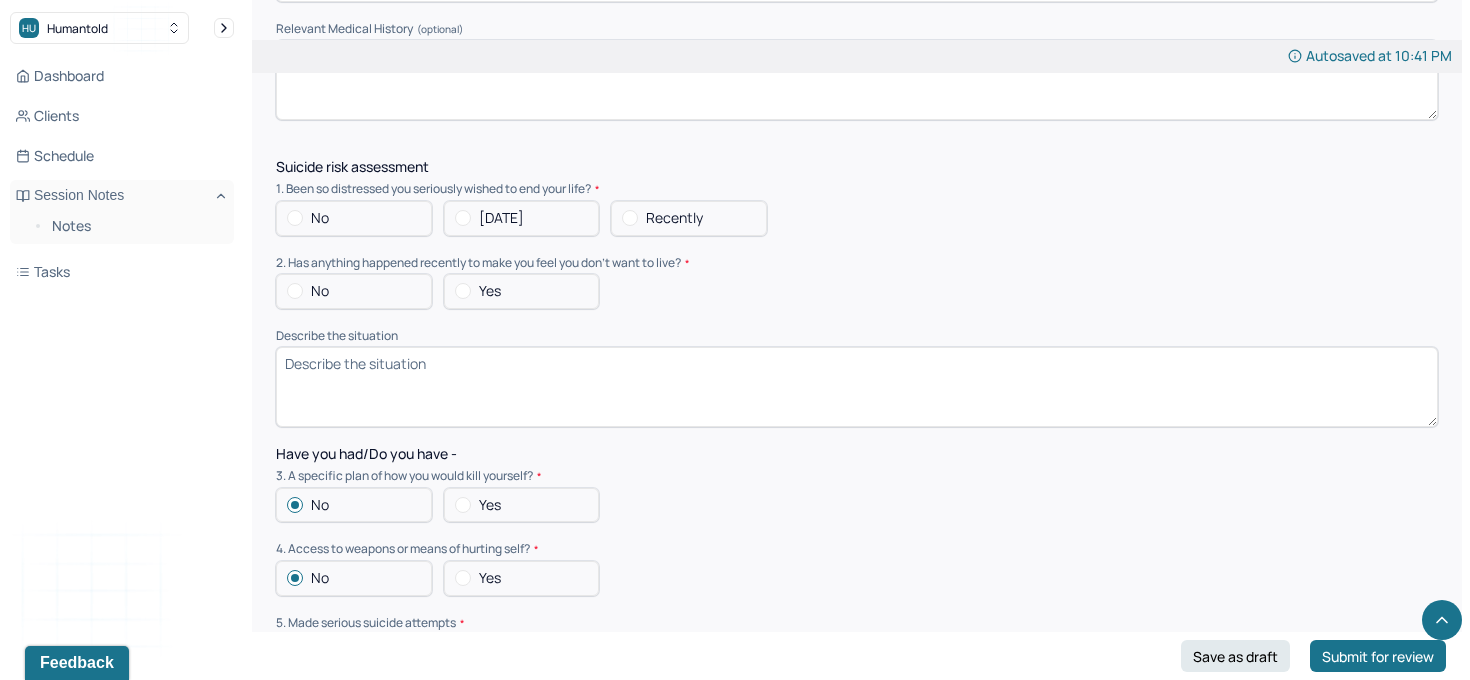 click on "No" at bounding box center (354, 218) 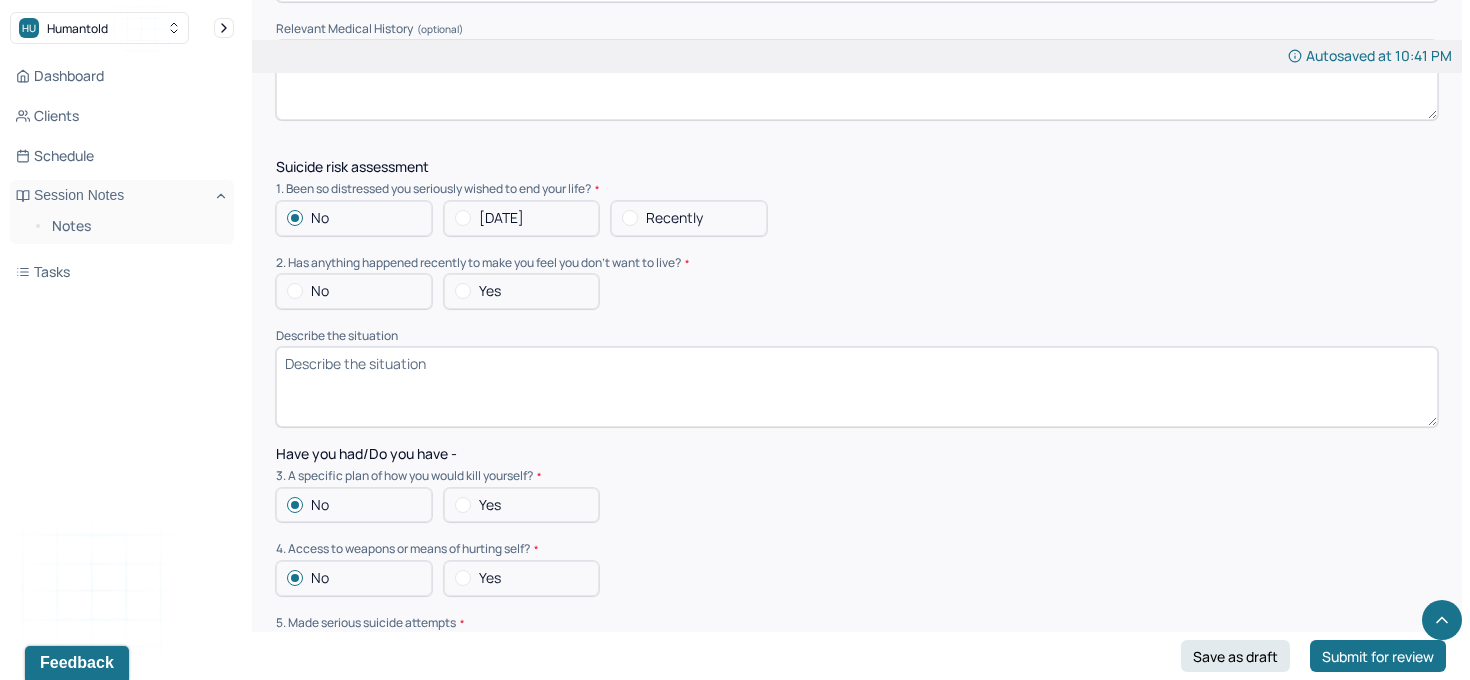 click at bounding box center [295, 291] 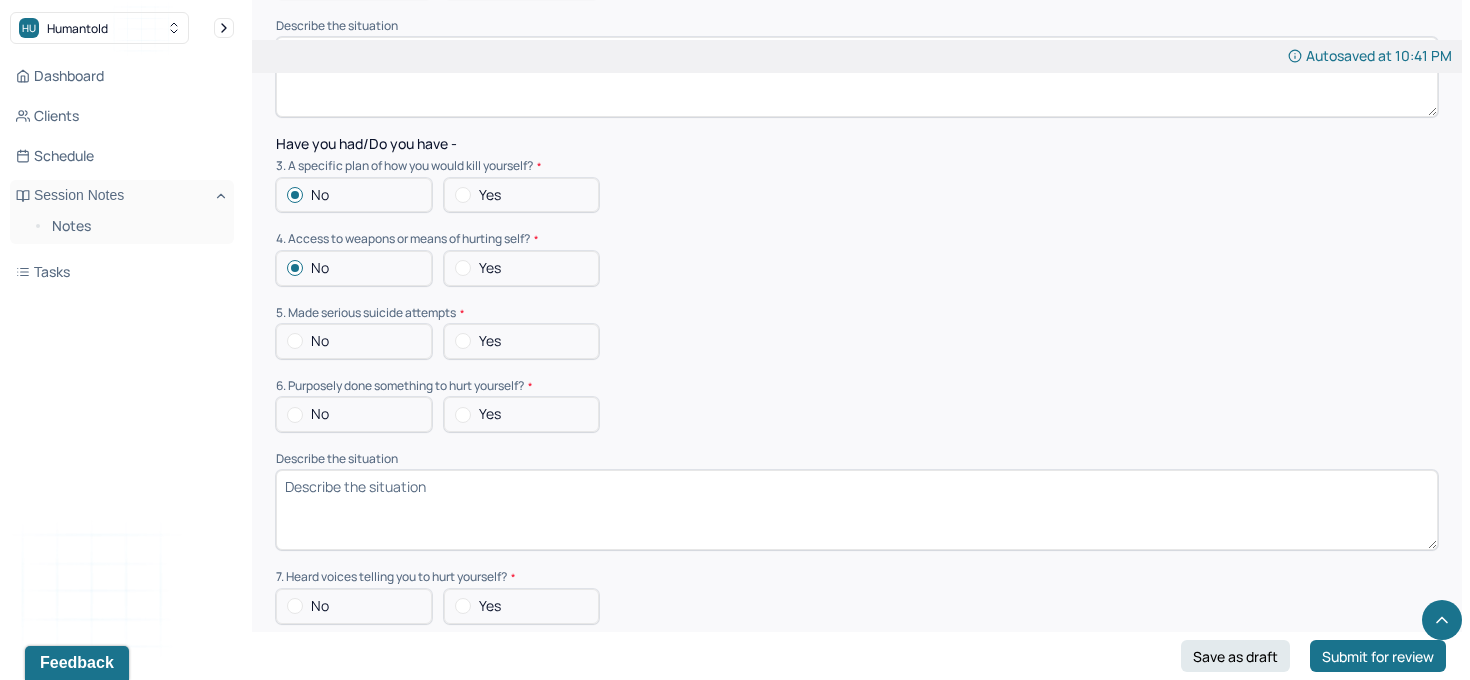 scroll, scrollTop: 5268, scrollLeft: 0, axis: vertical 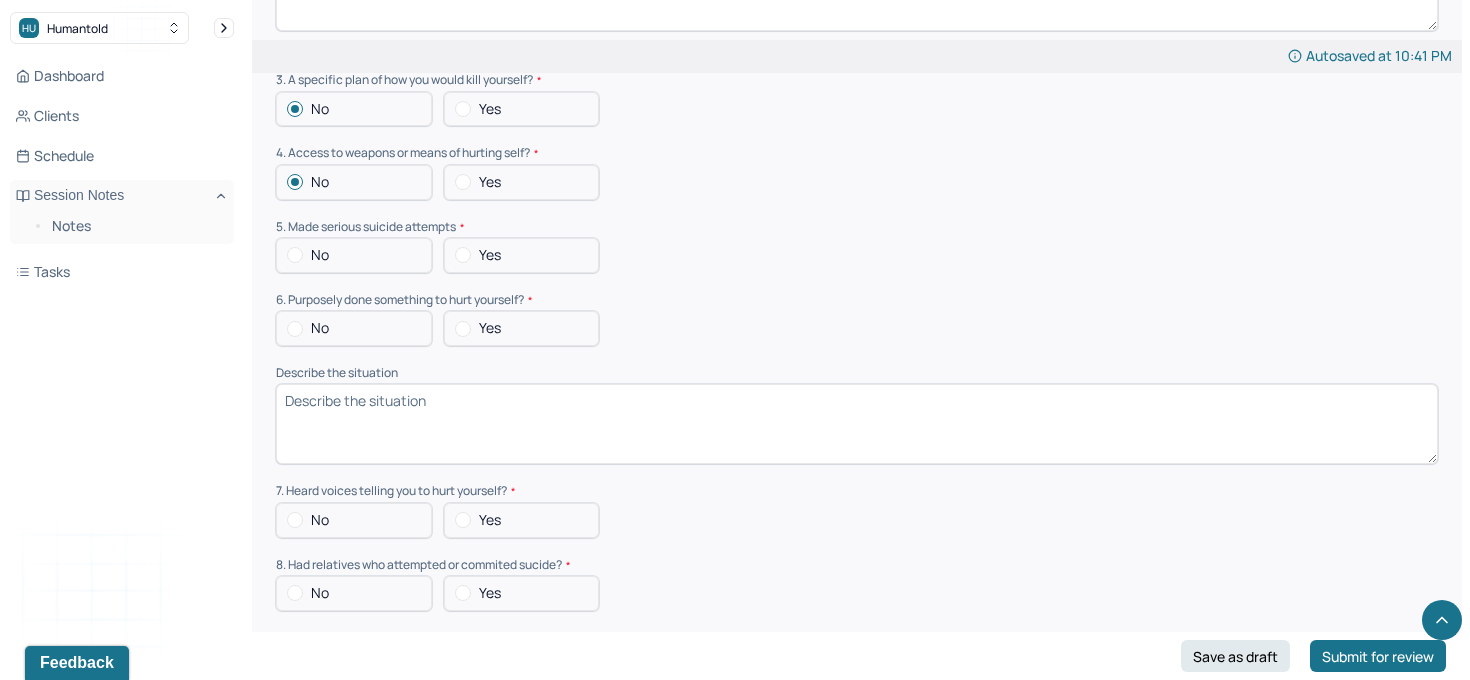 click at bounding box center (295, 255) 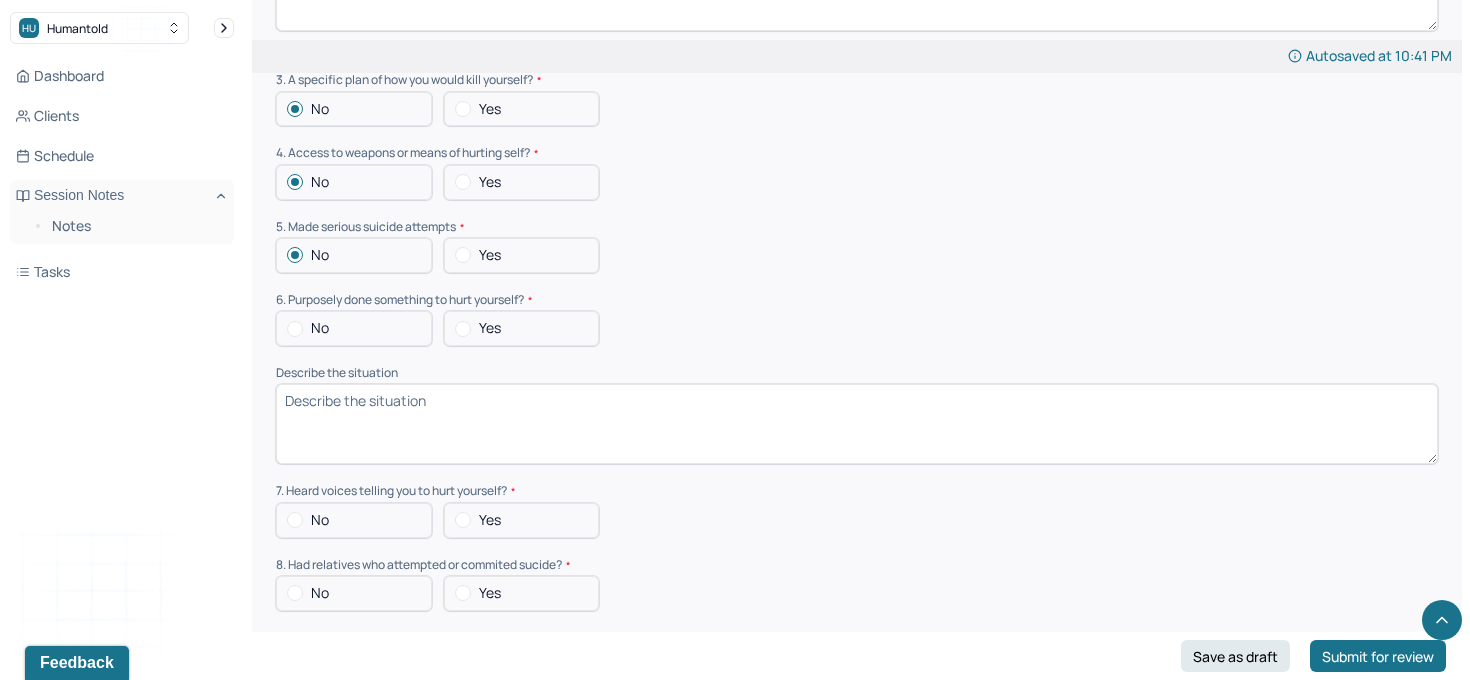 click at bounding box center [295, 329] 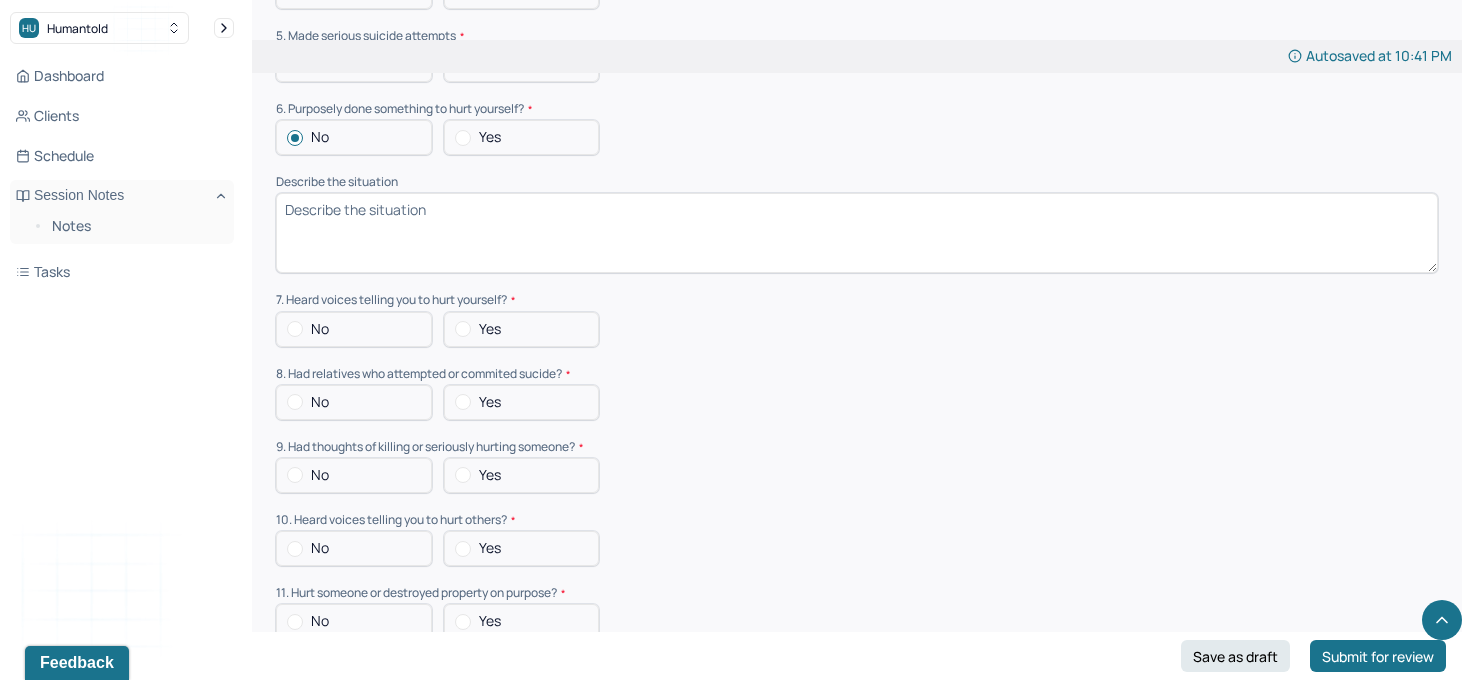 scroll, scrollTop: 5535, scrollLeft: 0, axis: vertical 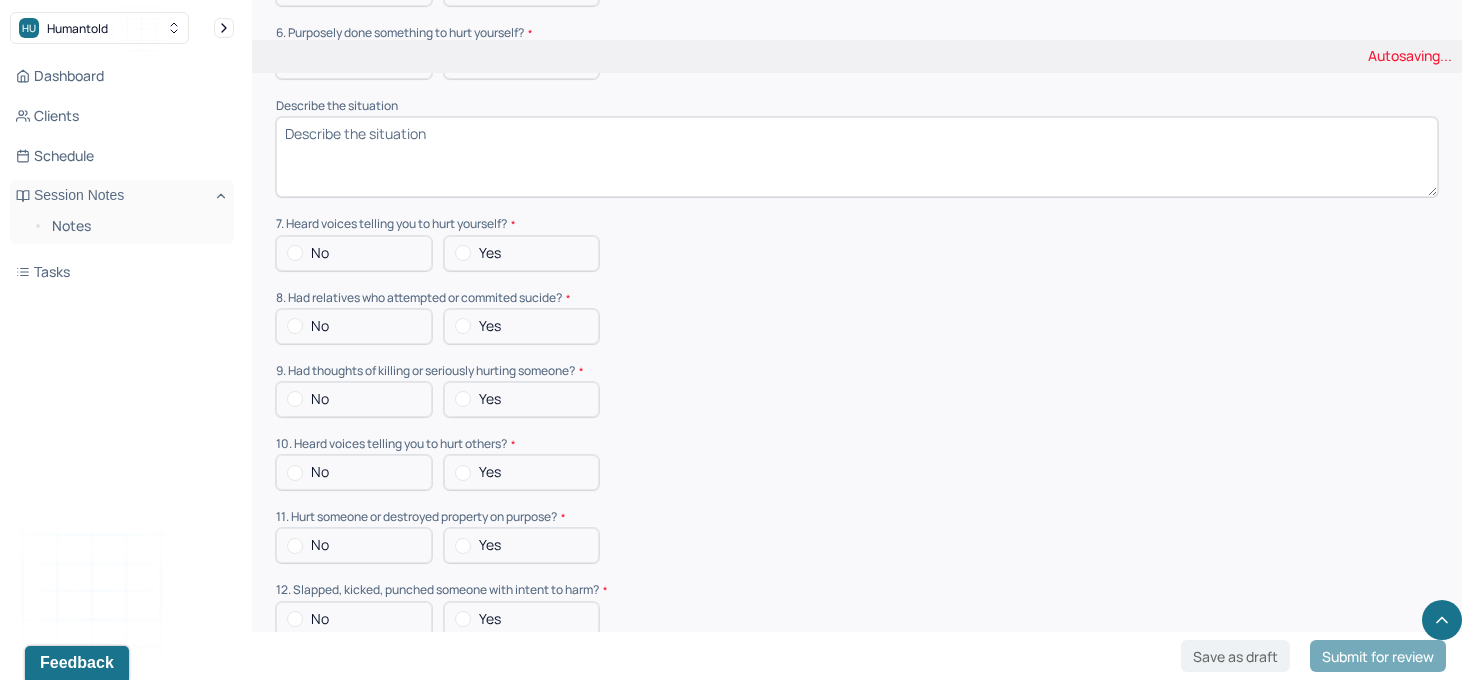 click at bounding box center [295, 253] 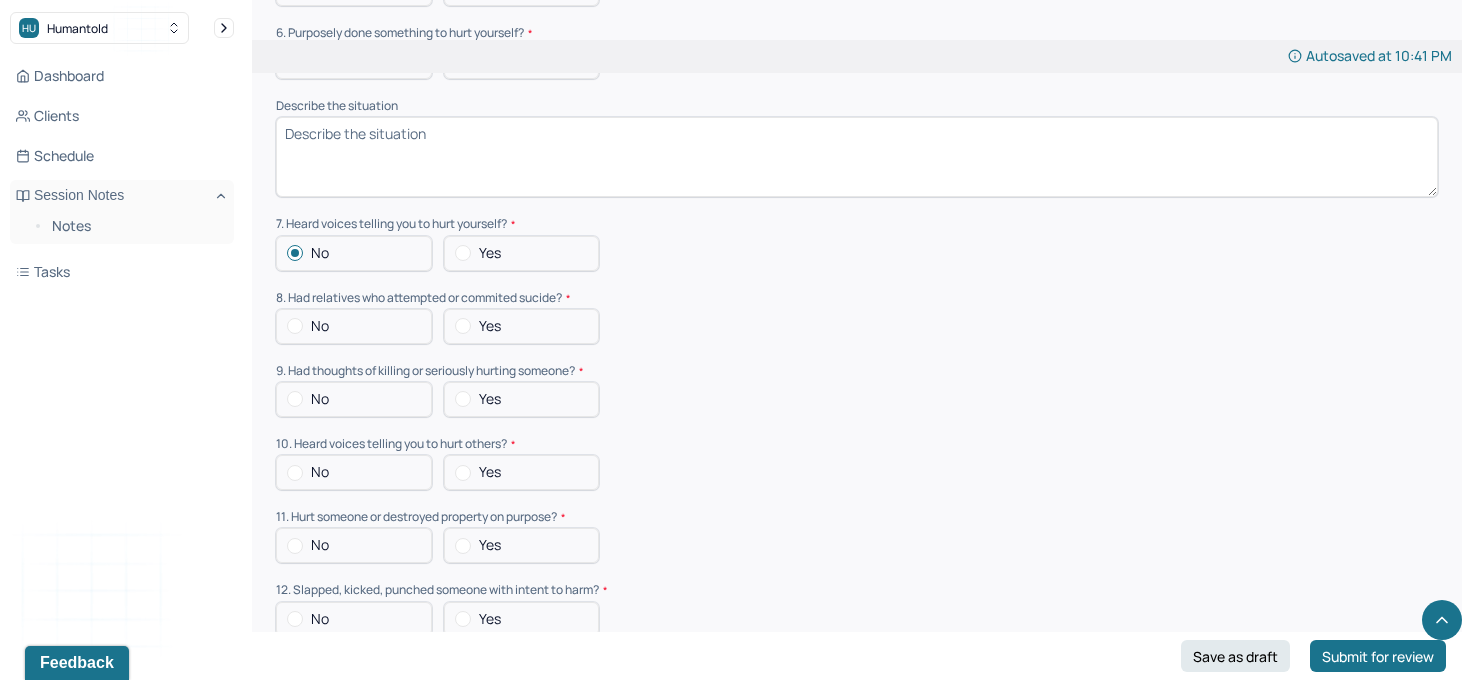 click at bounding box center (295, 326) 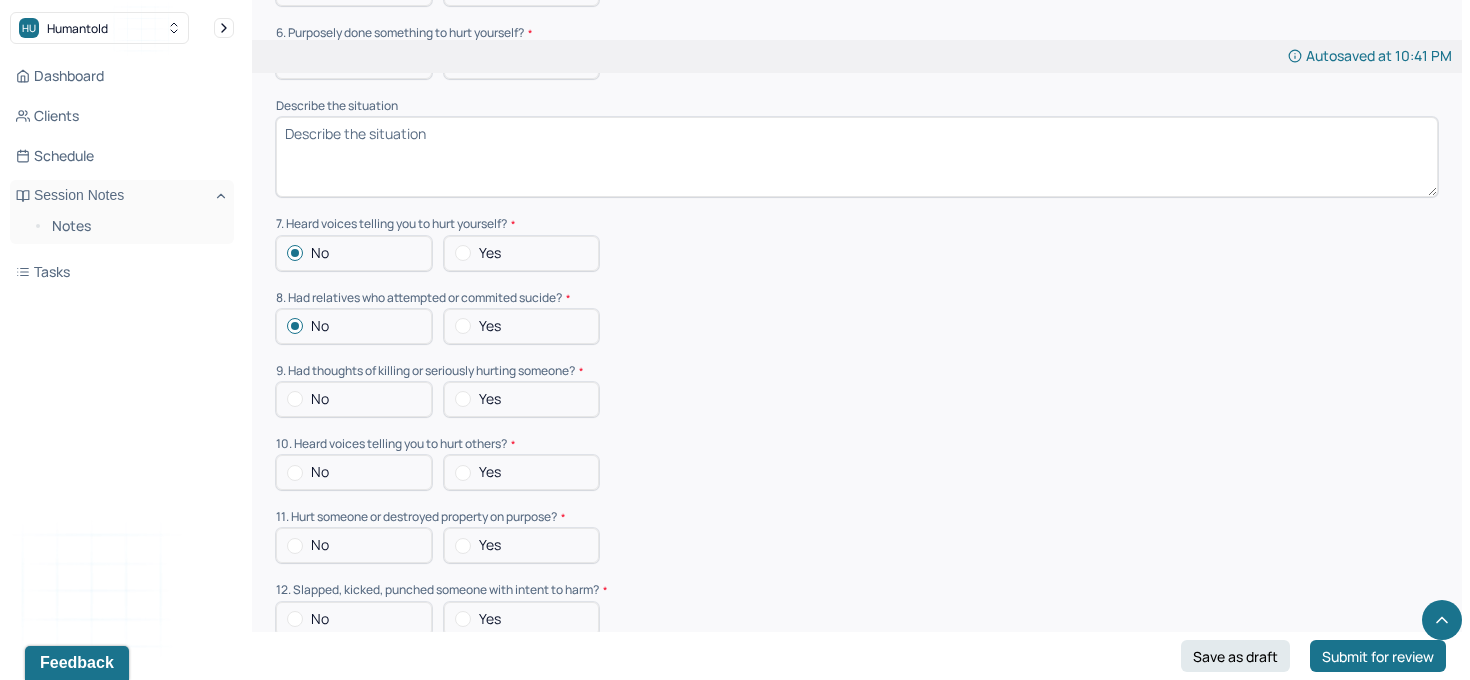 click at bounding box center (295, 399) 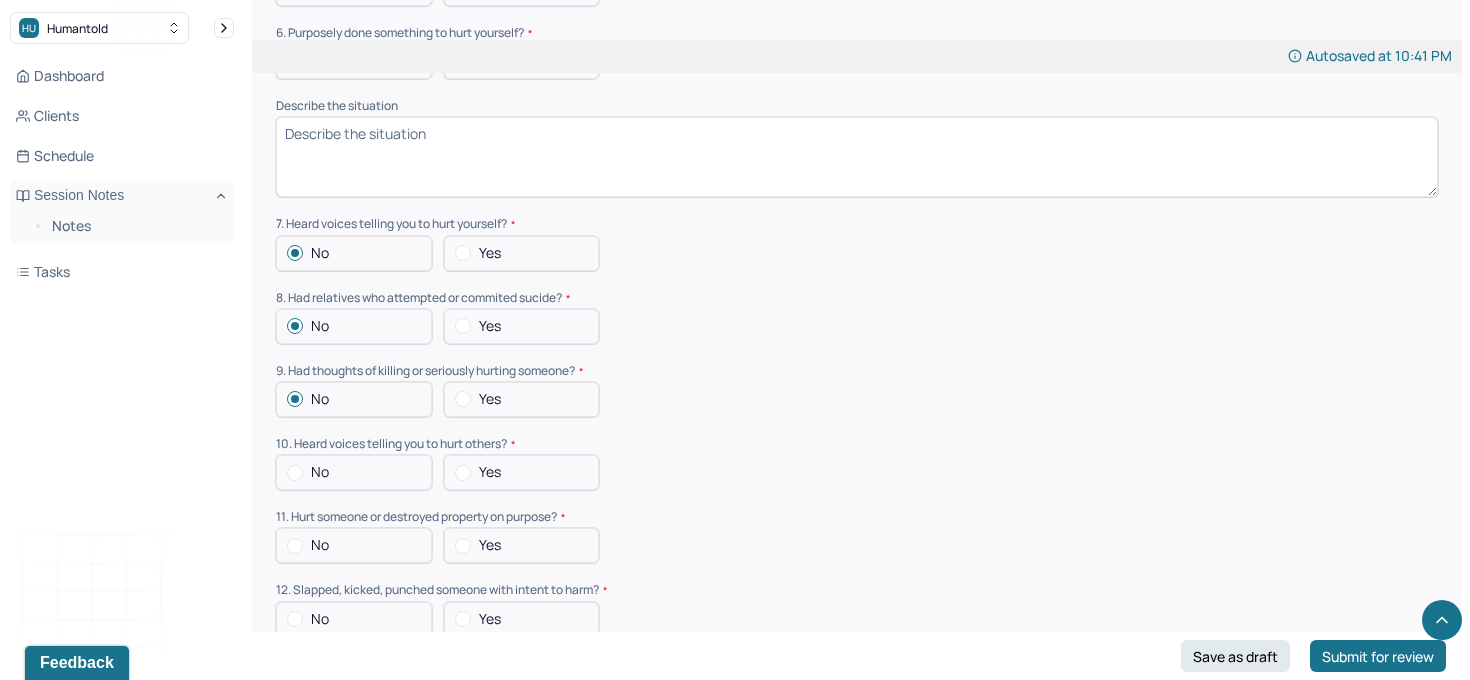 click on "No" at bounding box center (354, 472) 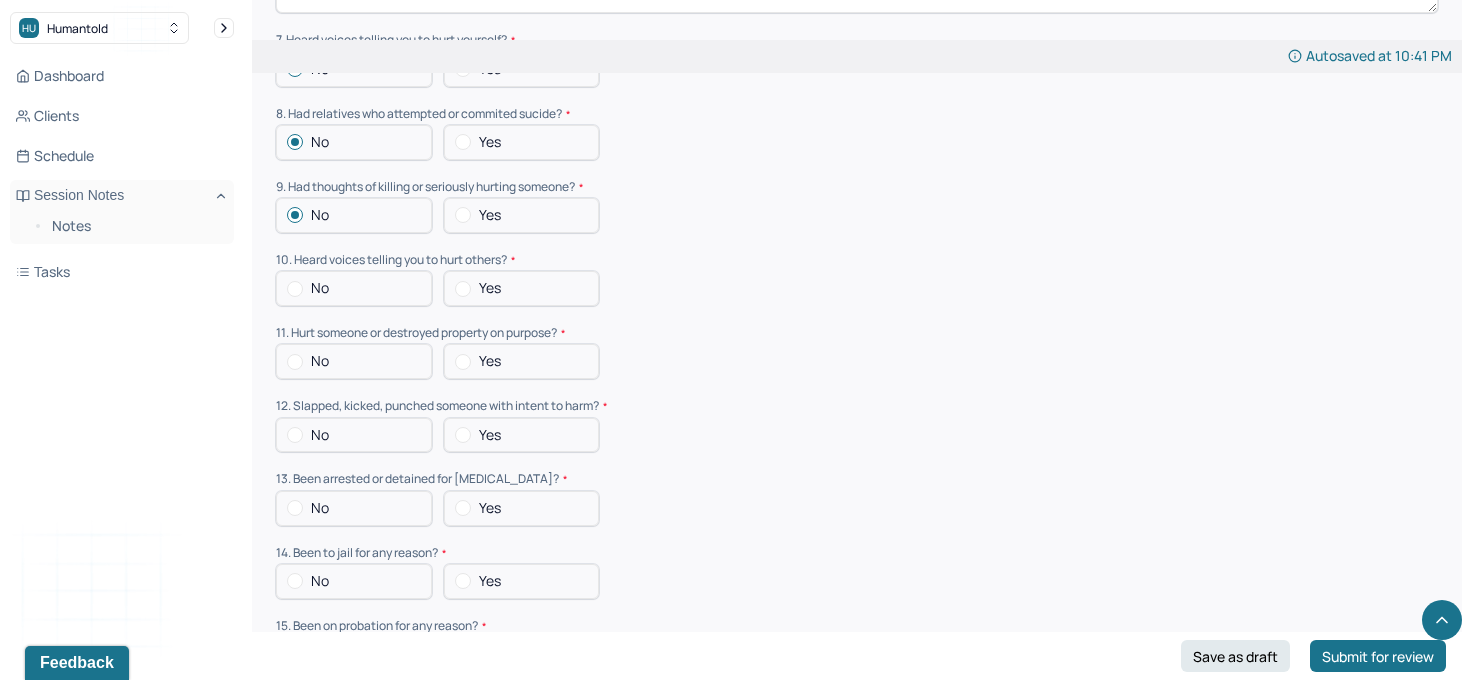 scroll, scrollTop: 5767, scrollLeft: 0, axis: vertical 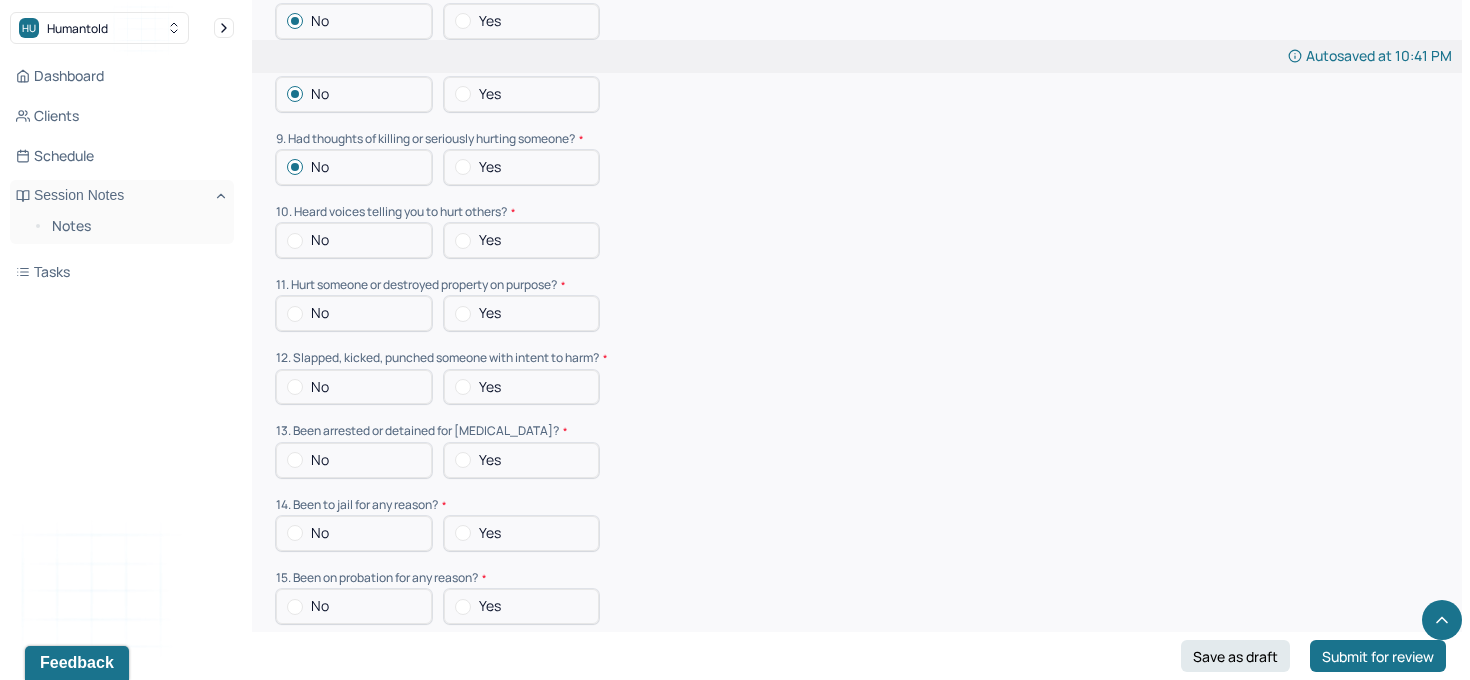 click at bounding box center [295, 241] 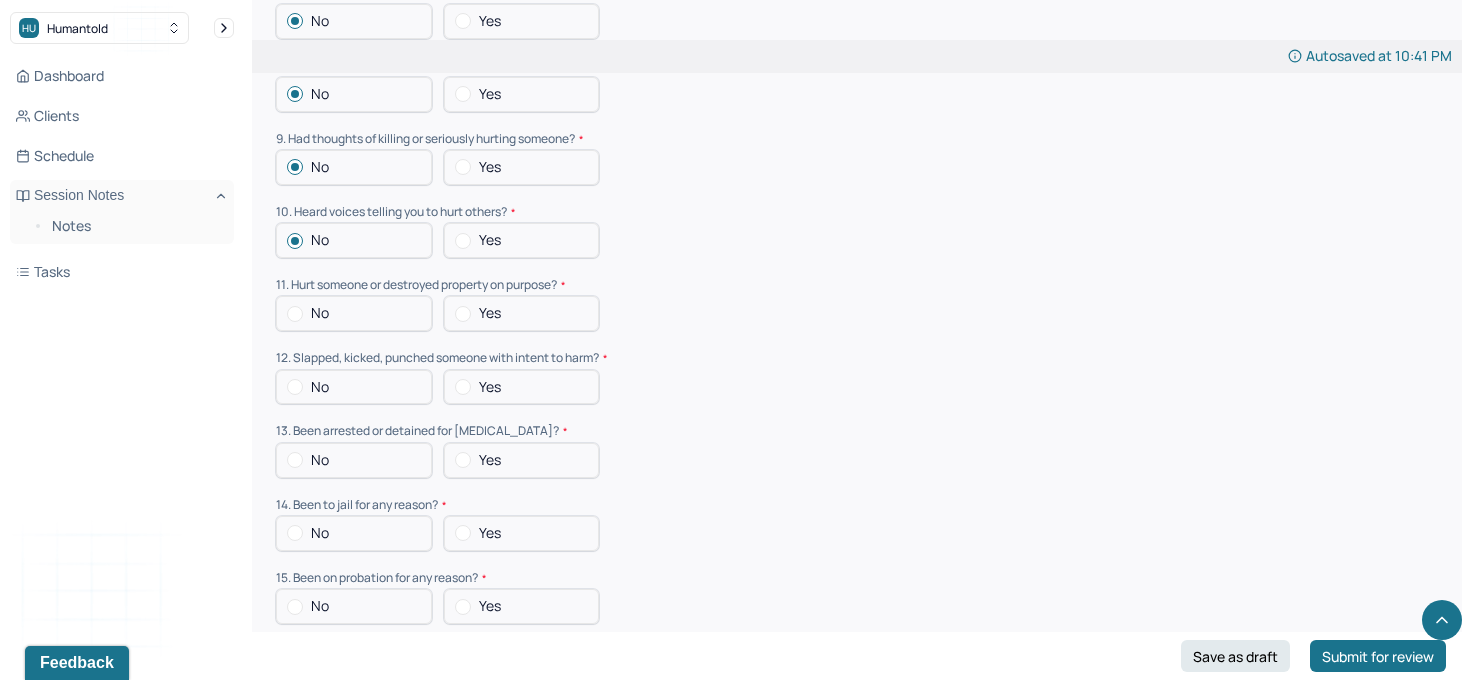 click at bounding box center [295, 314] 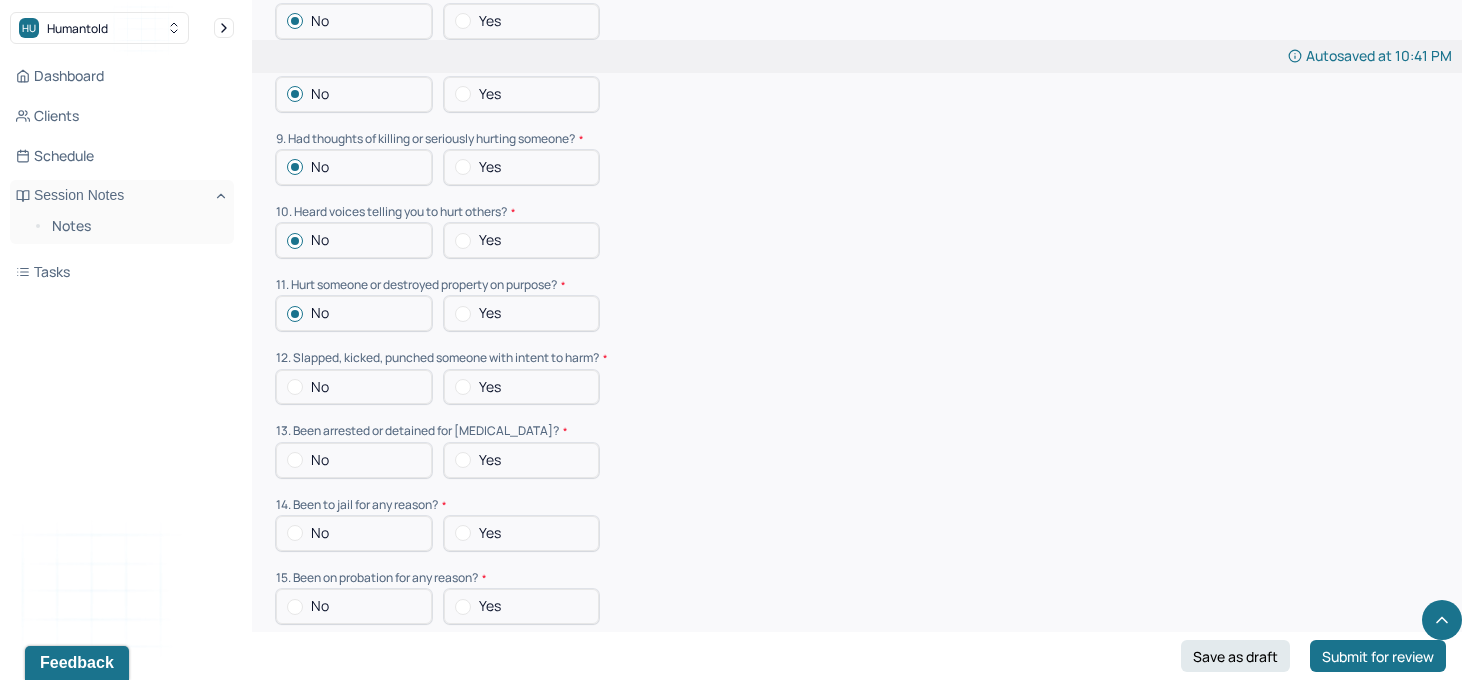 click on "No" at bounding box center (354, 387) 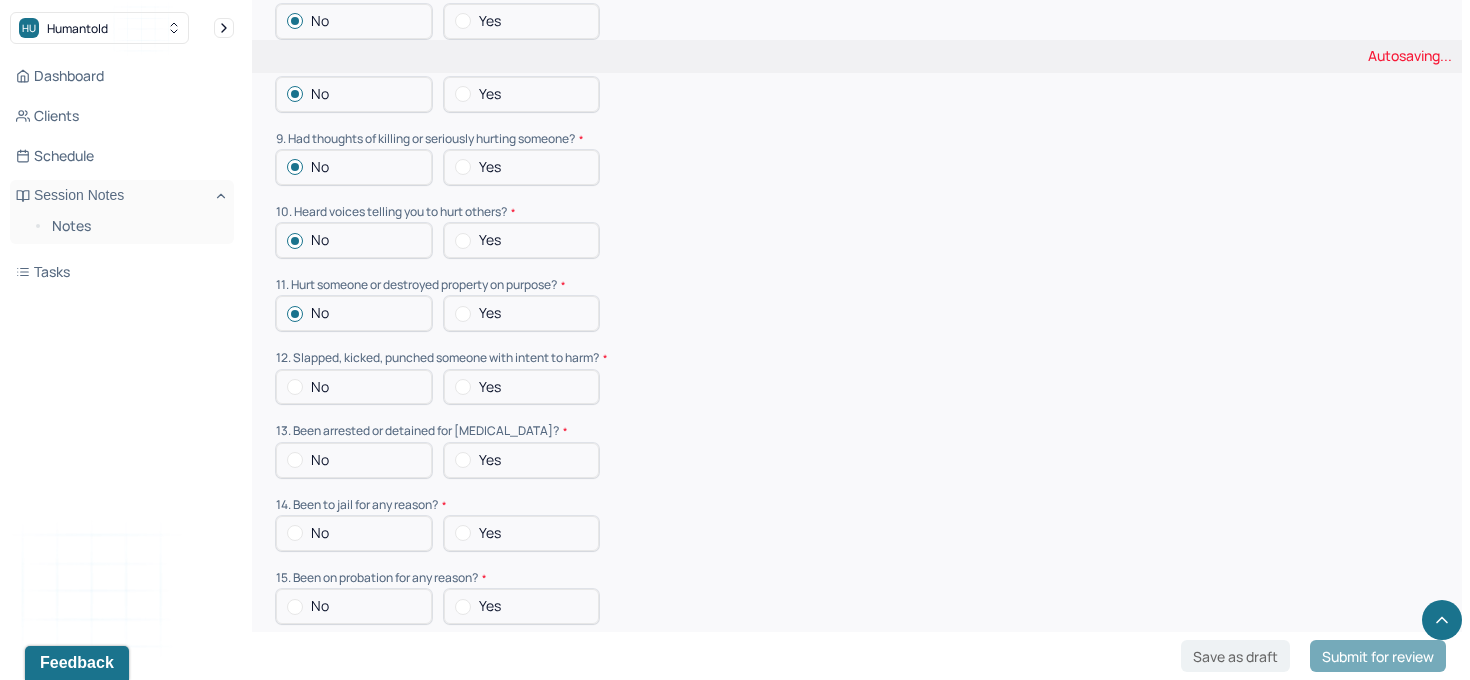 click at bounding box center (295, 387) 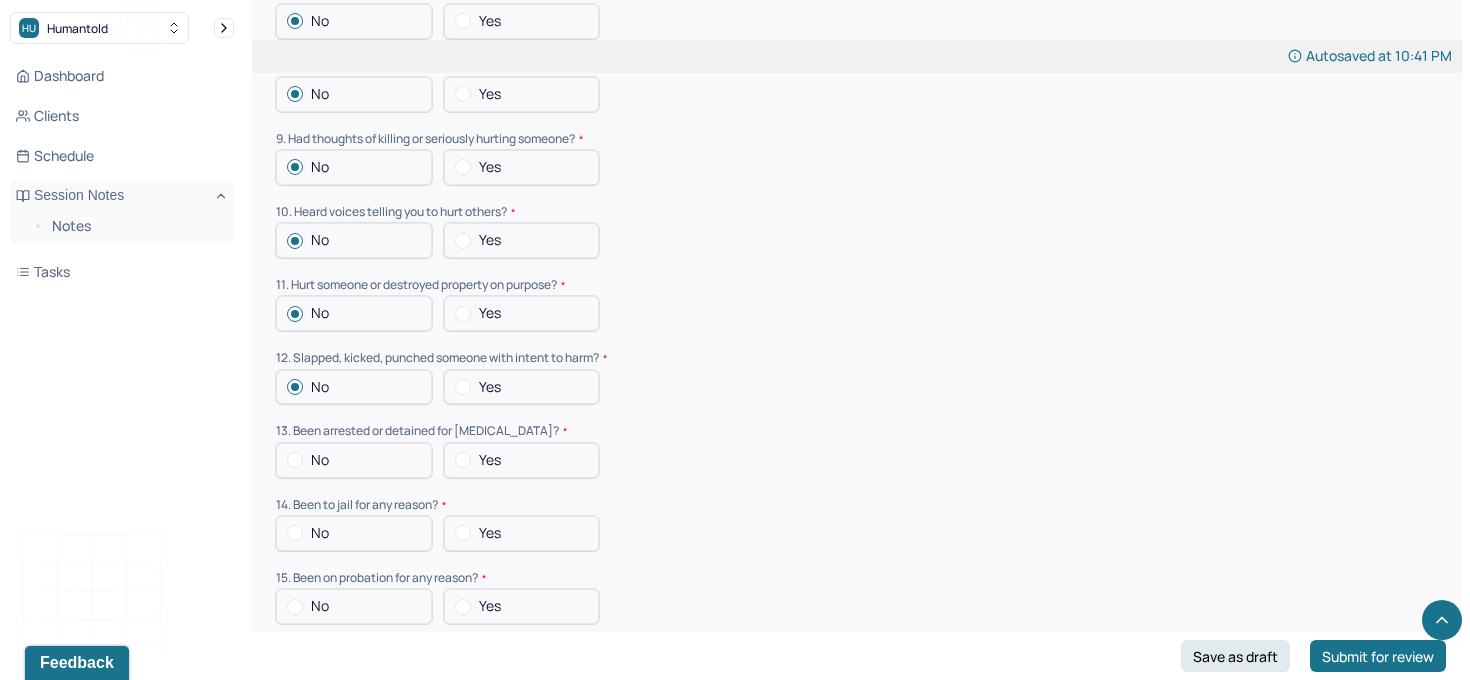 click at bounding box center [295, 460] 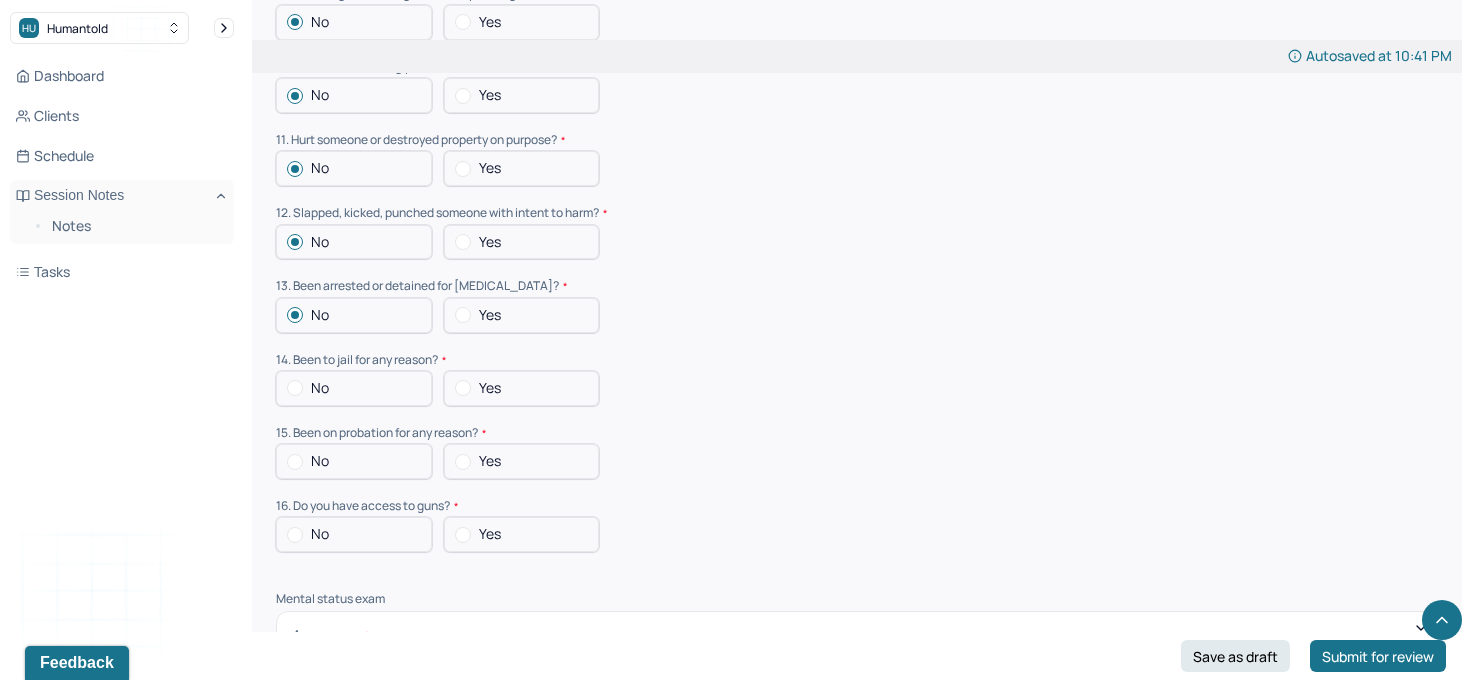 scroll, scrollTop: 5919, scrollLeft: 0, axis: vertical 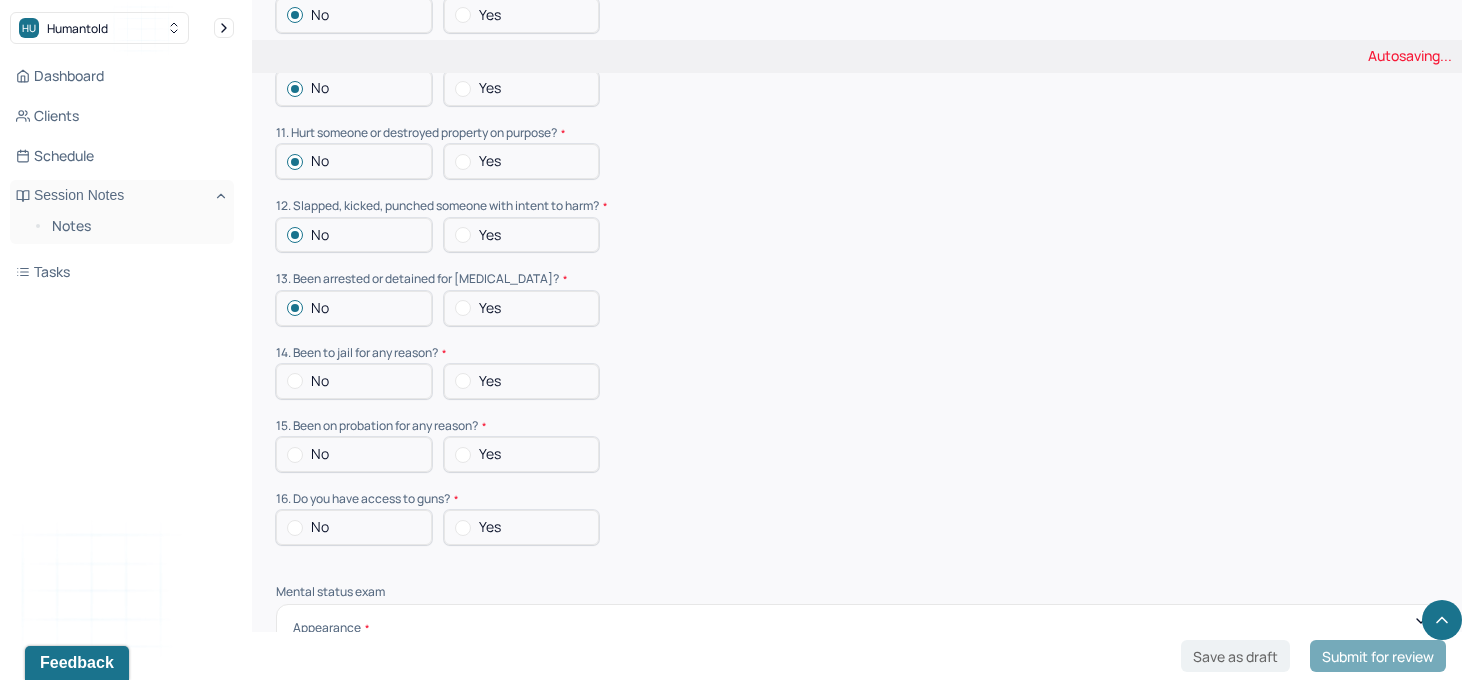 click at bounding box center (295, 381) 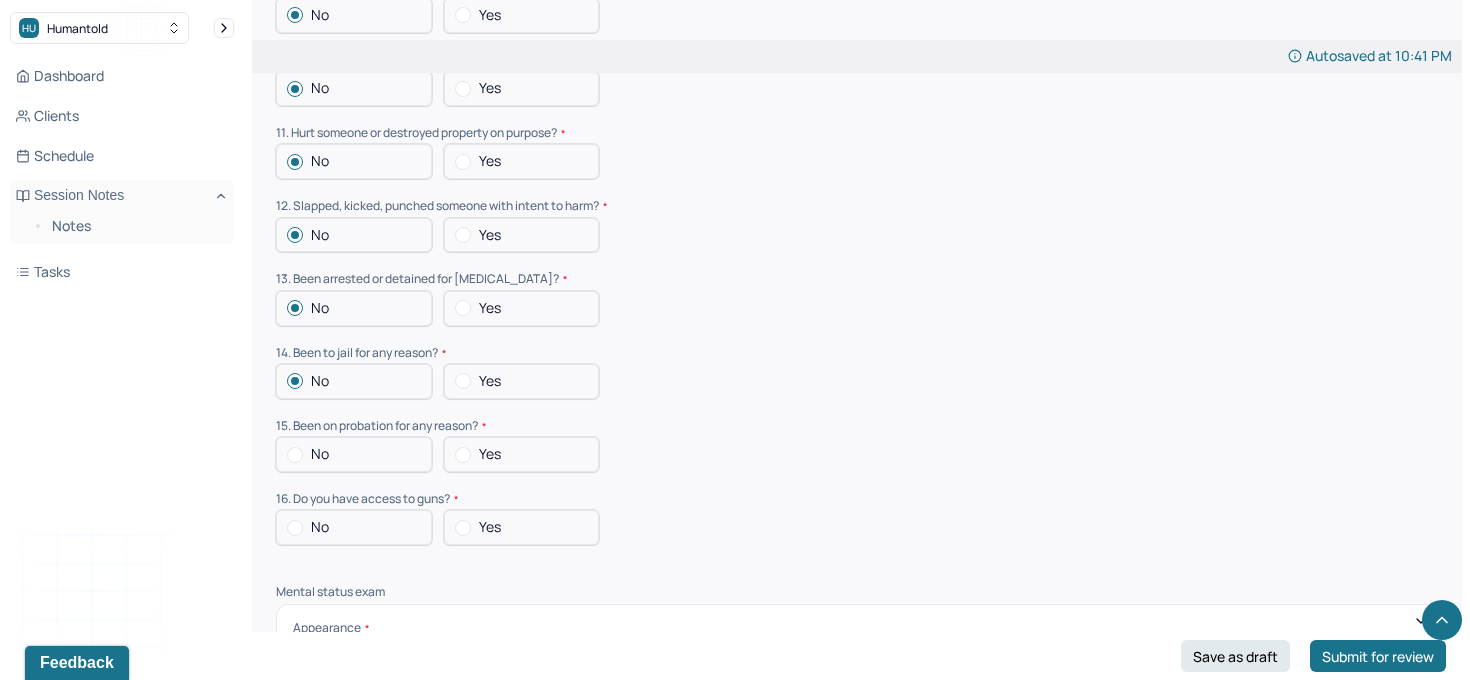 click at bounding box center [295, 455] 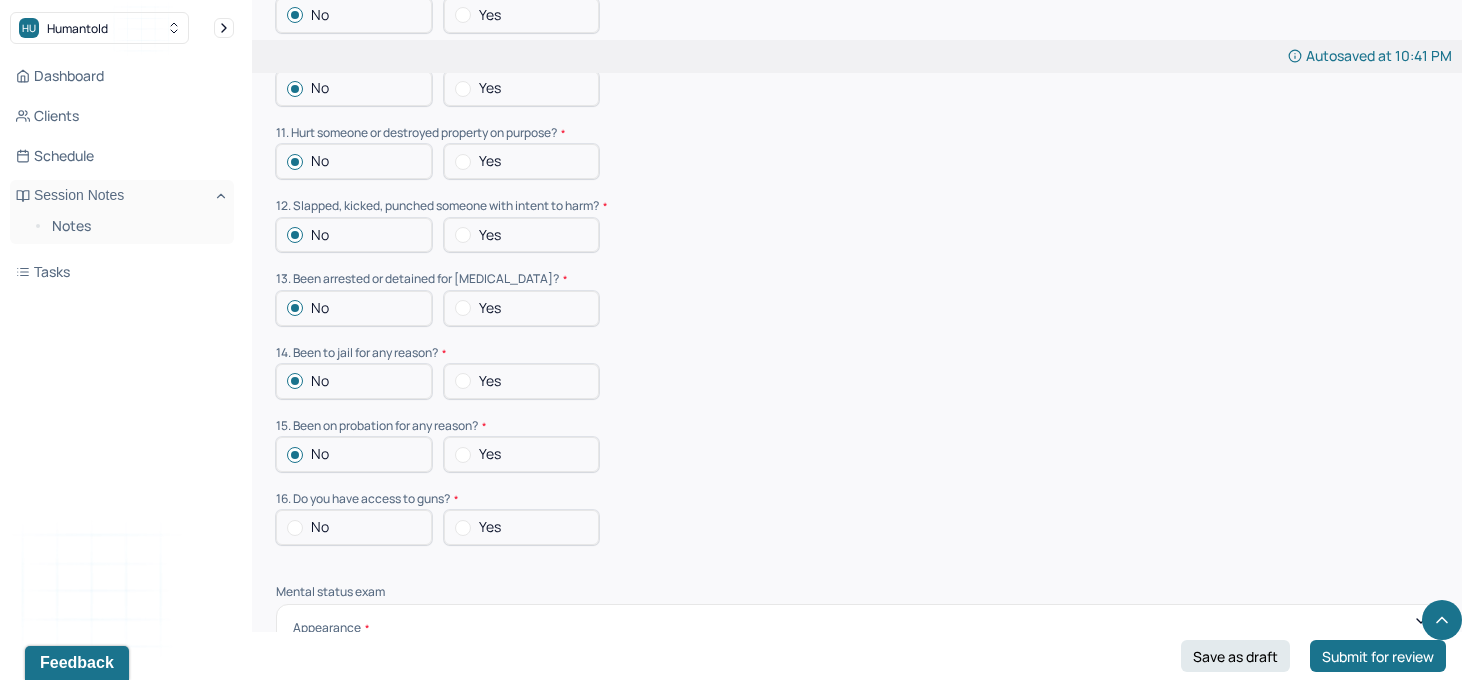 click on "No" at bounding box center (354, 527) 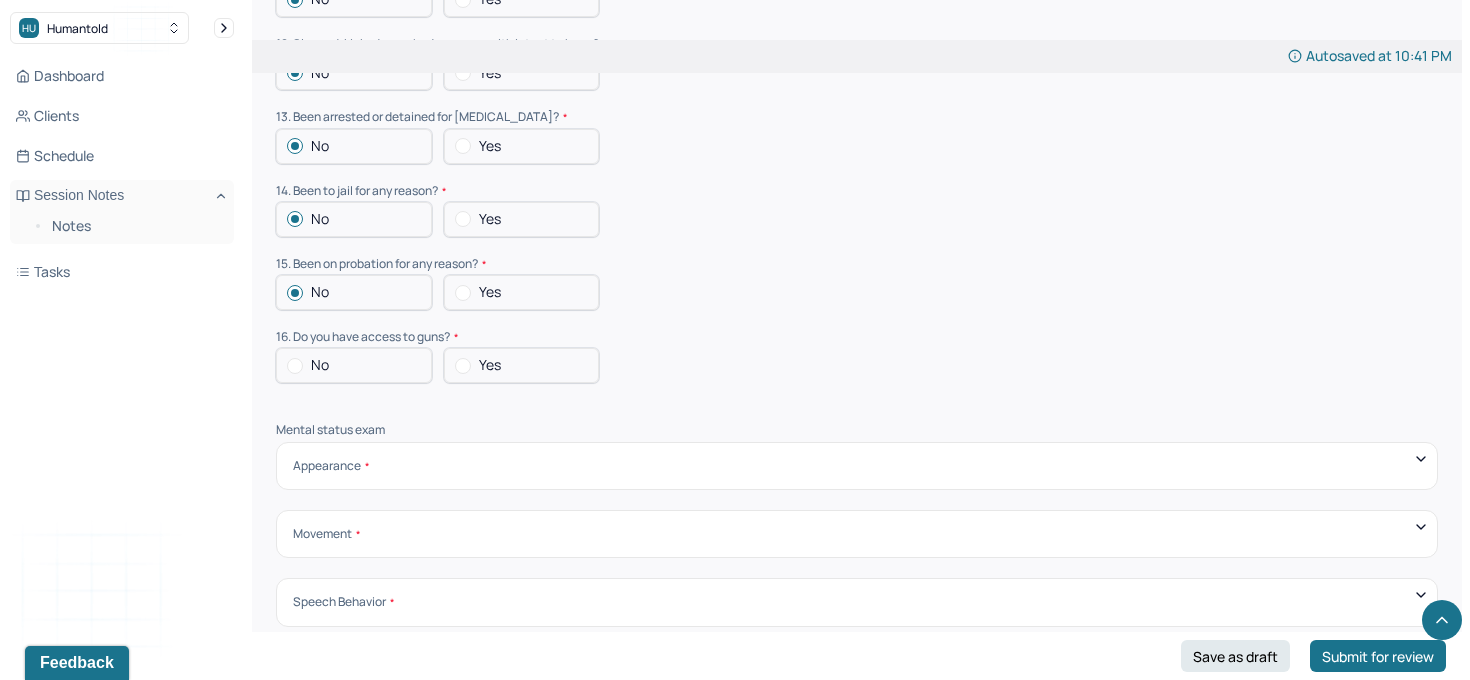 scroll, scrollTop: 6193, scrollLeft: 0, axis: vertical 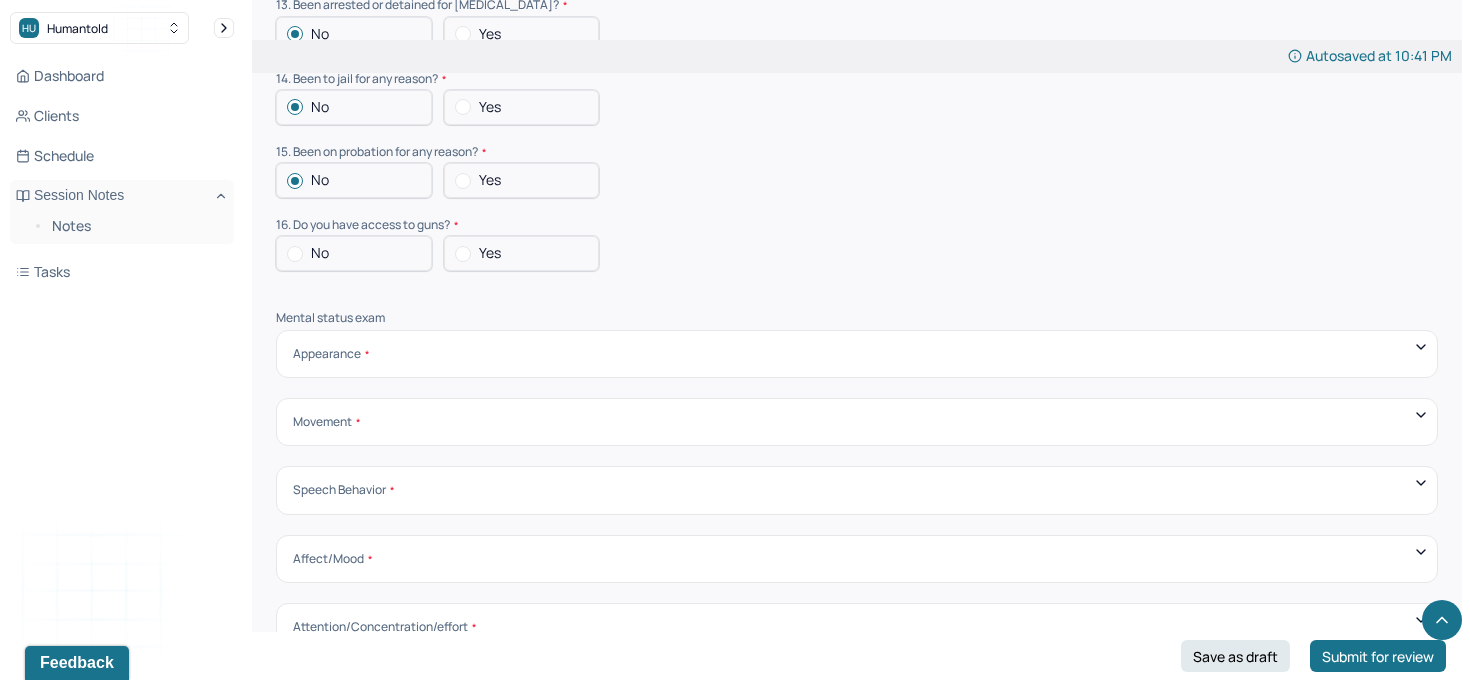 click at bounding box center (295, 254) 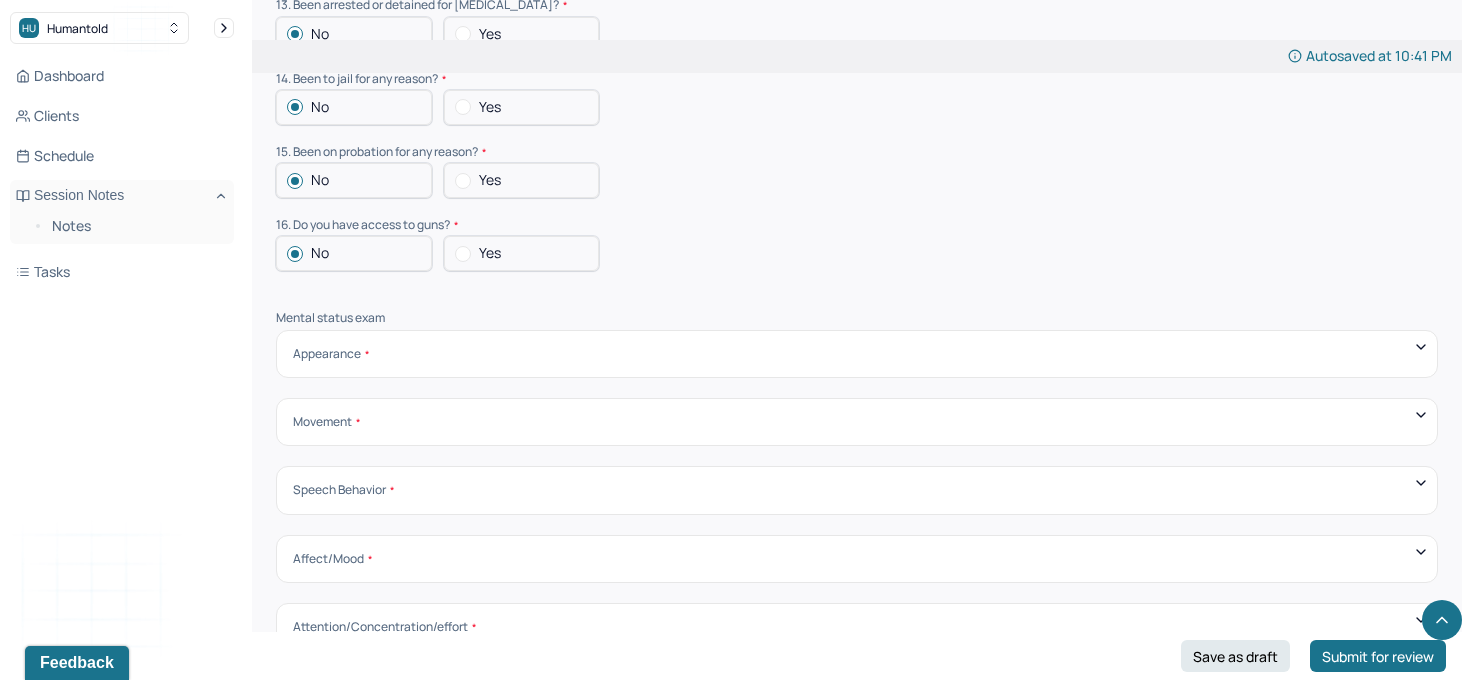 click on "Appearance" at bounding box center (331, 354) 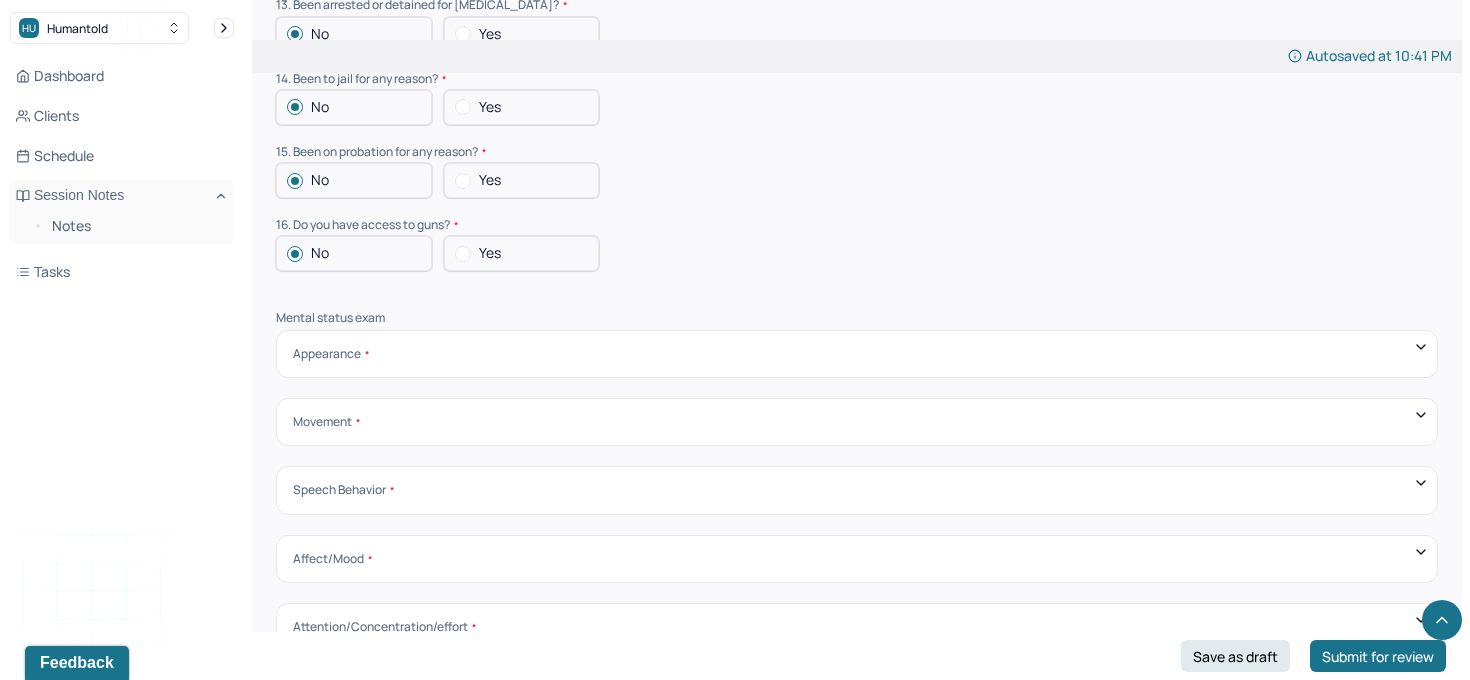 click on "Appearance" at bounding box center (857, 354) 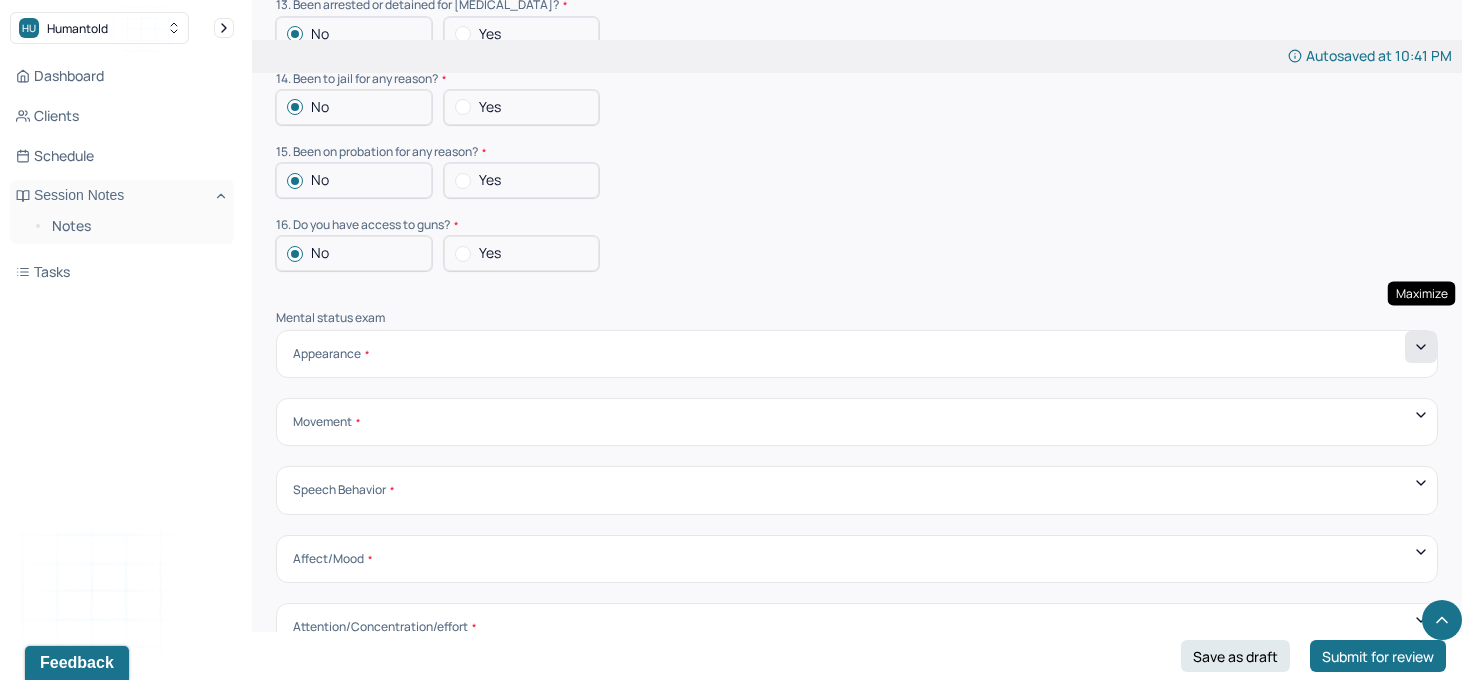 click 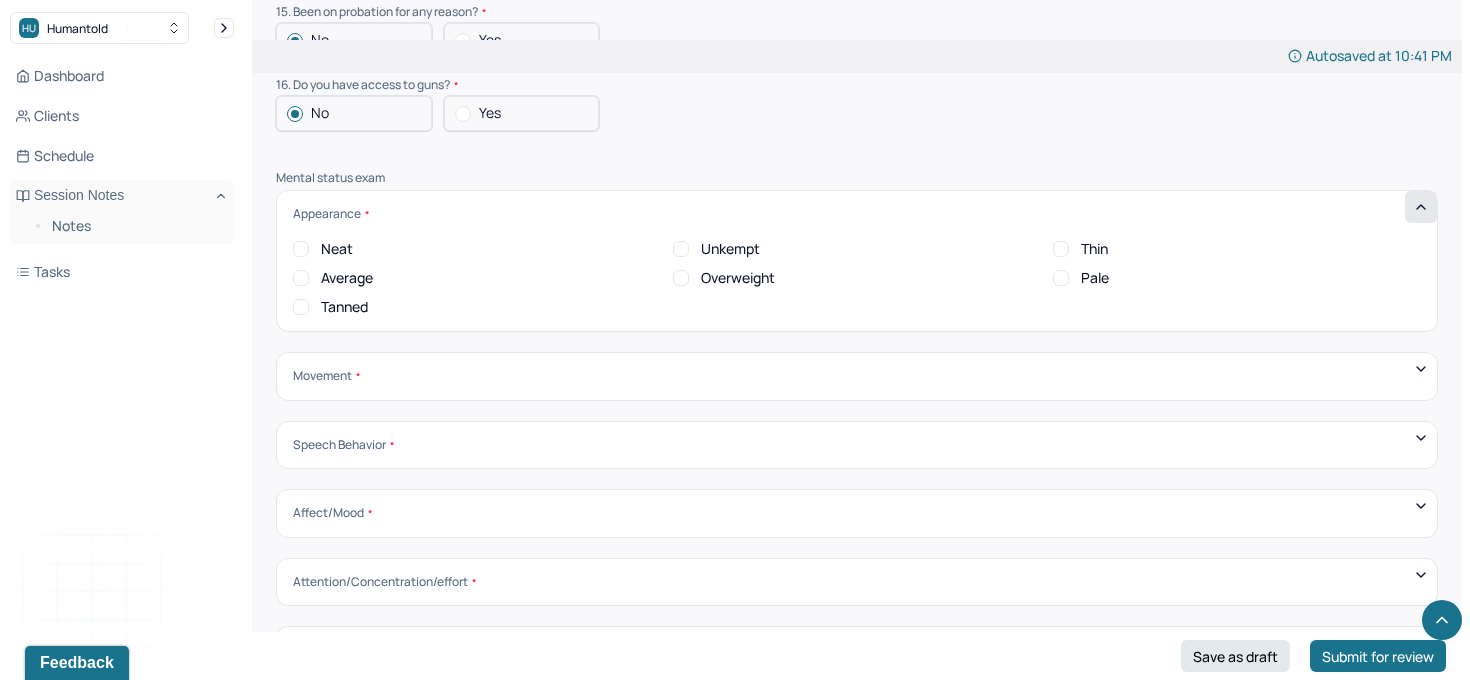 scroll, scrollTop: 6428, scrollLeft: 0, axis: vertical 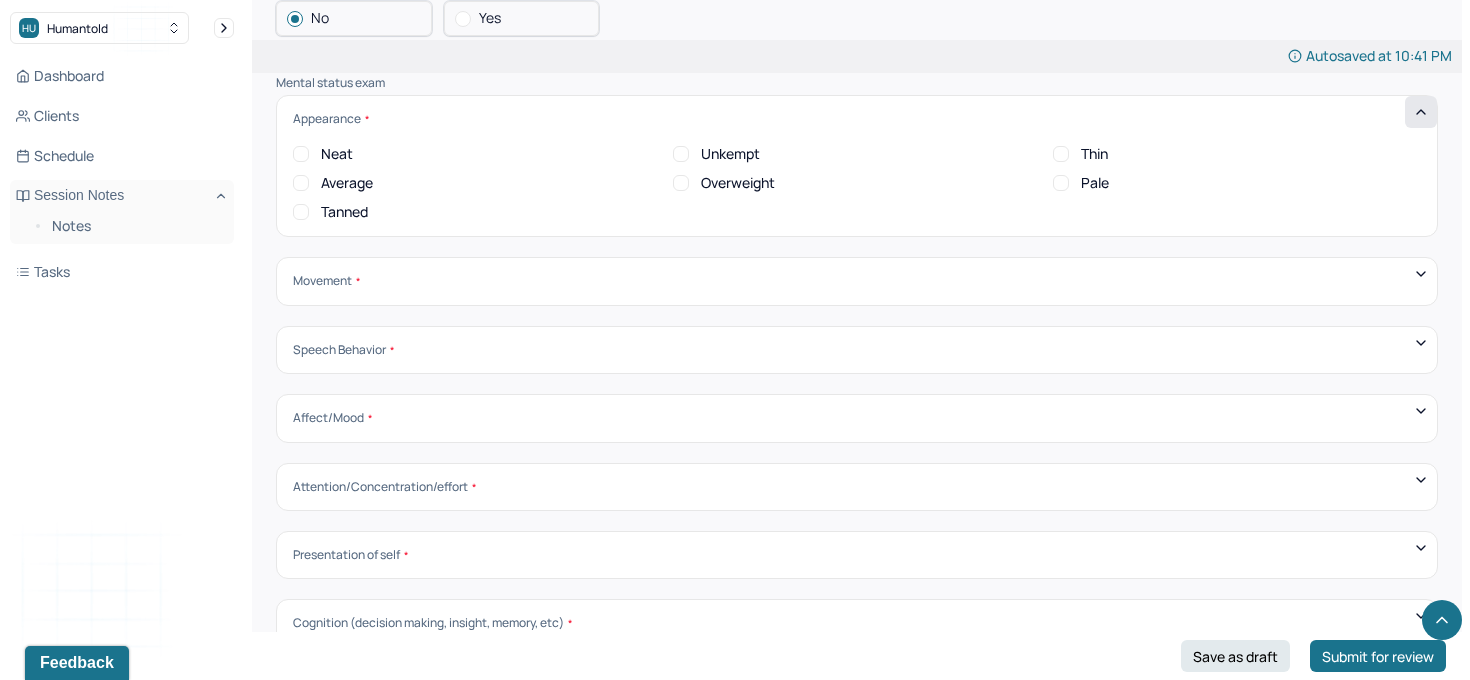 click on "Average" at bounding box center (301, 183) 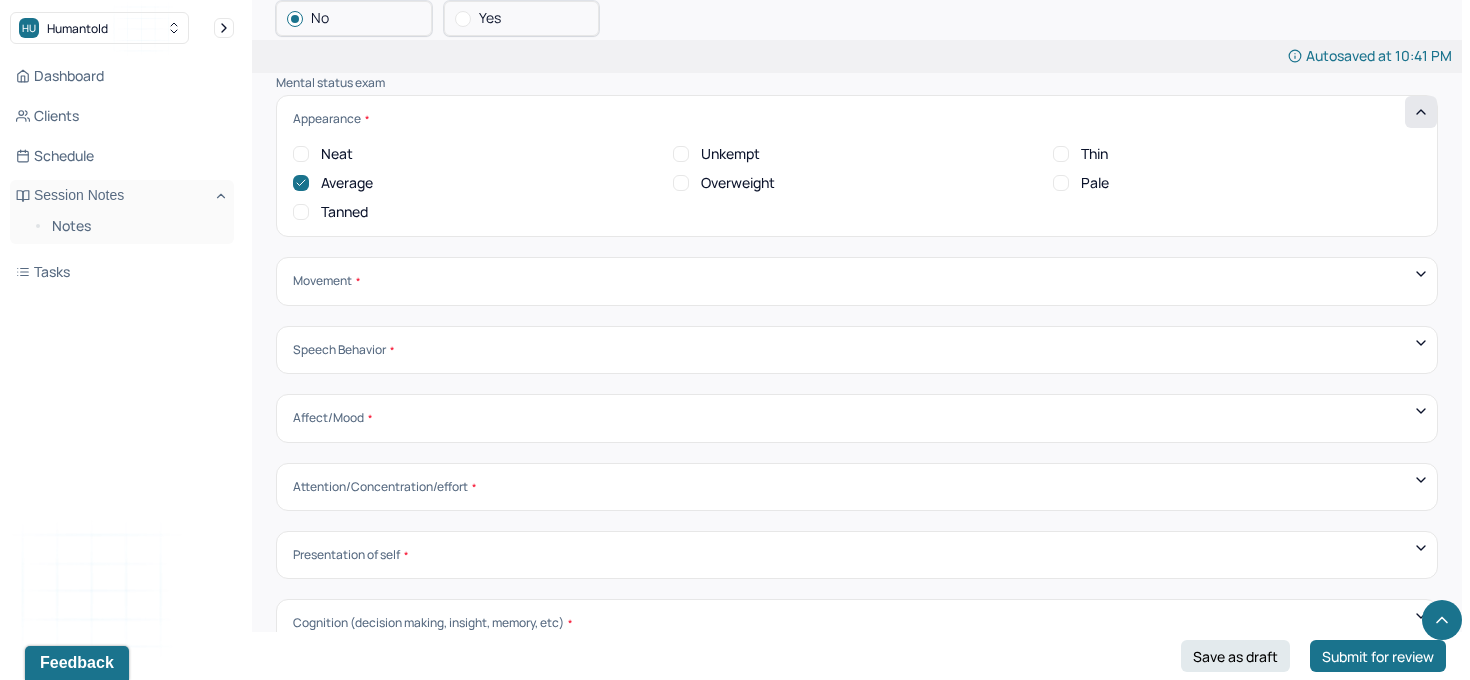 click on "Movement" at bounding box center (857, 281) 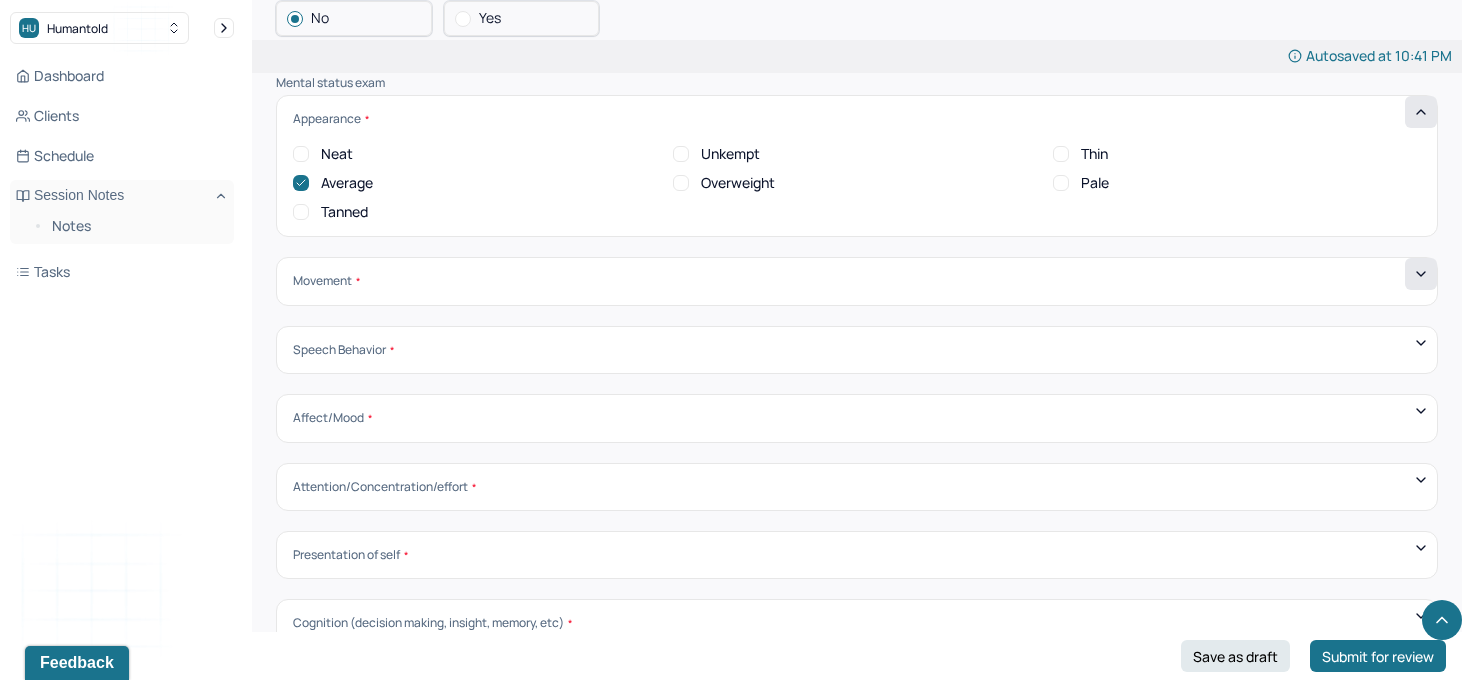 click 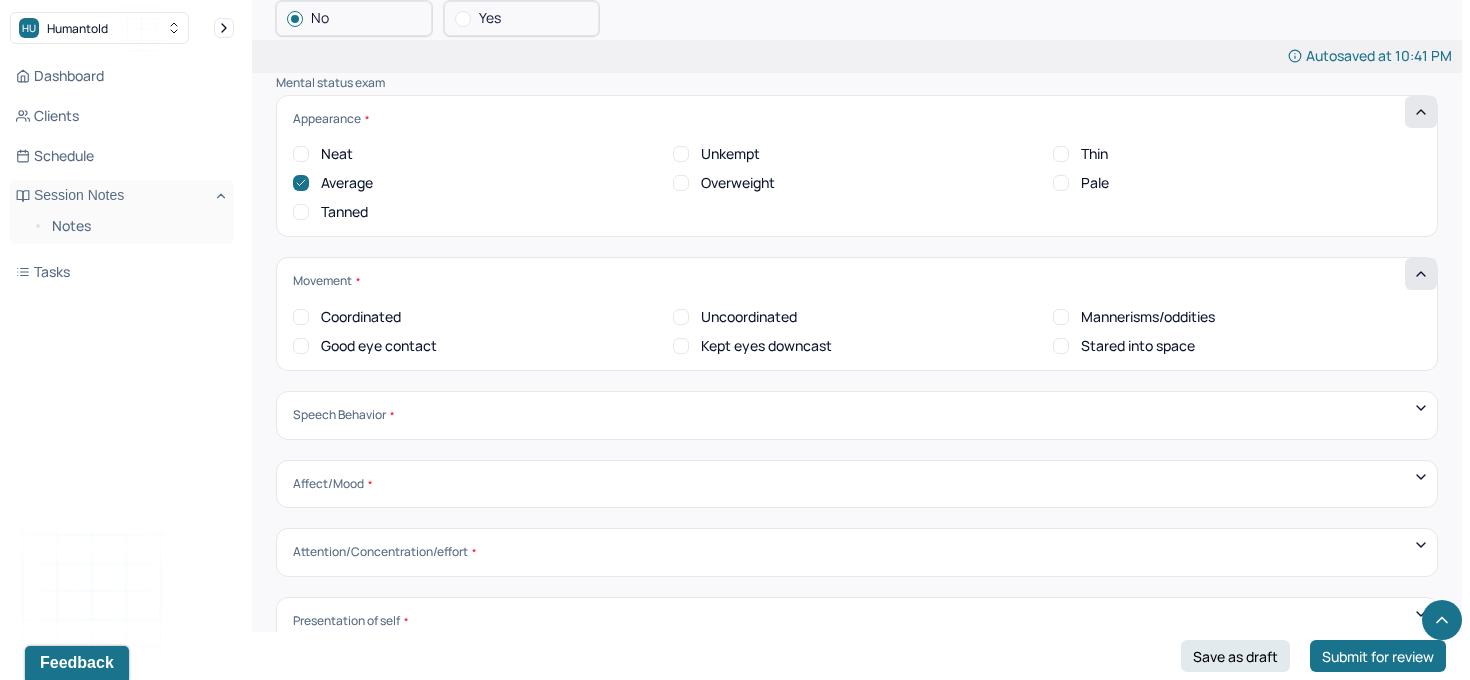 click on "Good eye contact" at bounding box center (301, 346) 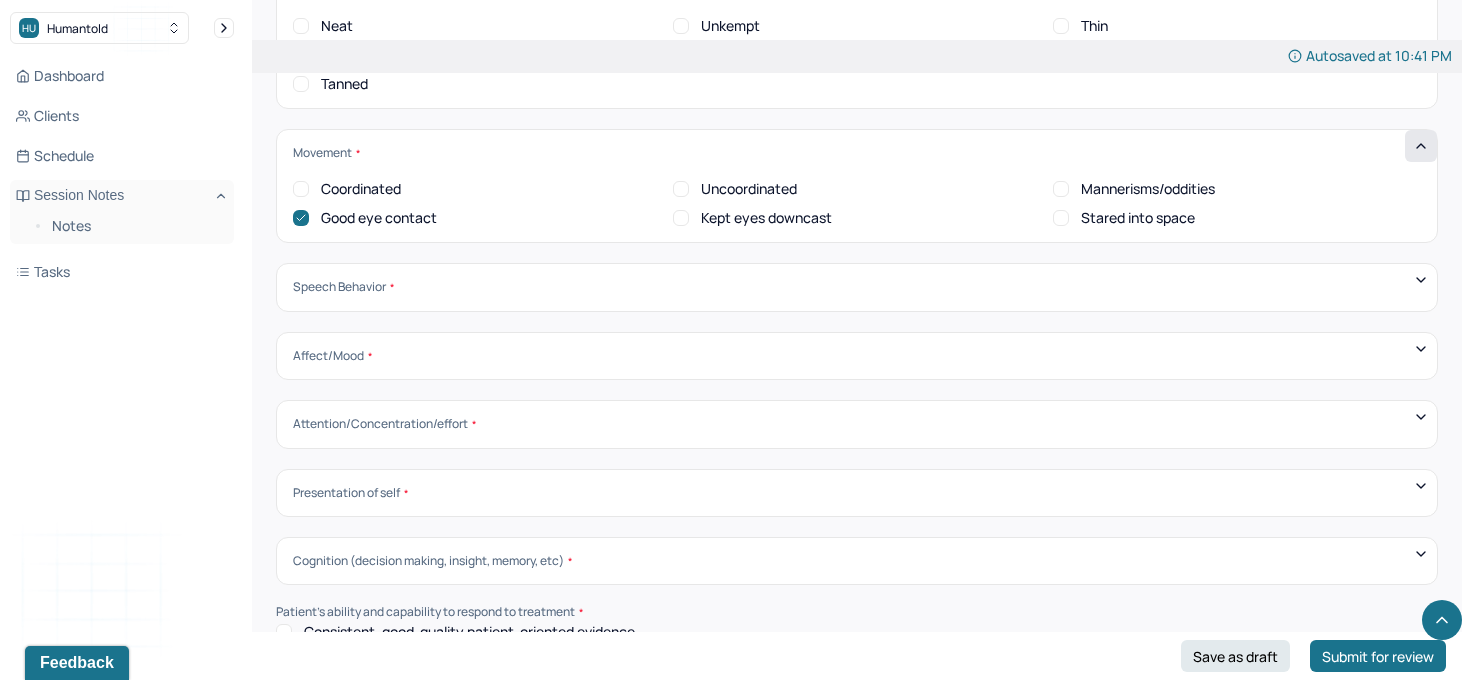 scroll, scrollTop: 6580, scrollLeft: 0, axis: vertical 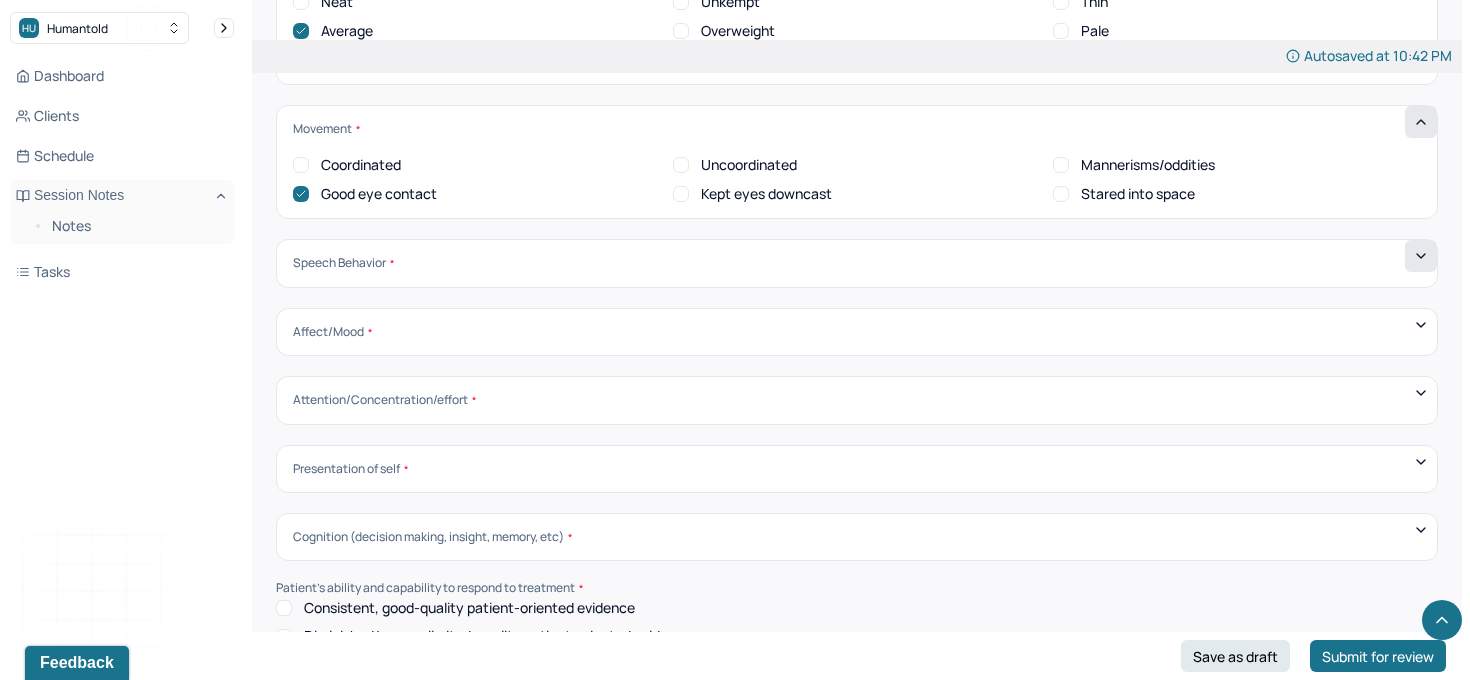 click 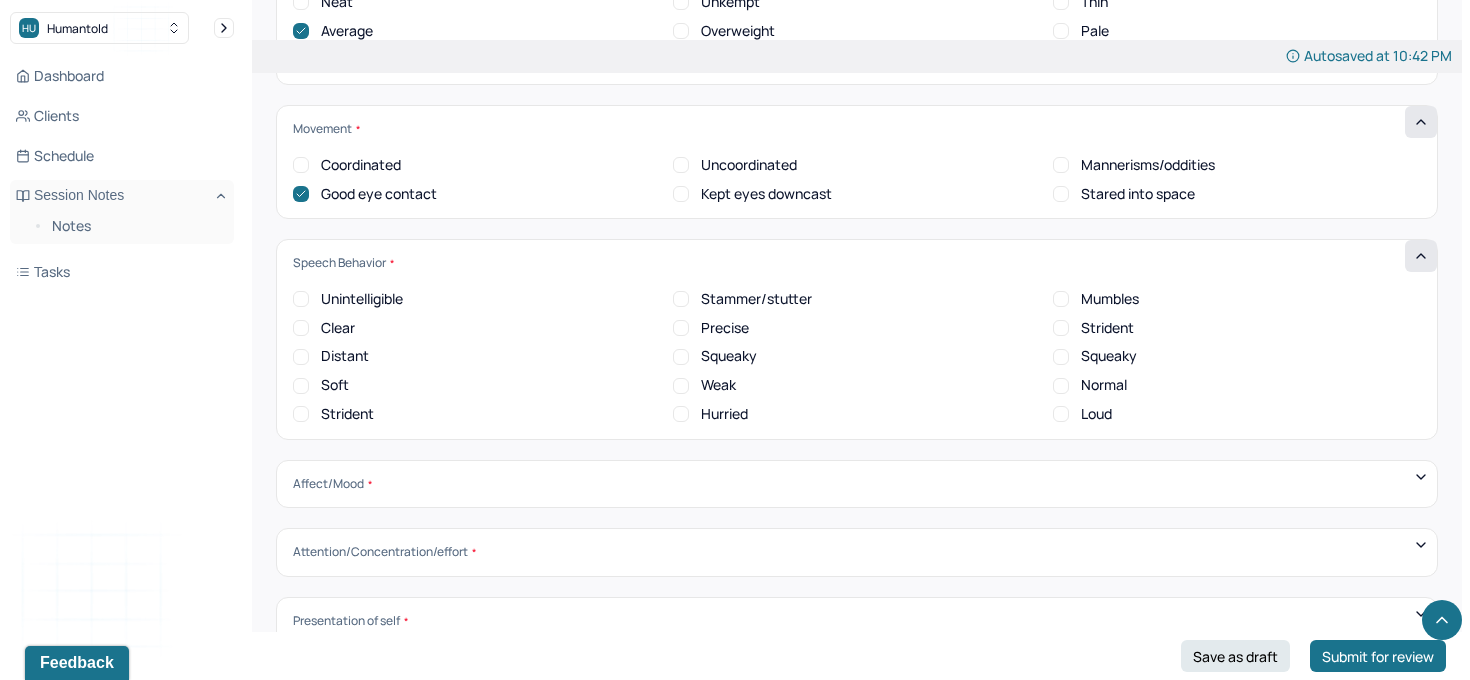 click on "Clear" at bounding box center [301, 328] 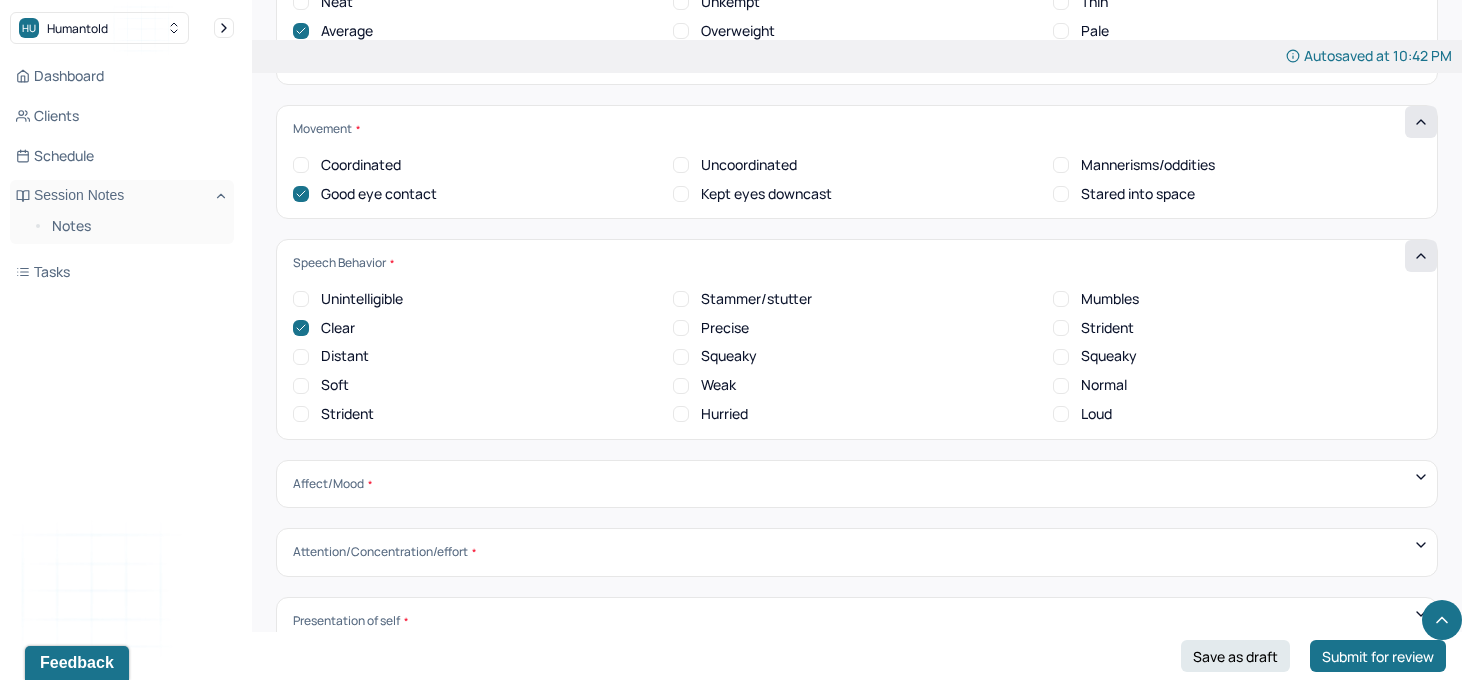 click on "Normal" at bounding box center (1061, 386) 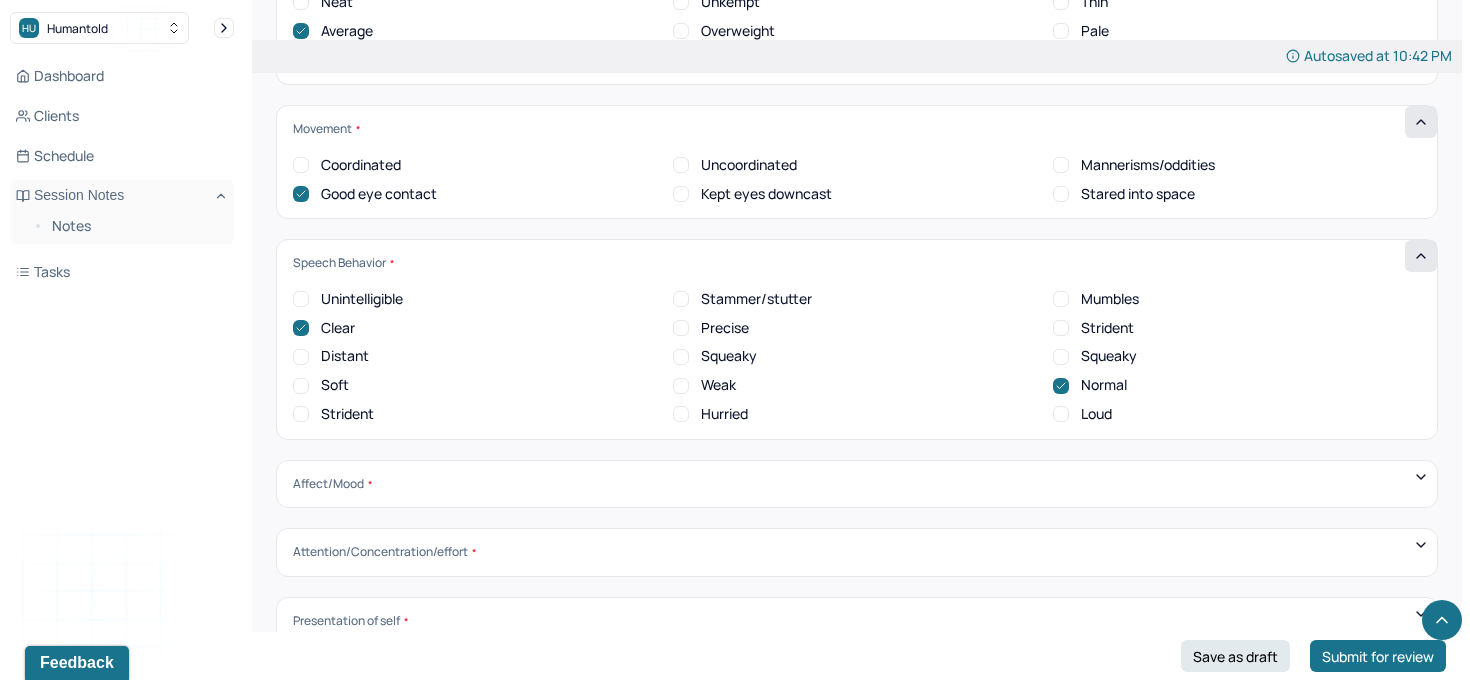 click on "Affect/Mood" at bounding box center (857, 484) 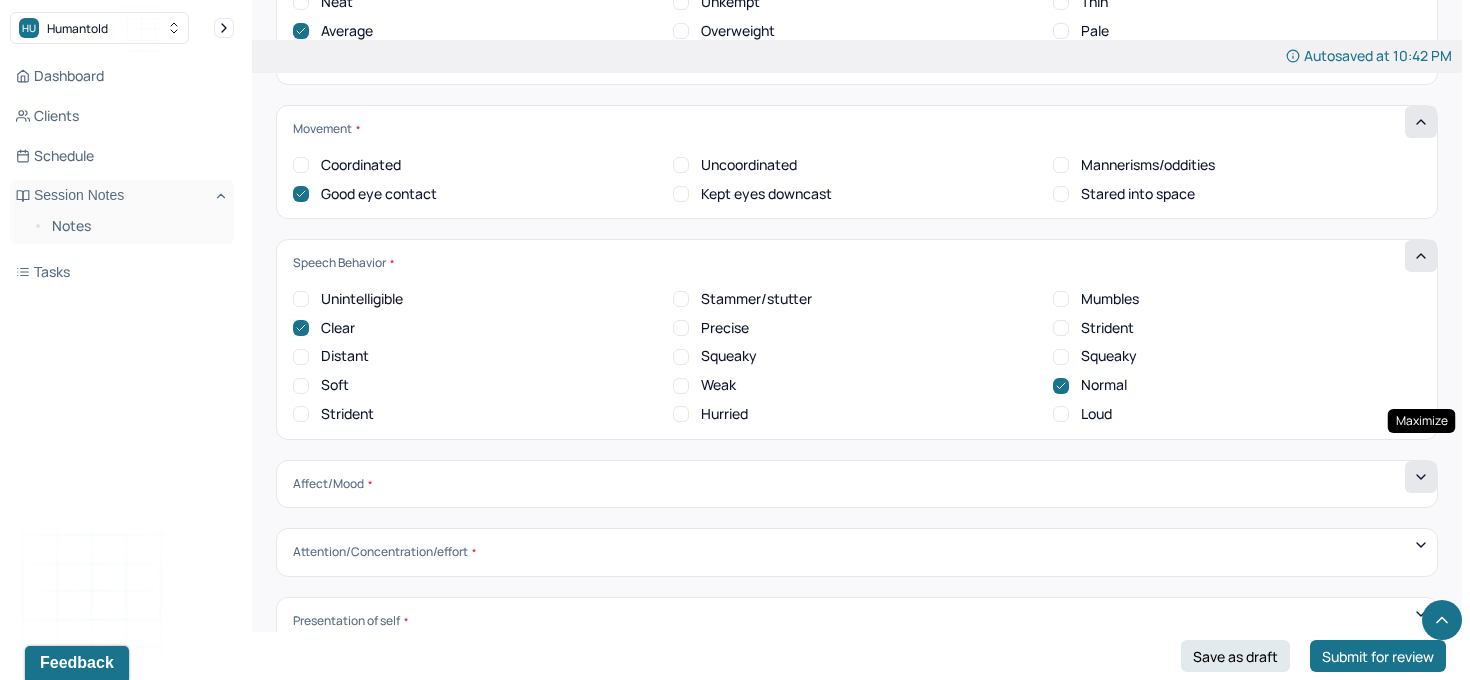 click 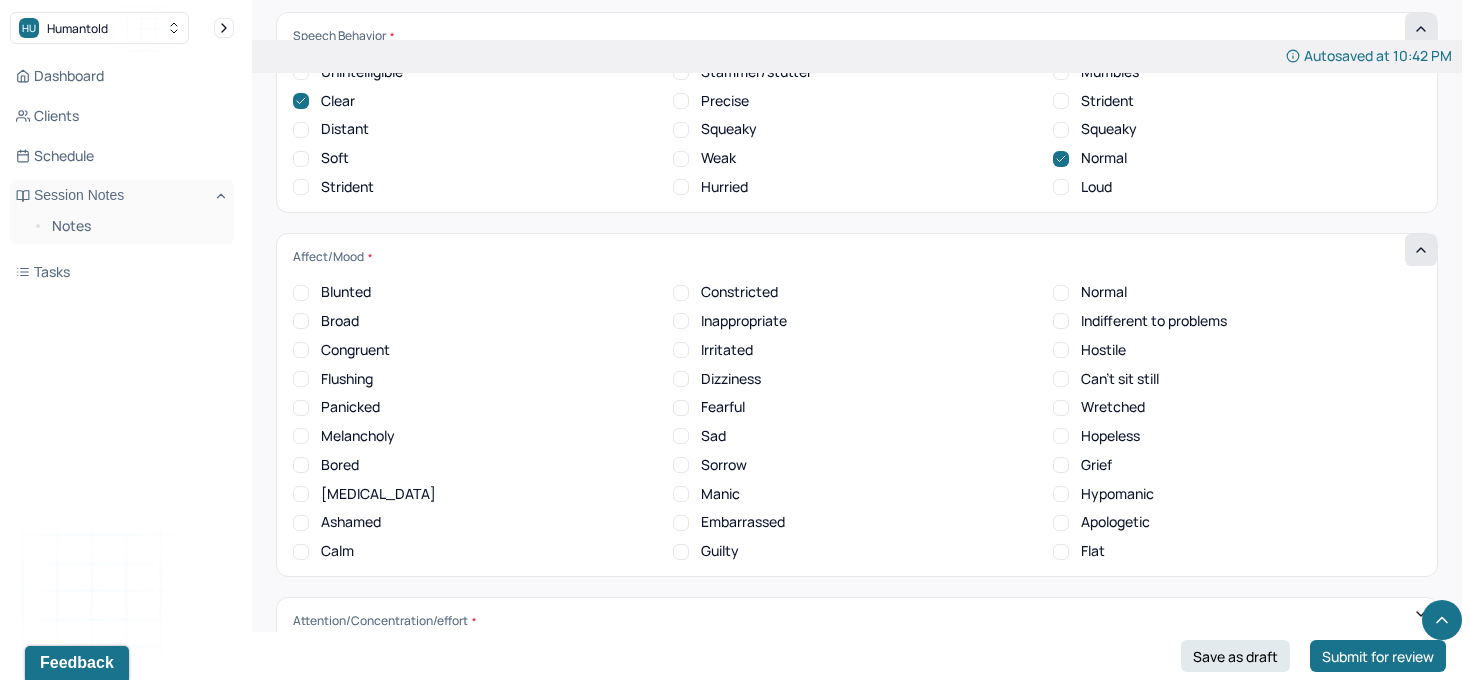 scroll, scrollTop: 6858, scrollLeft: 0, axis: vertical 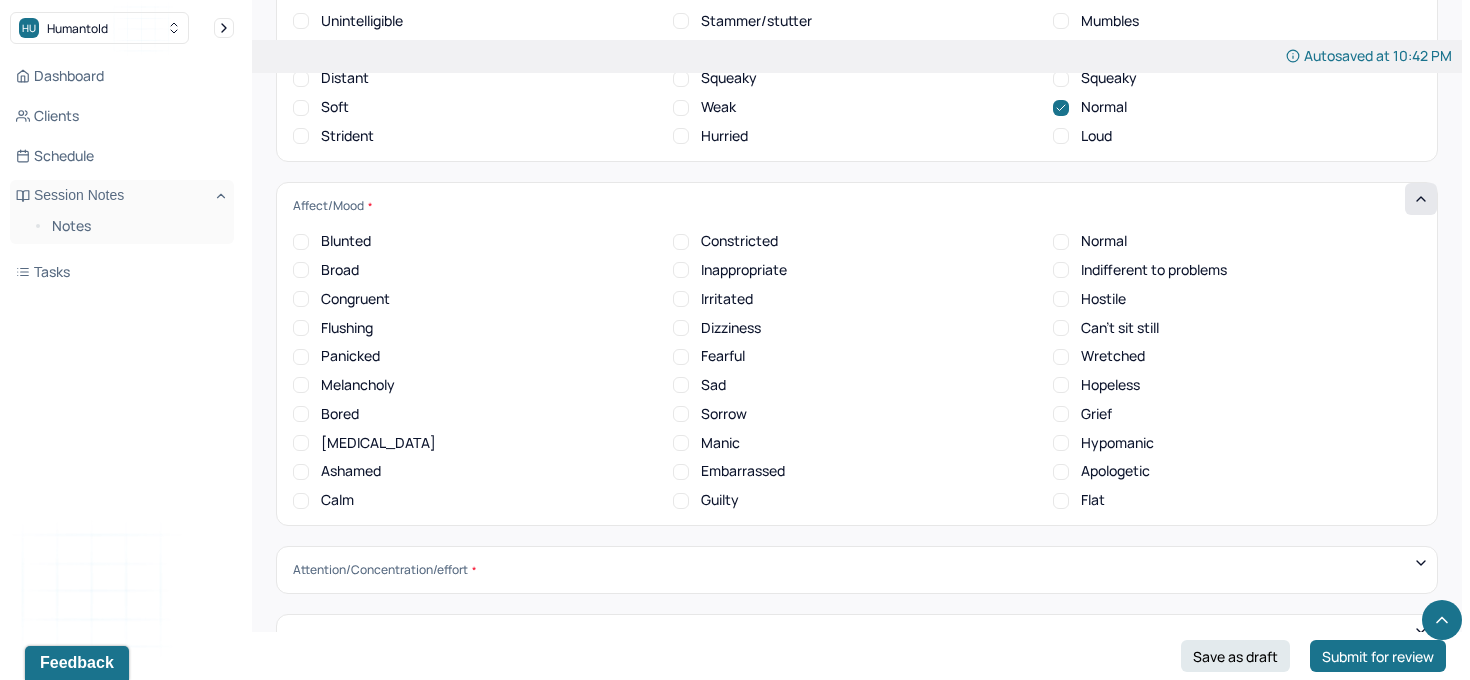 click on "Normal" at bounding box center [1061, 242] 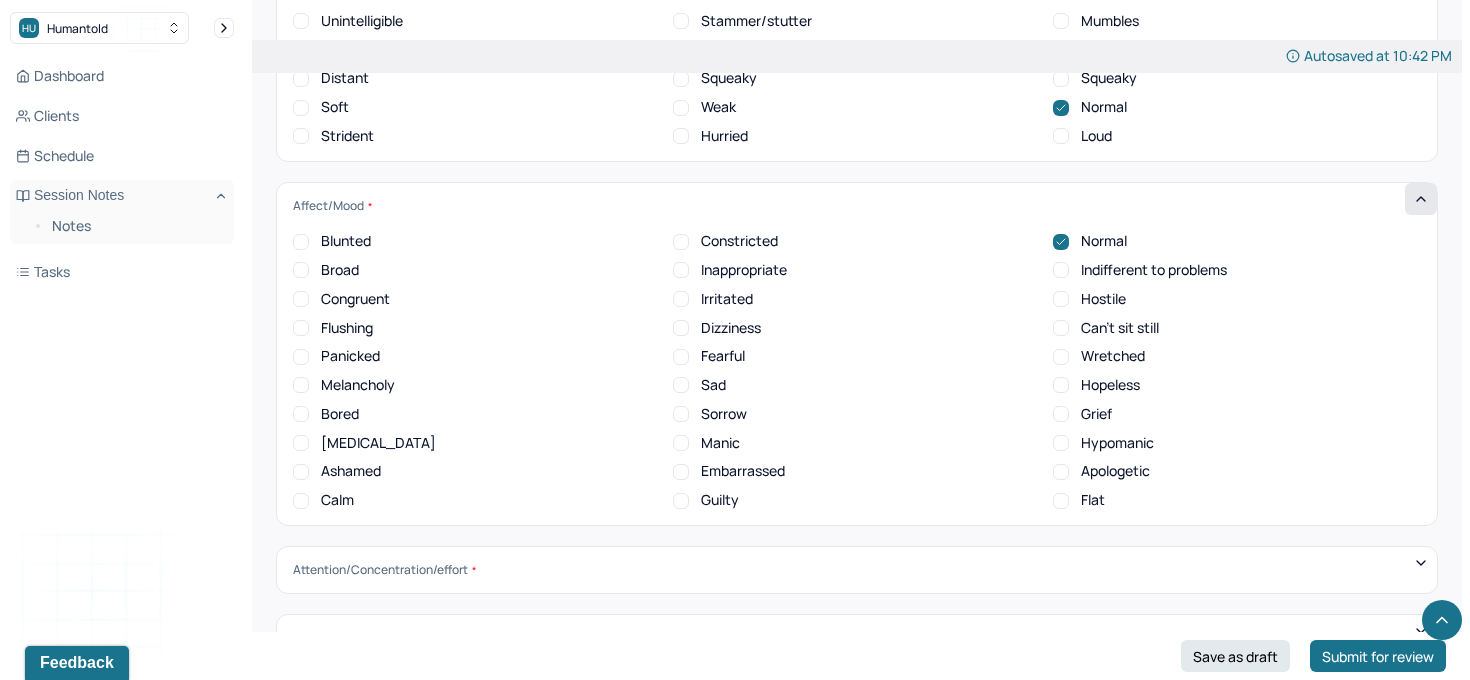 click on "Congruent" at bounding box center [301, 299] 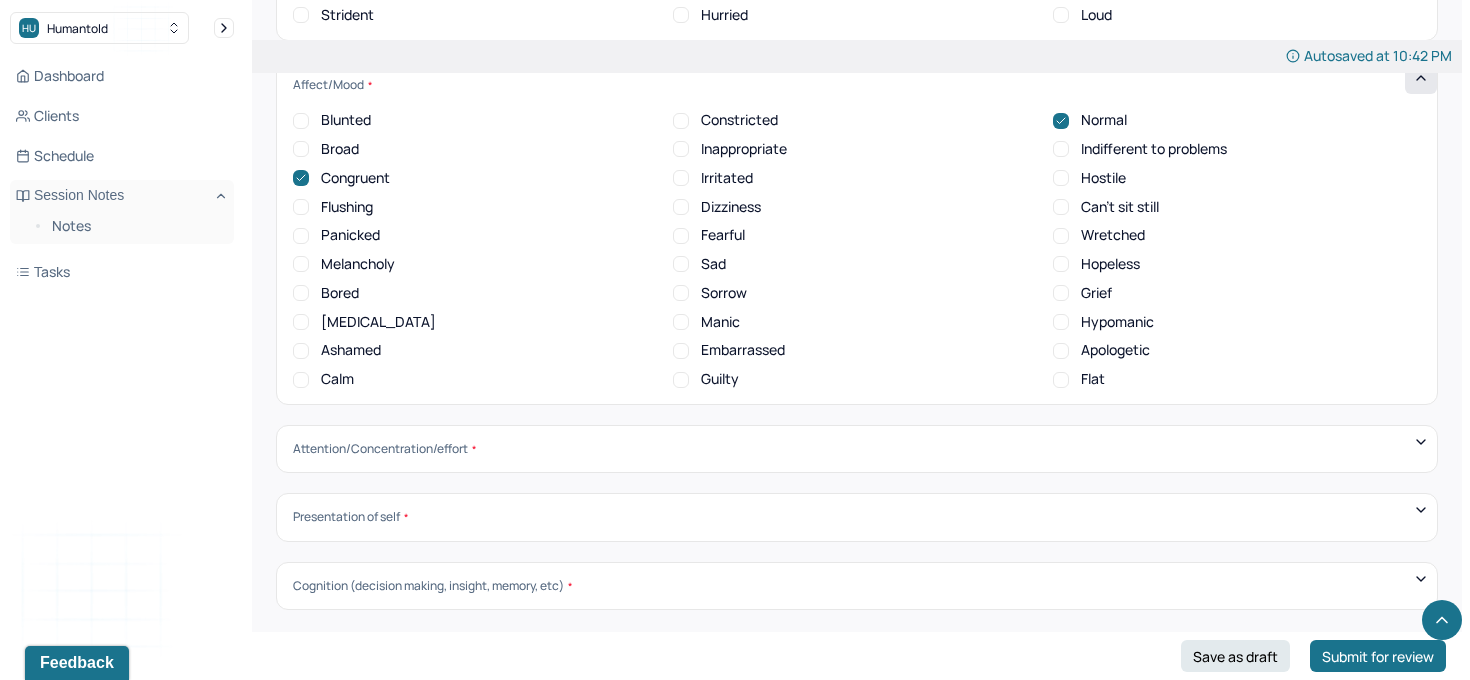 scroll, scrollTop: 6991, scrollLeft: 0, axis: vertical 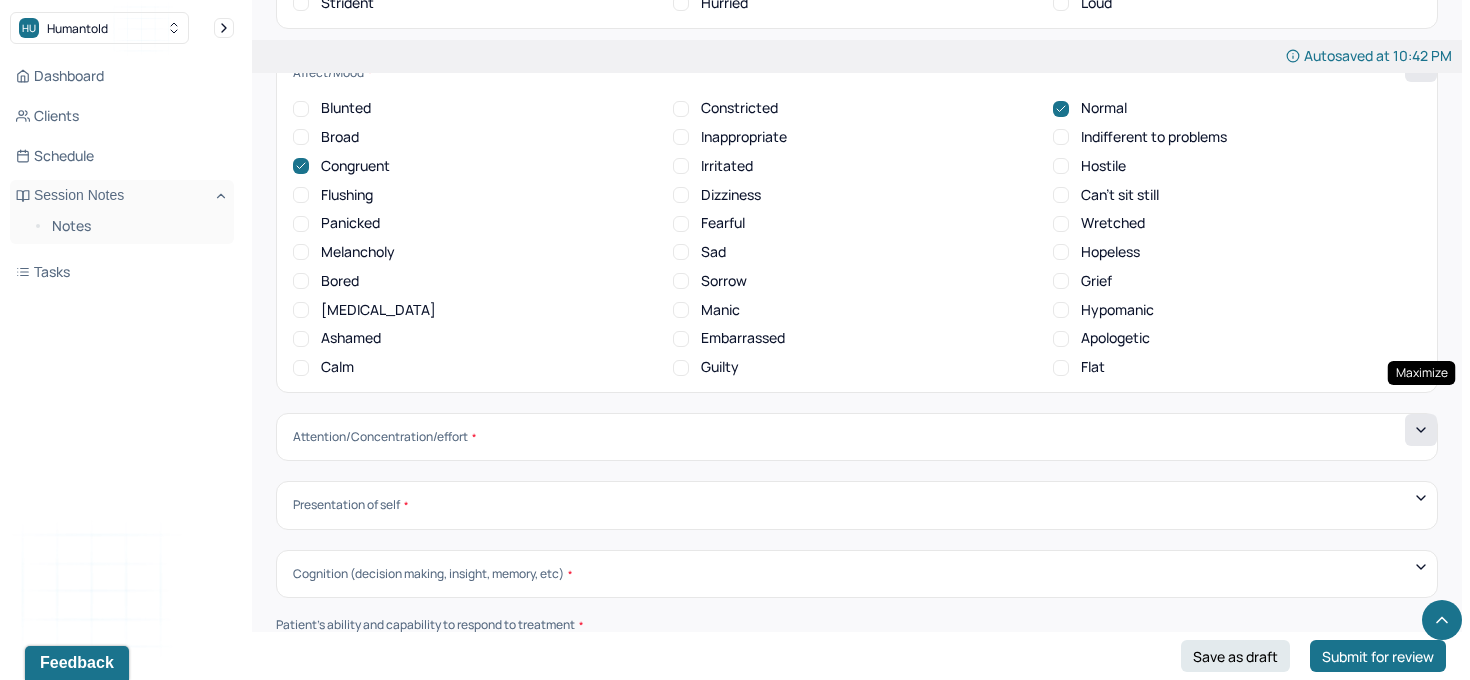 click 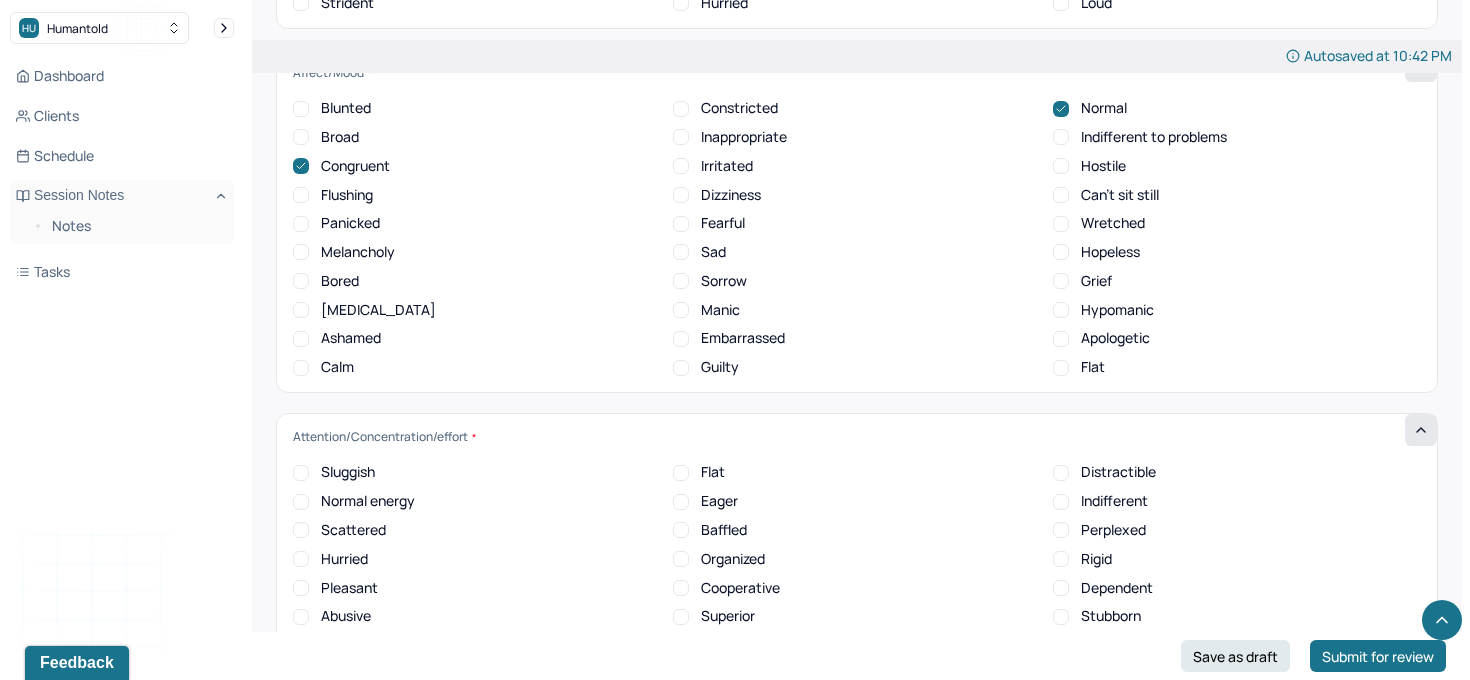 scroll, scrollTop: 1, scrollLeft: 0, axis: vertical 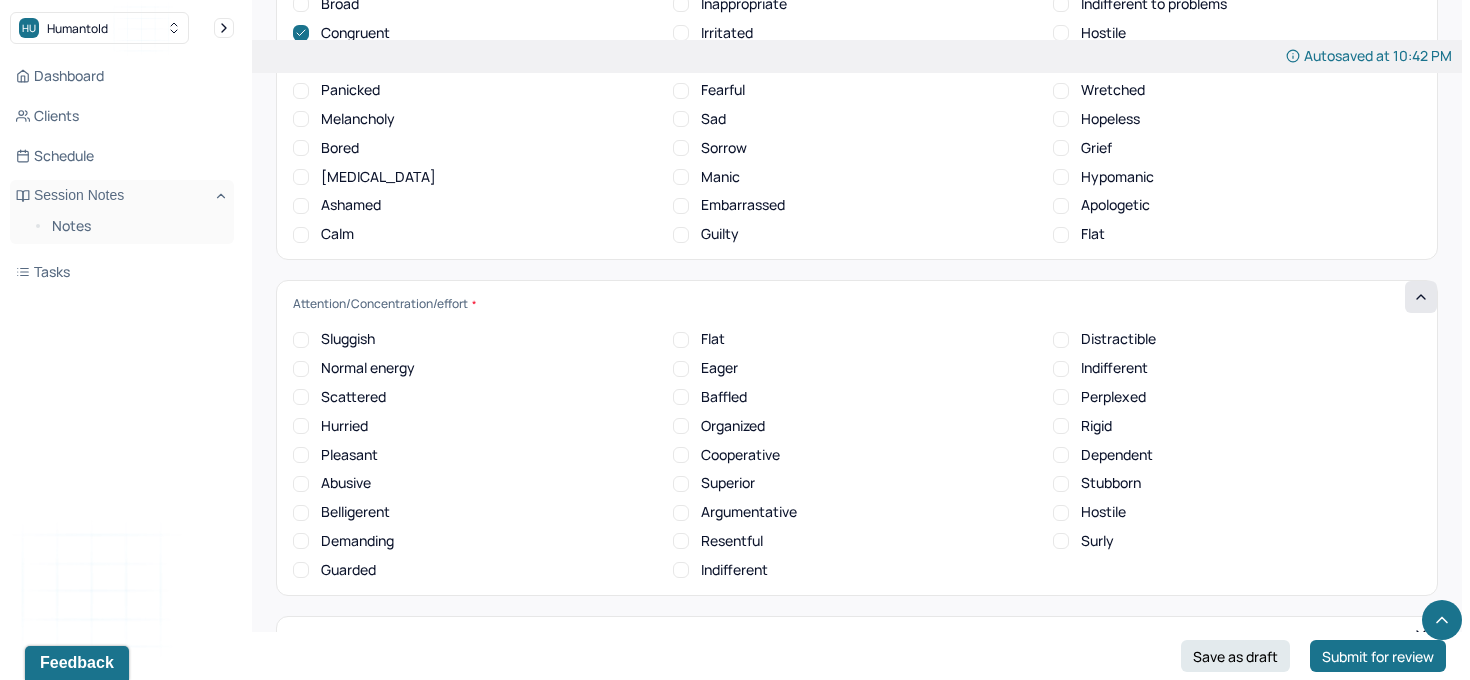 click on "Pleasant" at bounding box center (301, 455) 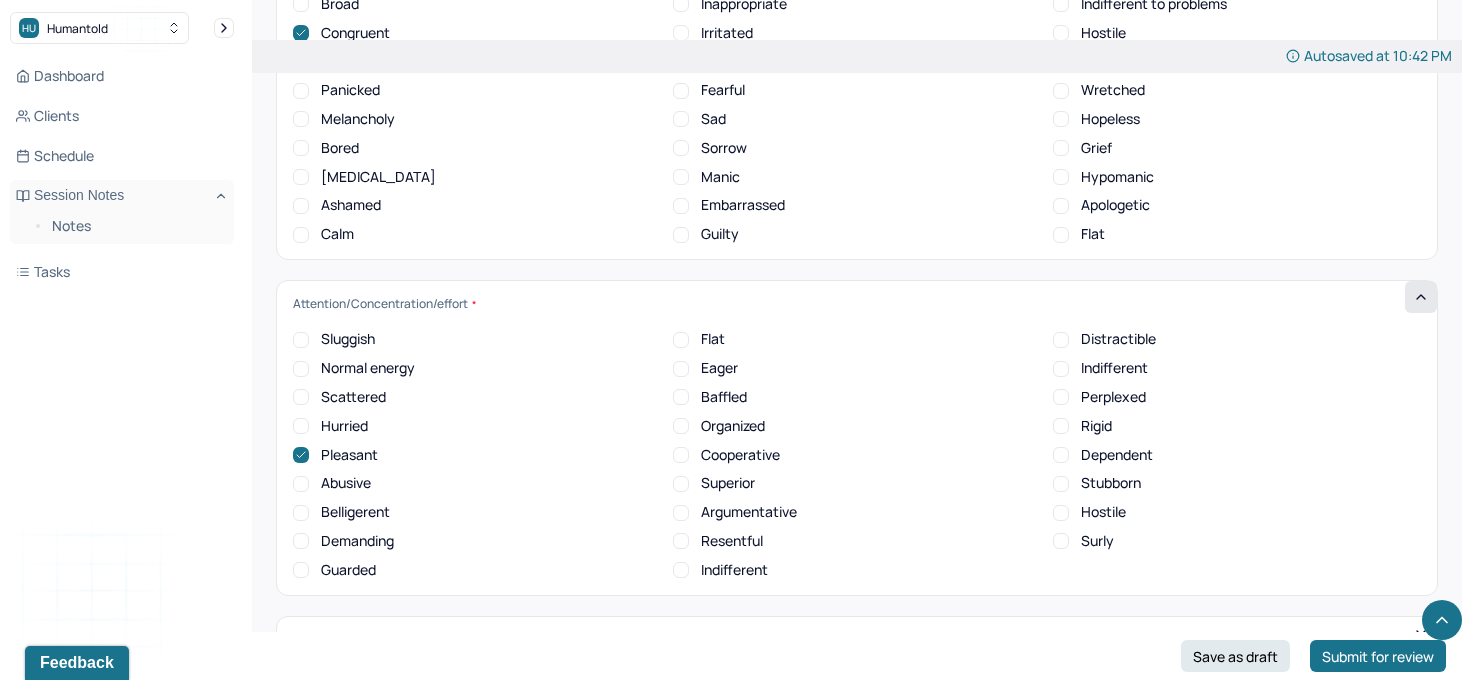 click on "Normal energy" at bounding box center (301, 369) 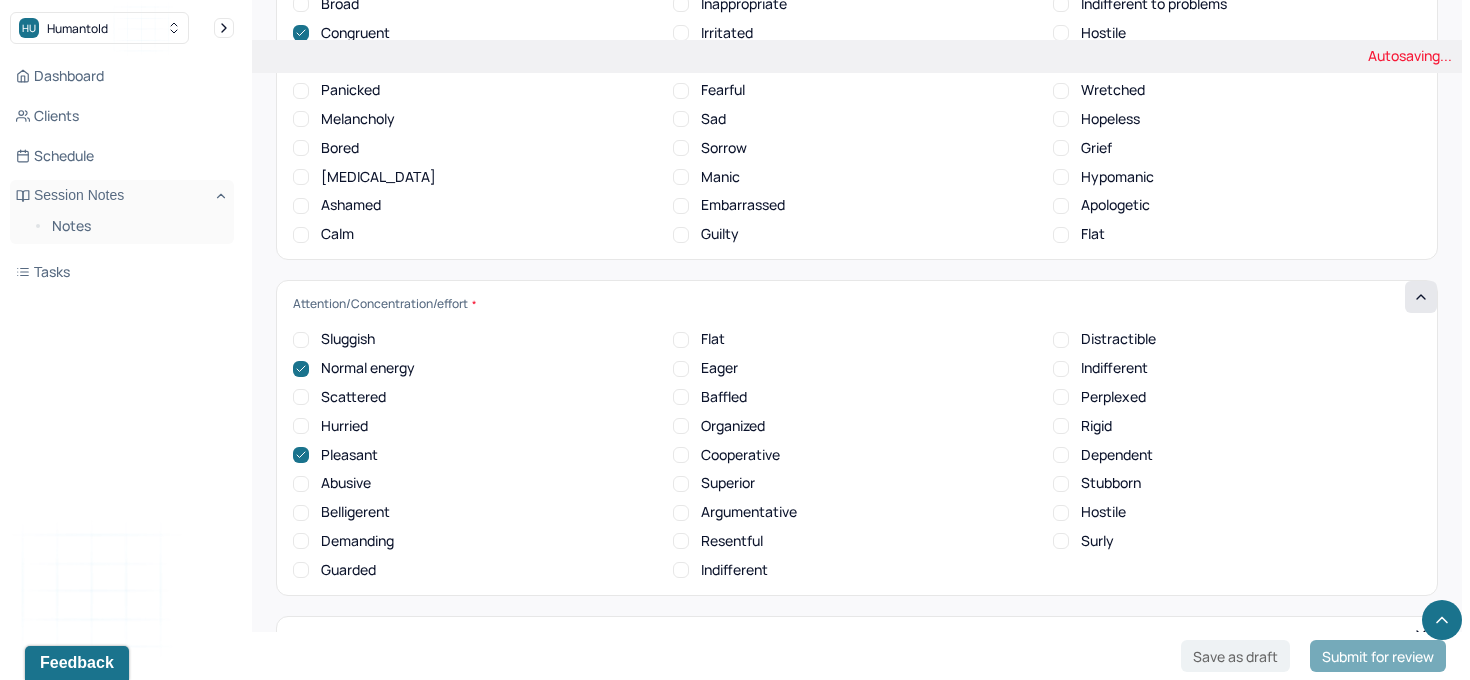 click on "Cooperative" at bounding box center (681, 455) 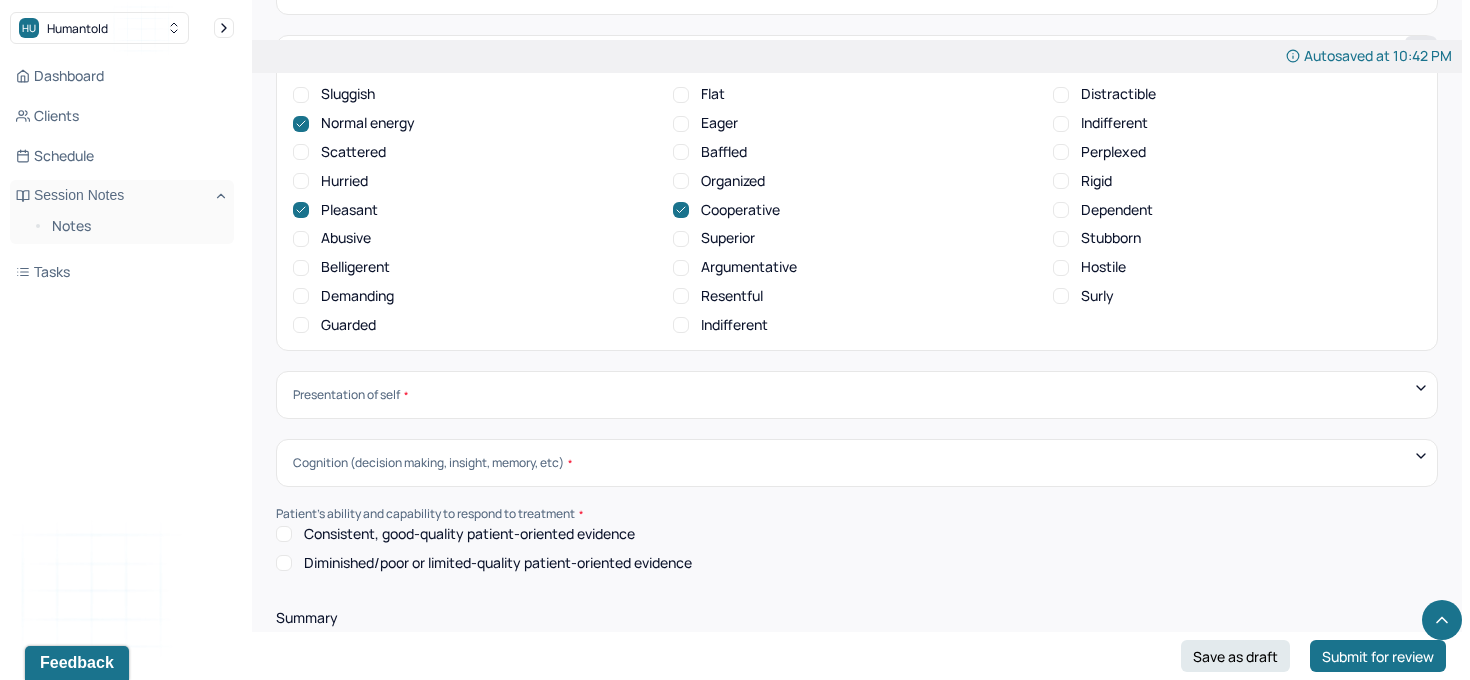 scroll, scrollTop: 7370, scrollLeft: 0, axis: vertical 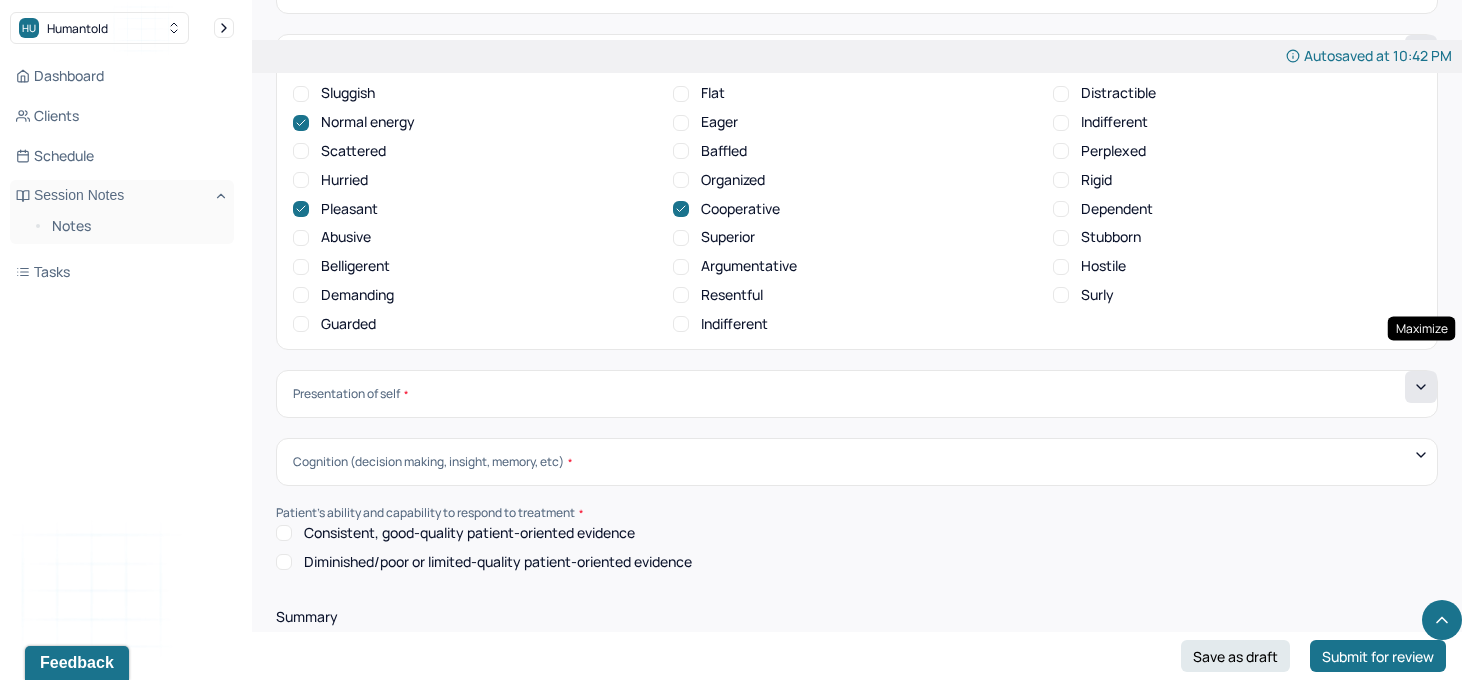 click 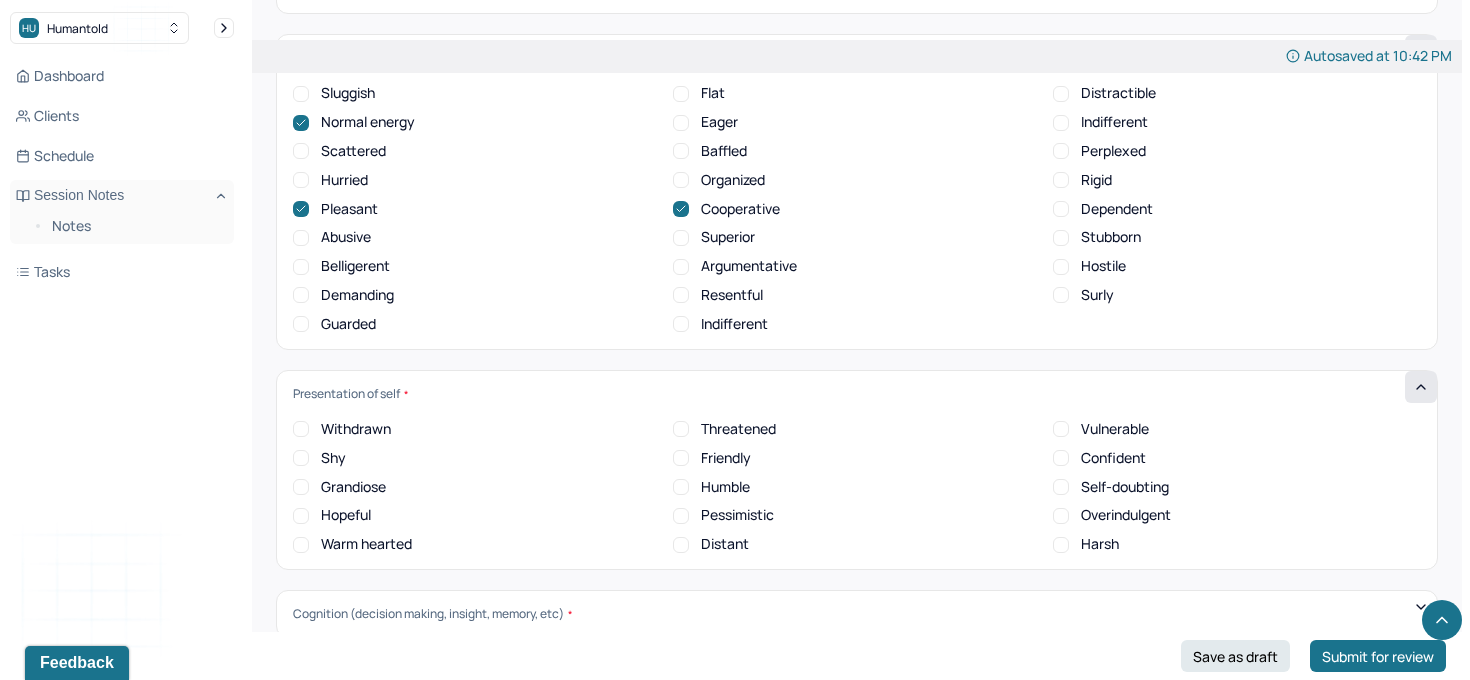 click on "Hopeful" at bounding box center (301, 516) 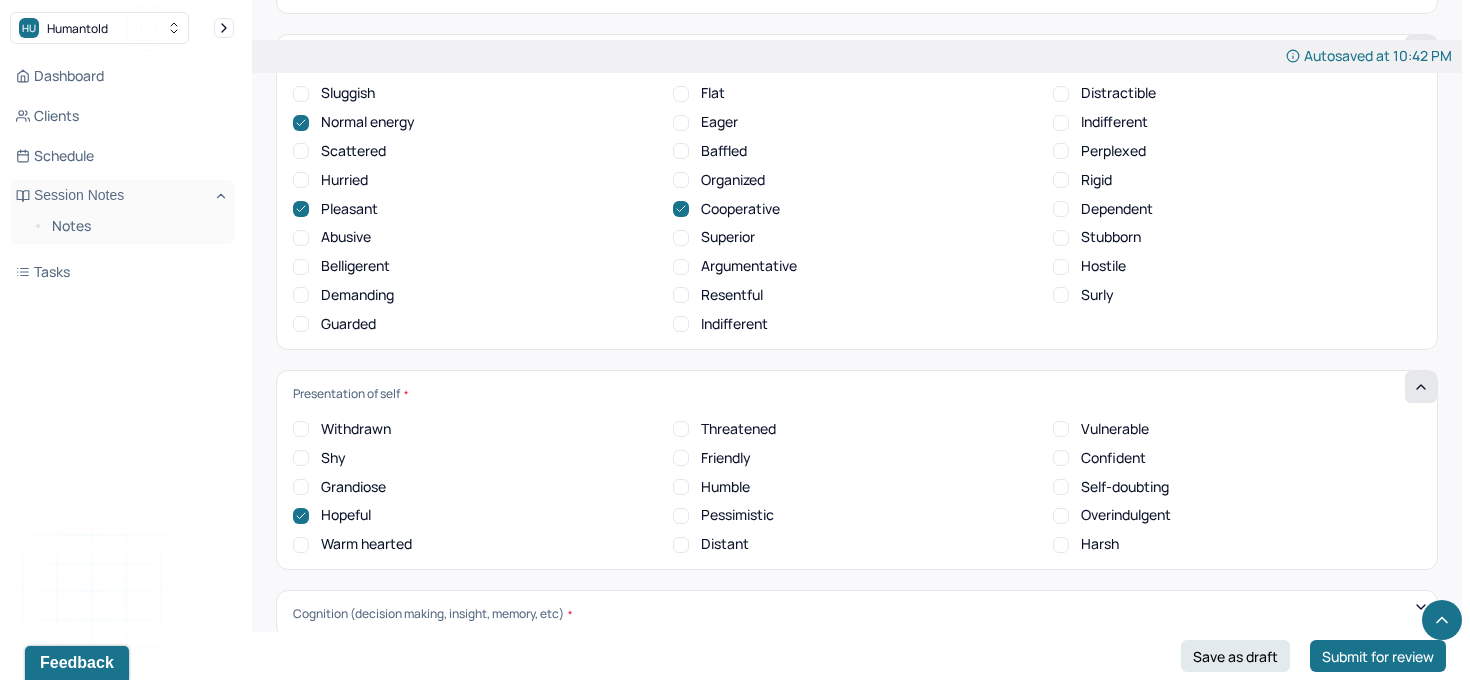 click on "Warm hearted" at bounding box center [301, 545] 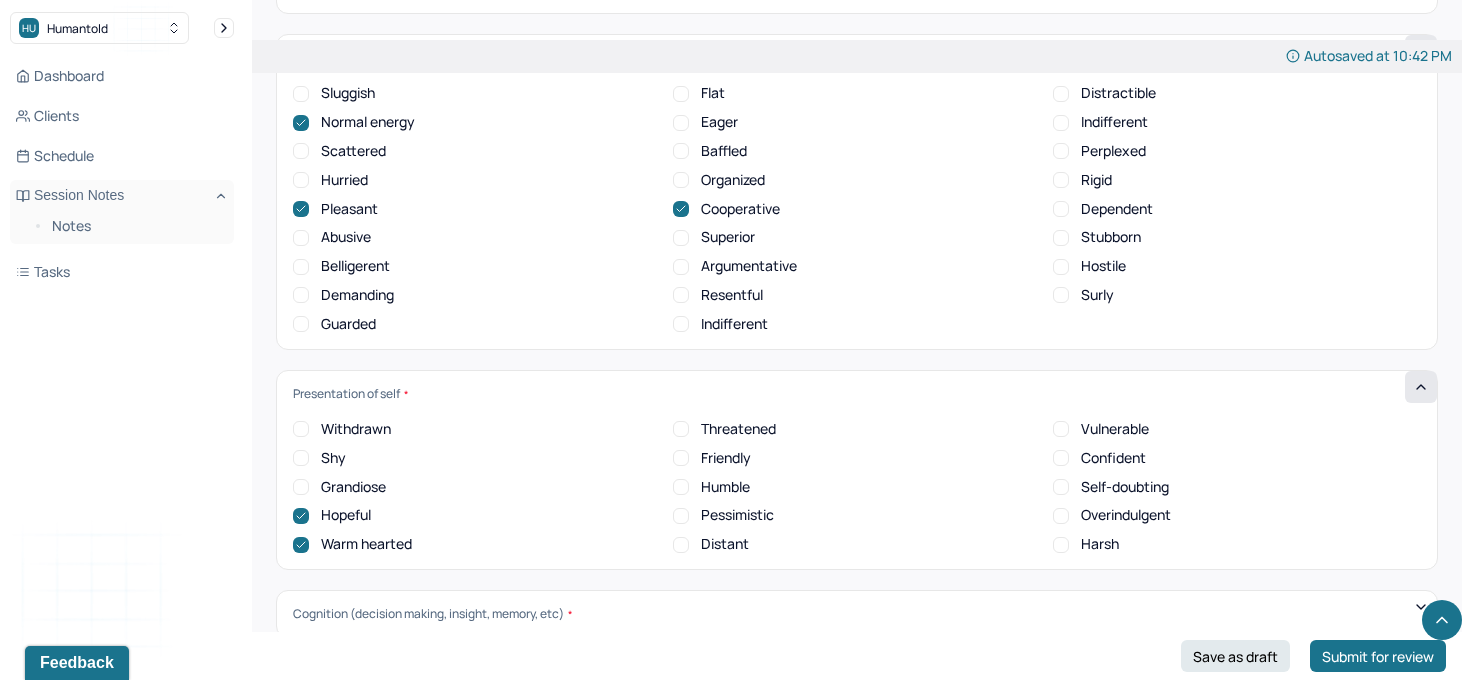 click on "Friendly" at bounding box center (681, 458) 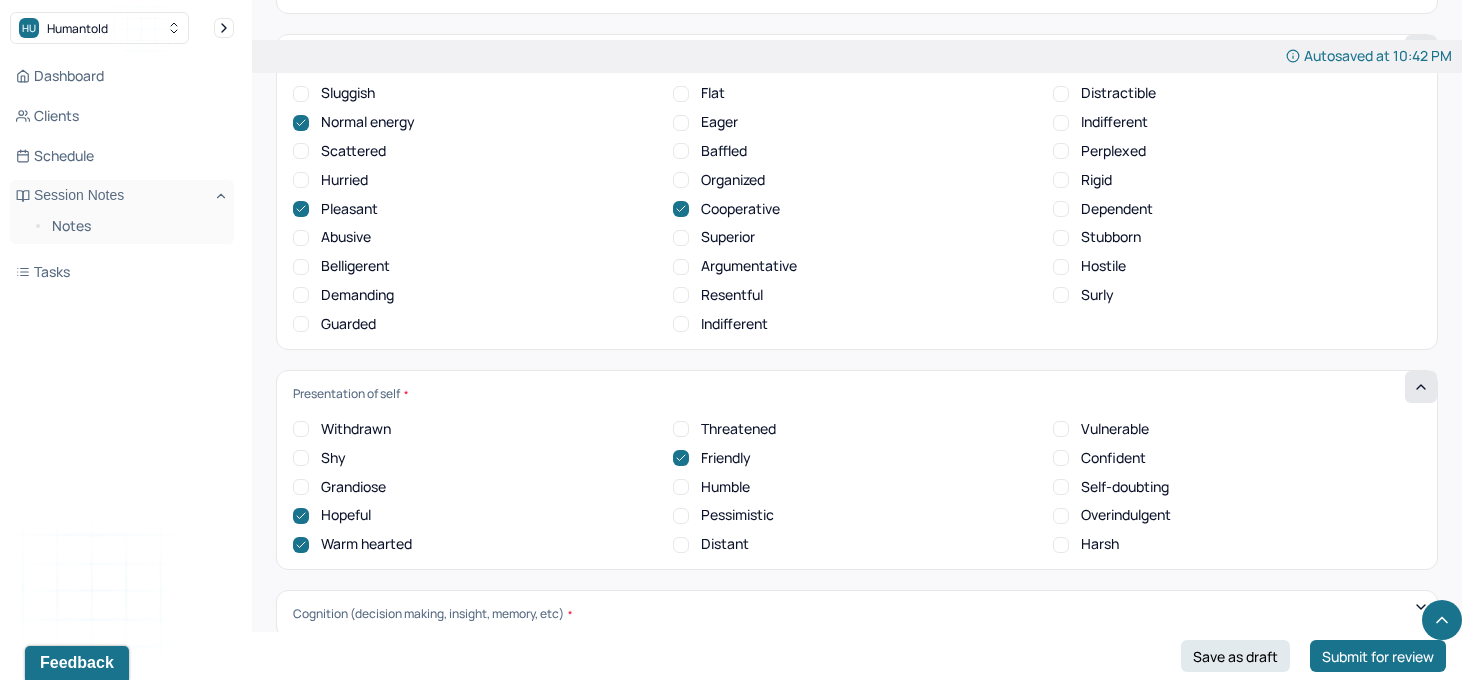 scroll, scrollTop: 0, scrollLeft: 0, axis: both 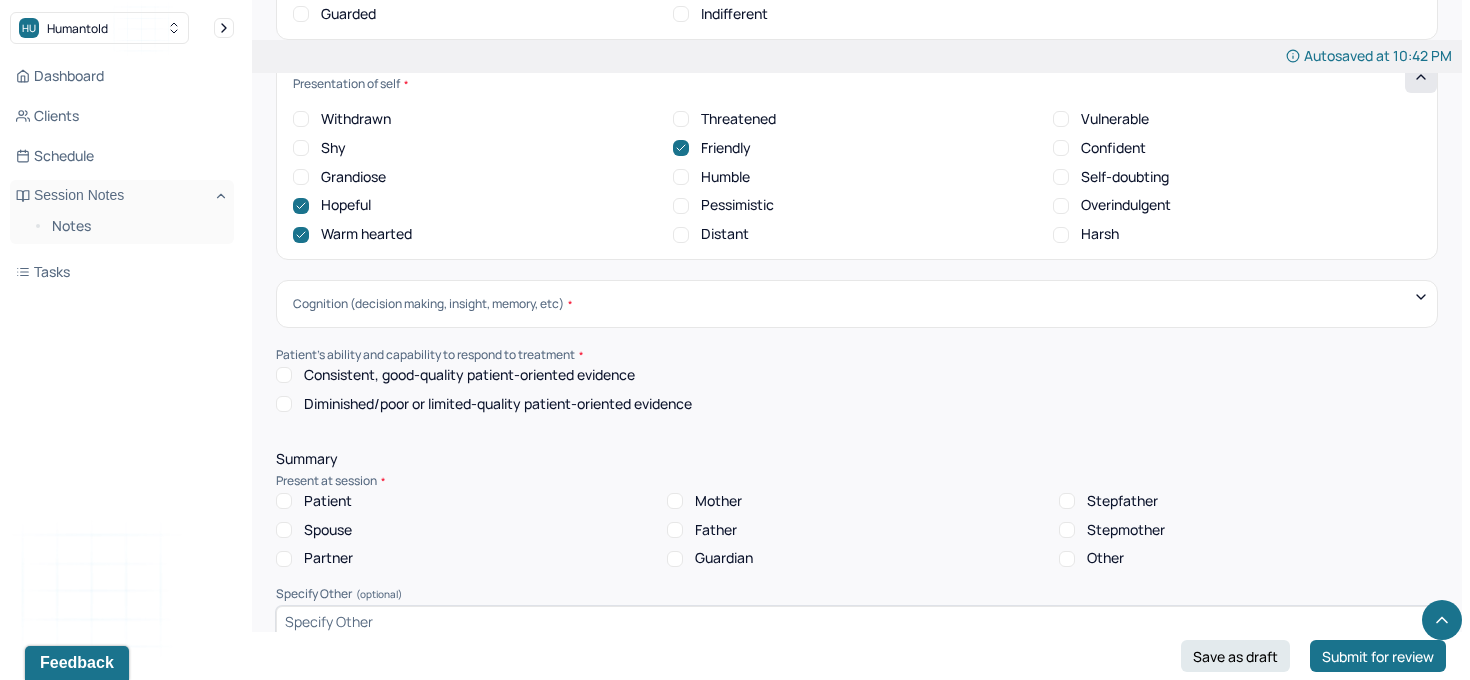 click on "Cognition (decision making, insight, memory, etc)" at bounding box center (857, 304) 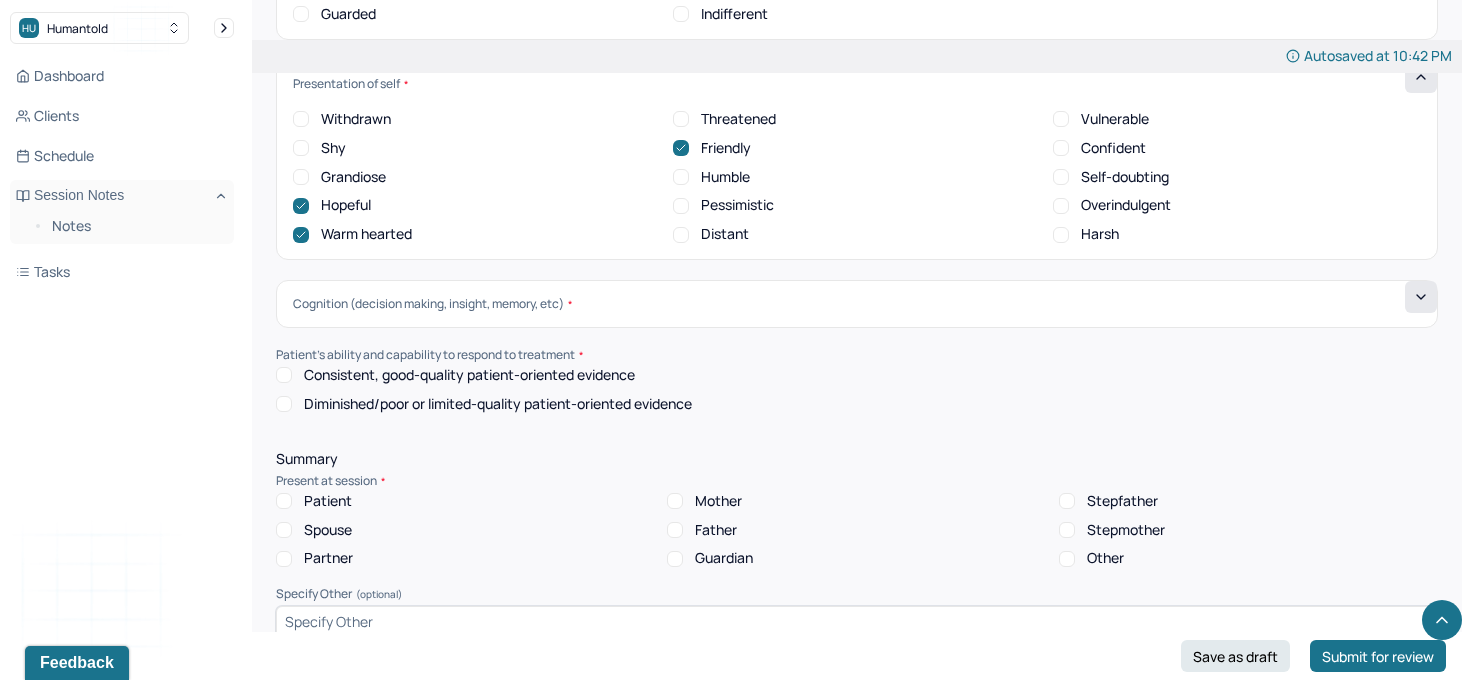 click 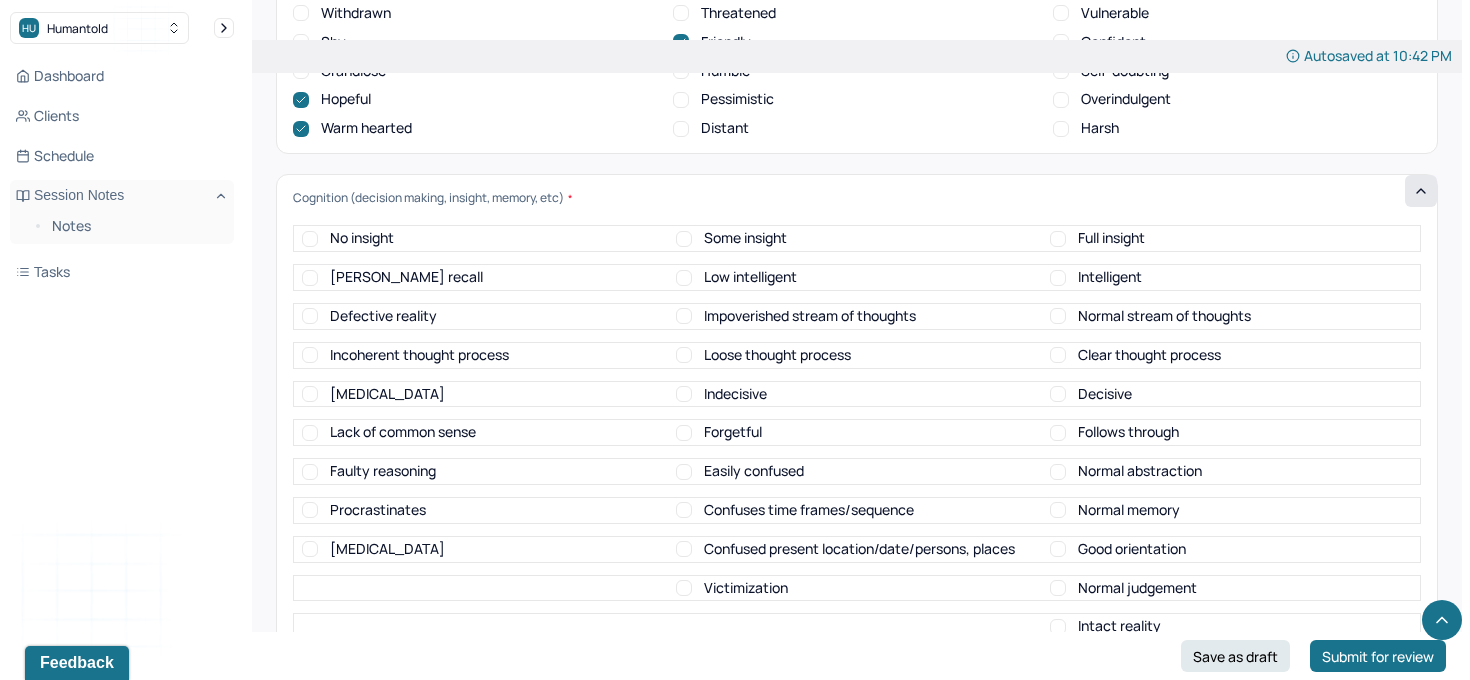 scroll, scrollTop: 7823, scrollLeft: 0, axis: vertical 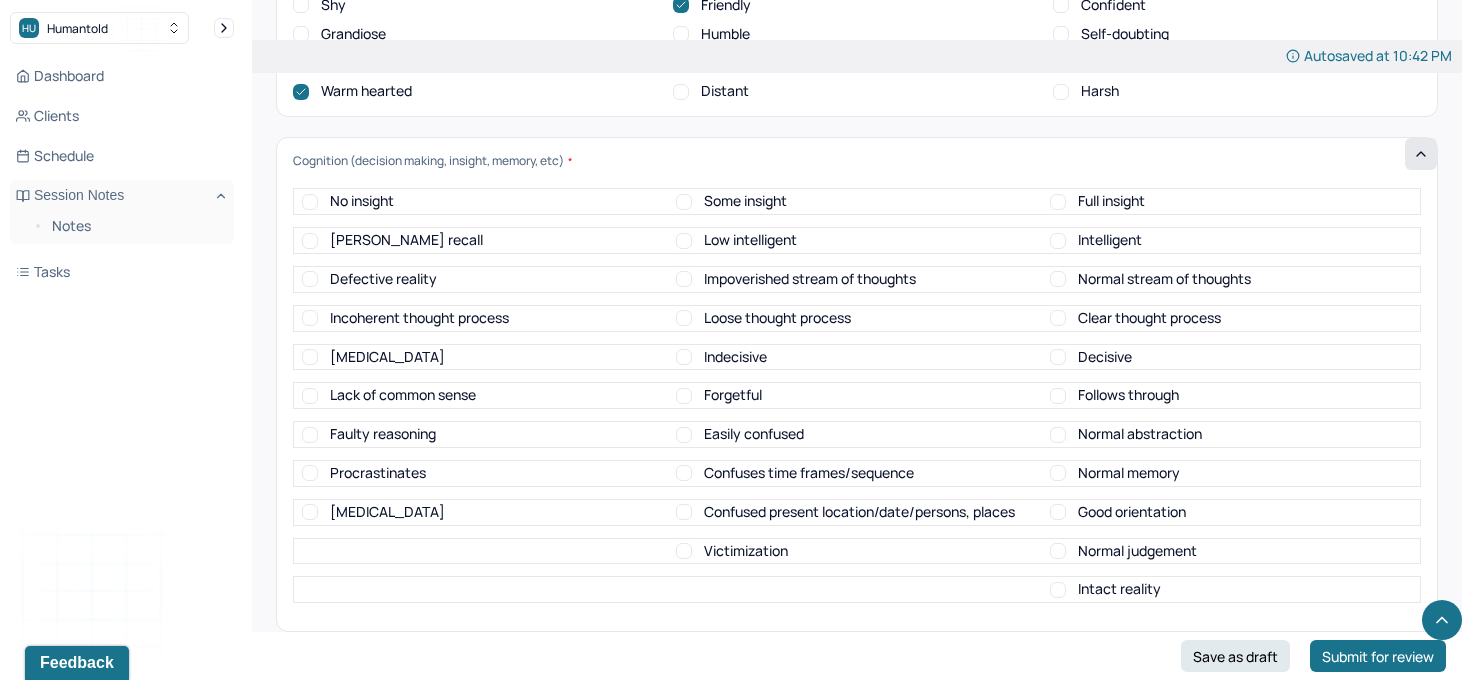 click on "Normal stream of thoughts" at bounding box center (1058, 279) 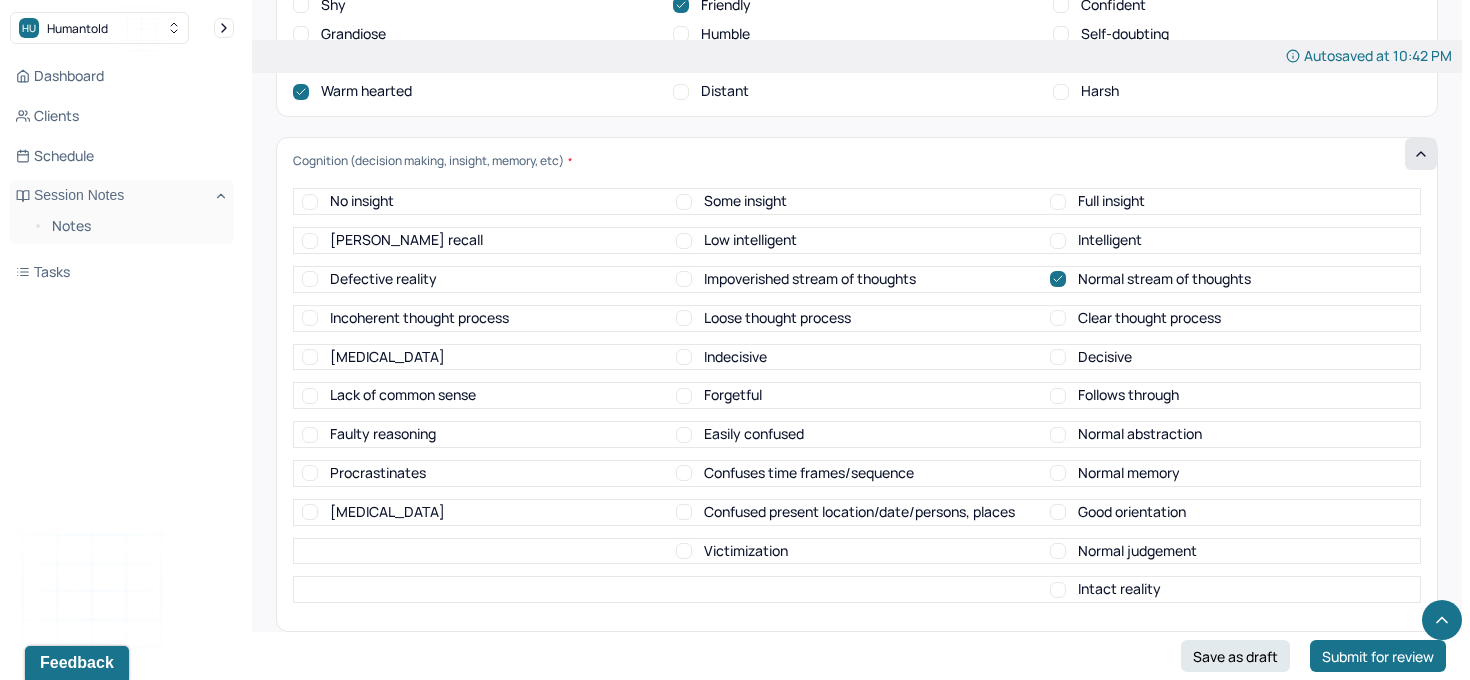 click on "Incoherent thought process Loose thought process Clear thought process" at bounding box center (857, 318) 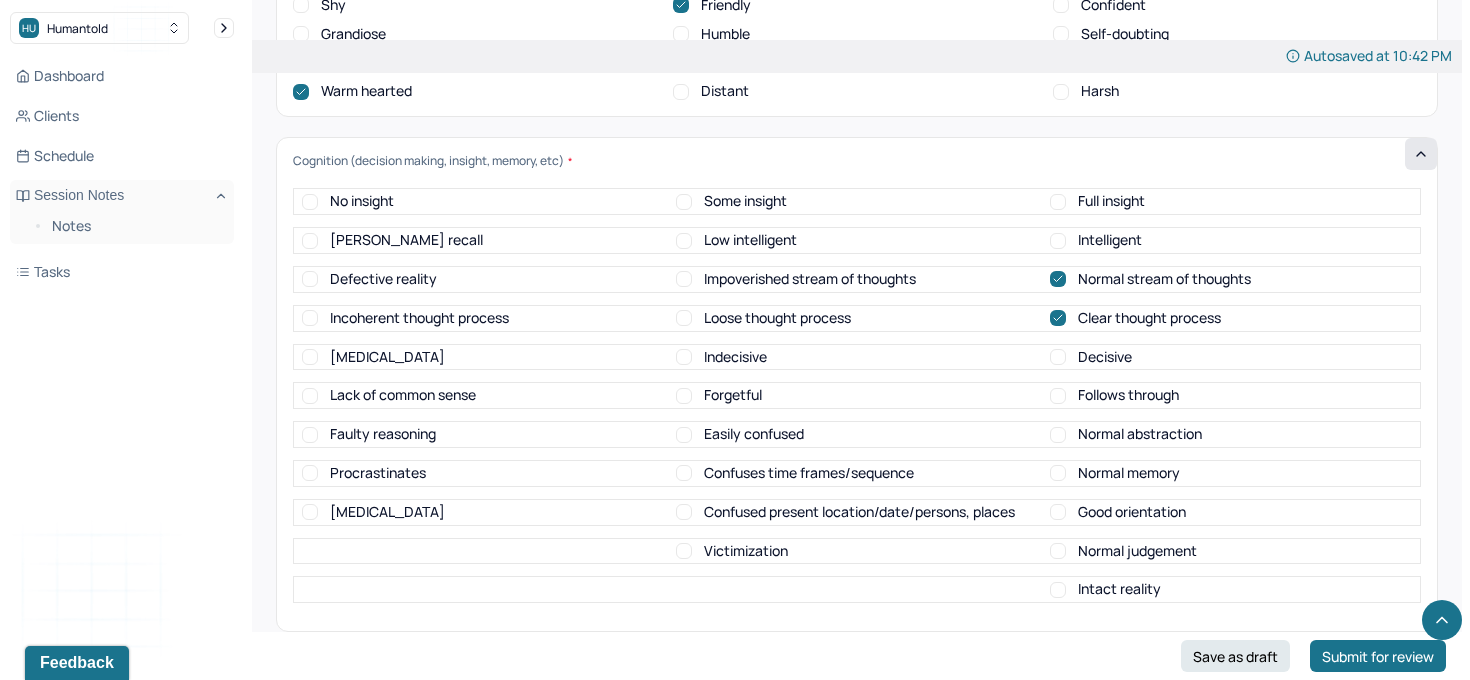 click on "Good orientation" at bounding box center (1118, 512) 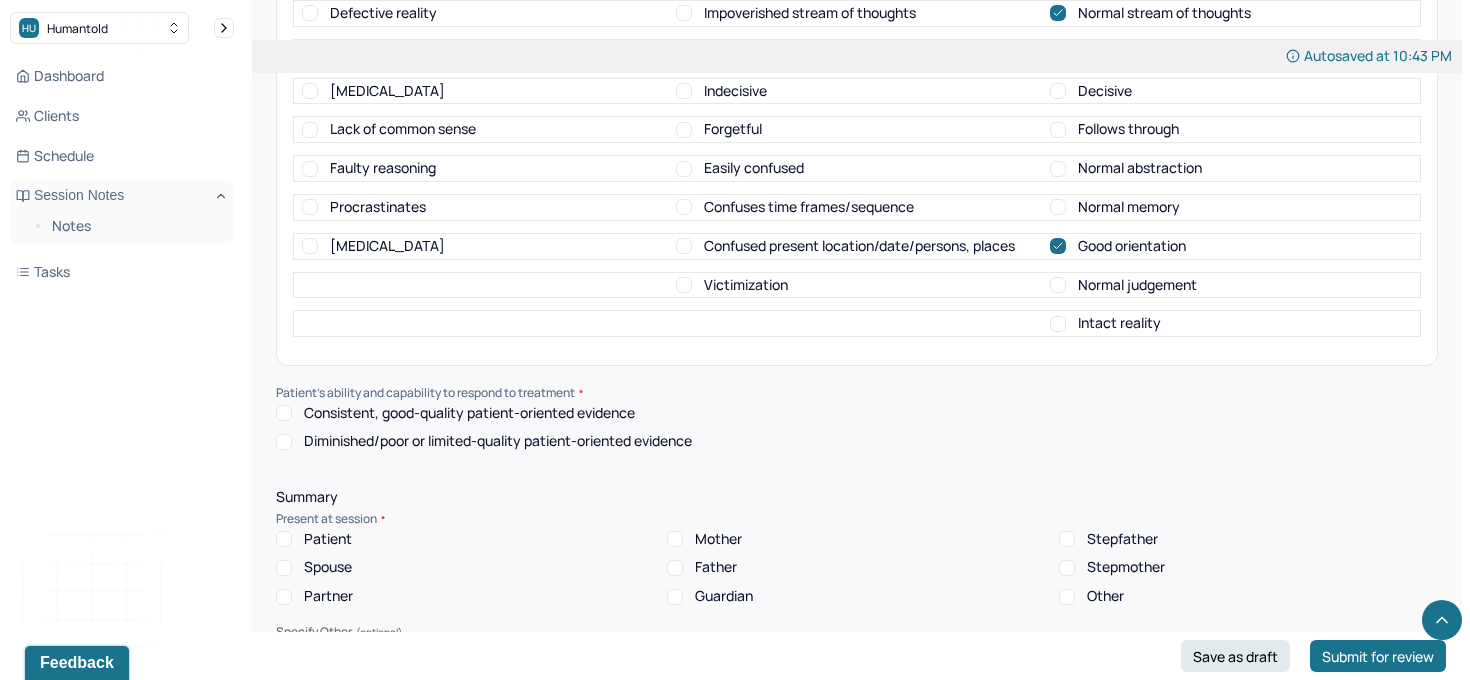 scroll, scrollTop: 8100, scrollLeft: 0, axis: vertical 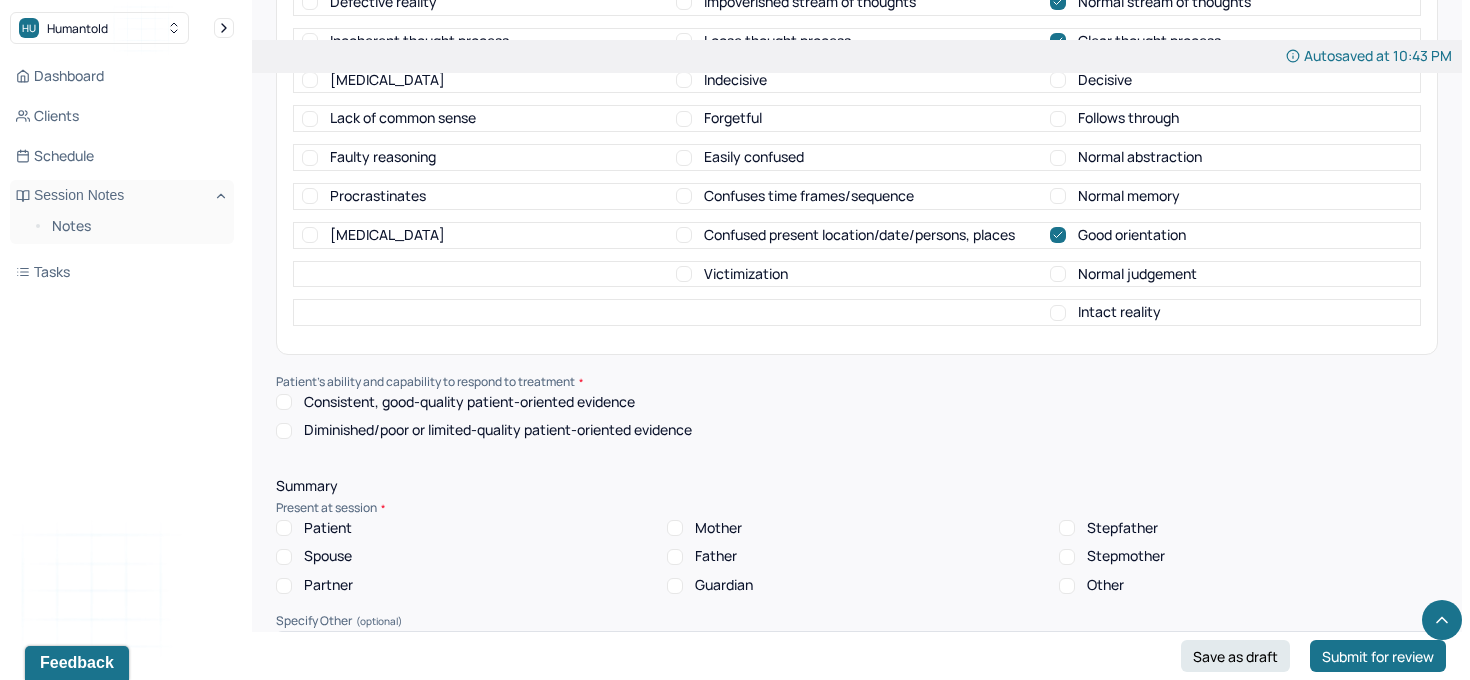 click on "Consistent, good-quality patient-oriented evidence" at bounding box center (284, 402) 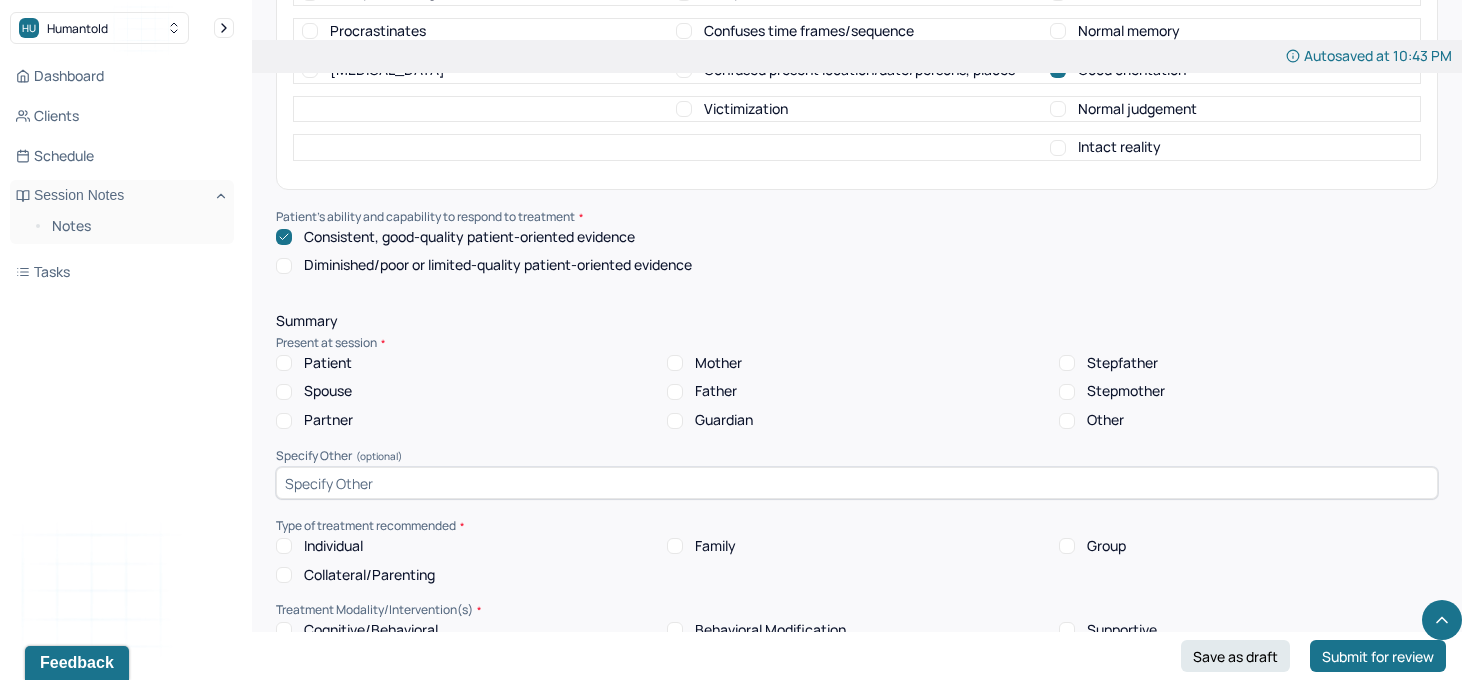 scroll, scrollTop: 8298, scrollLeft: 0, axis: vertical 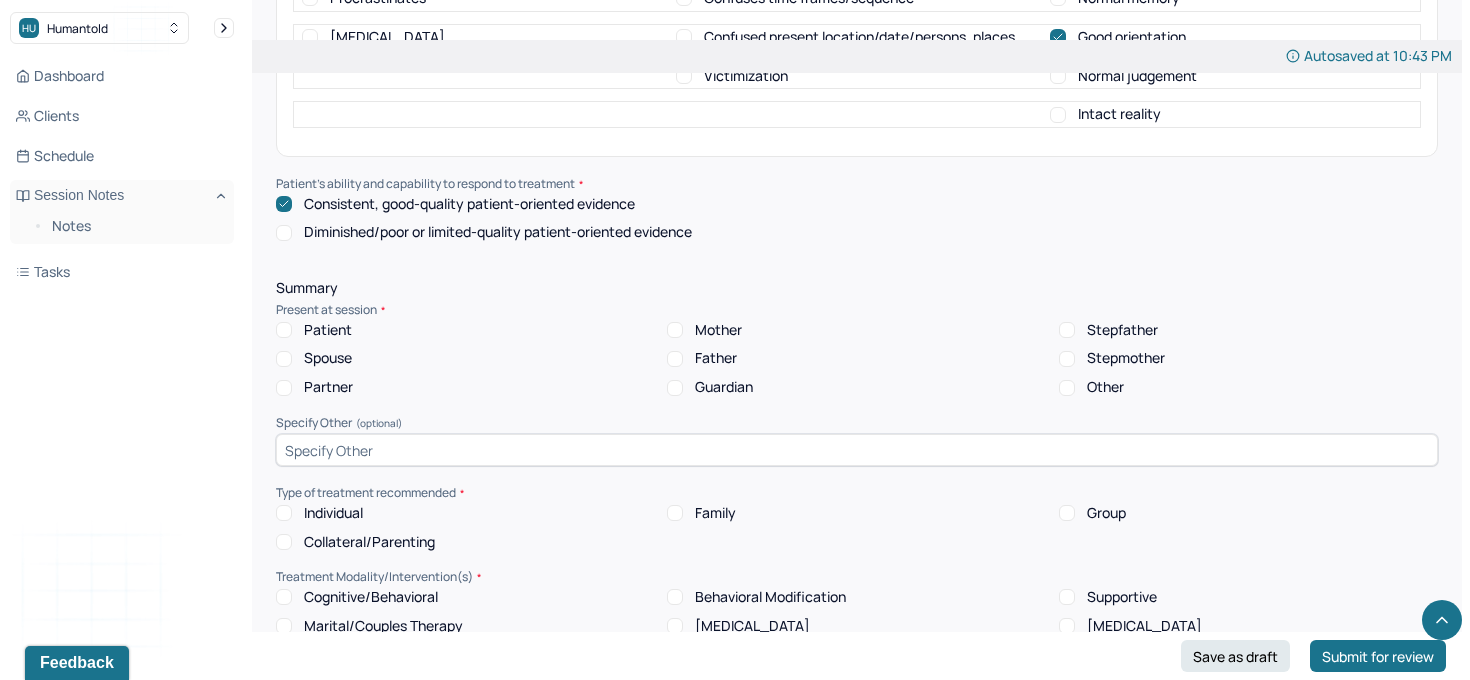 click on "Patient" at bounding box center [284, 330] 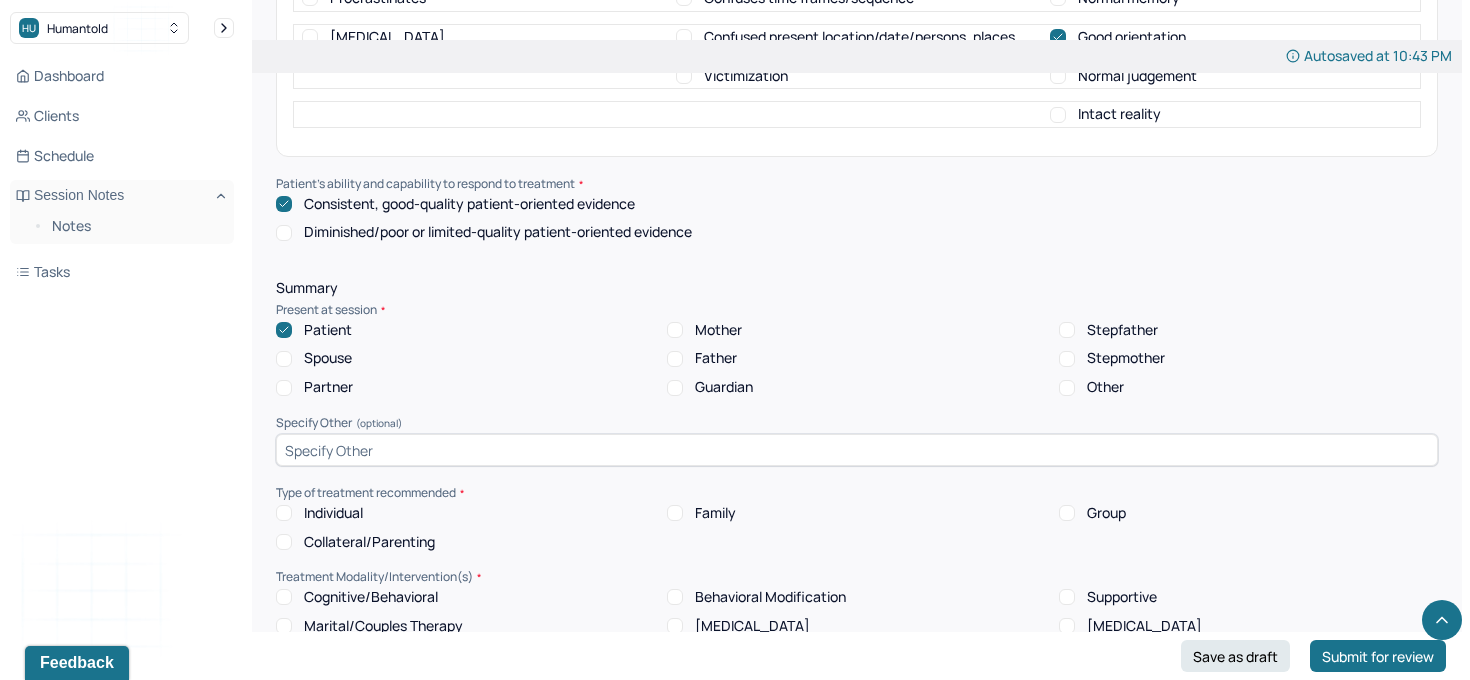 click on "Individual" at bounding box center [284, 513] 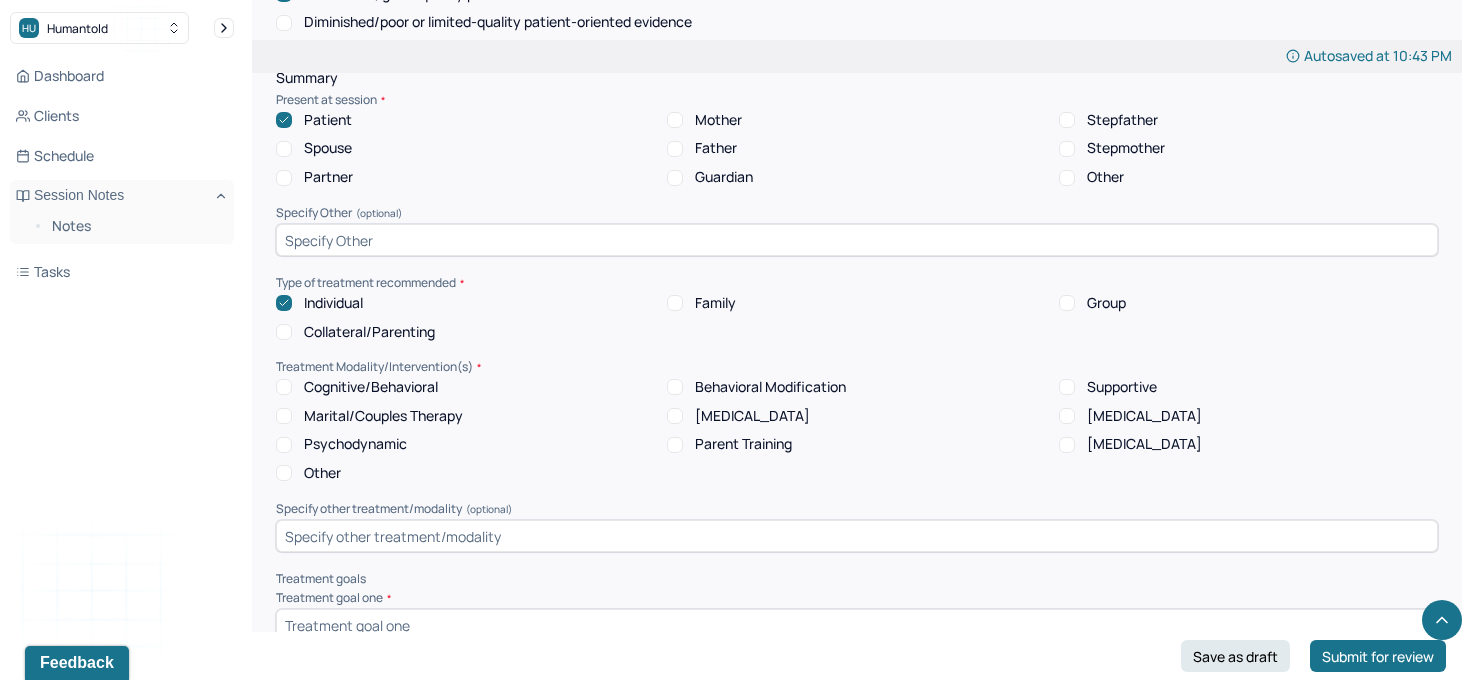 scroll, scrollTop: 8525, scrollLeft: 0, axis: vertical 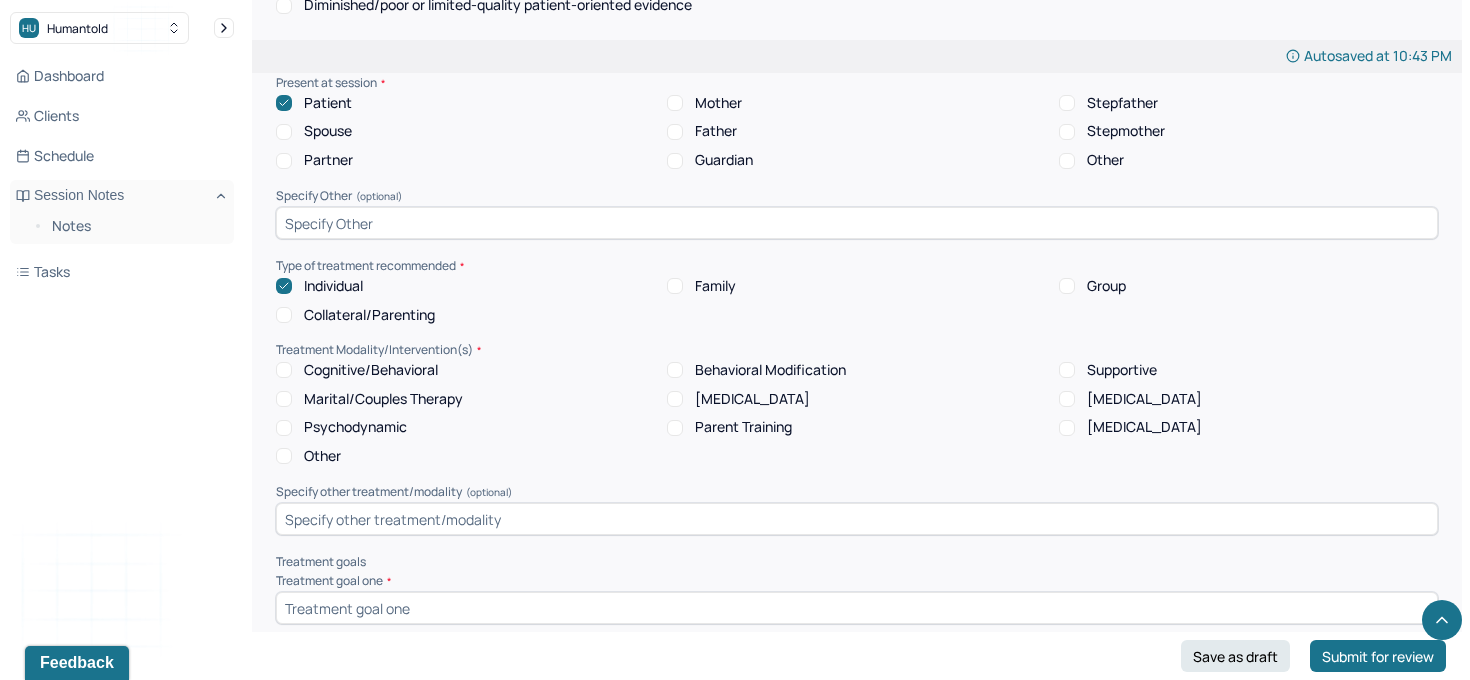 click on "Supportive" at bounding box center [1067, 370] 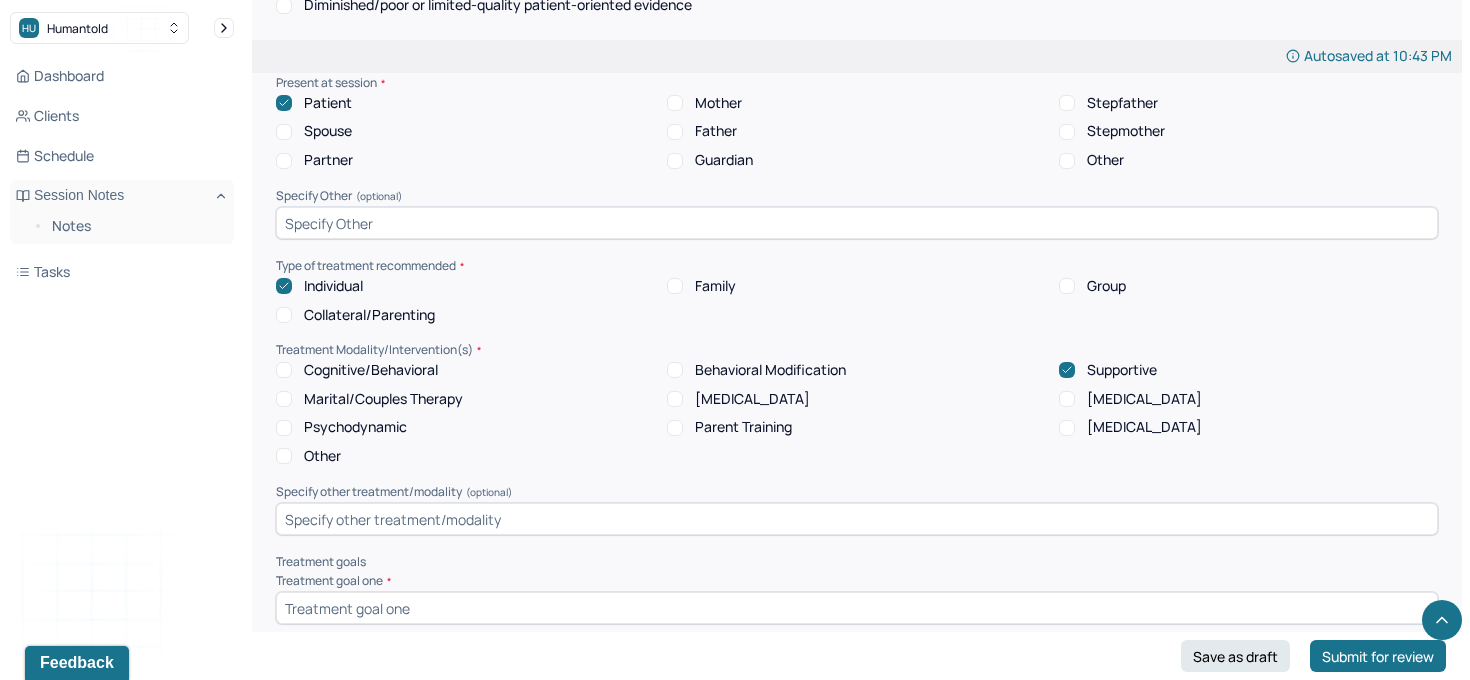 click on "[MEDICAL_DATA]" at bounding box center [1067, 399] 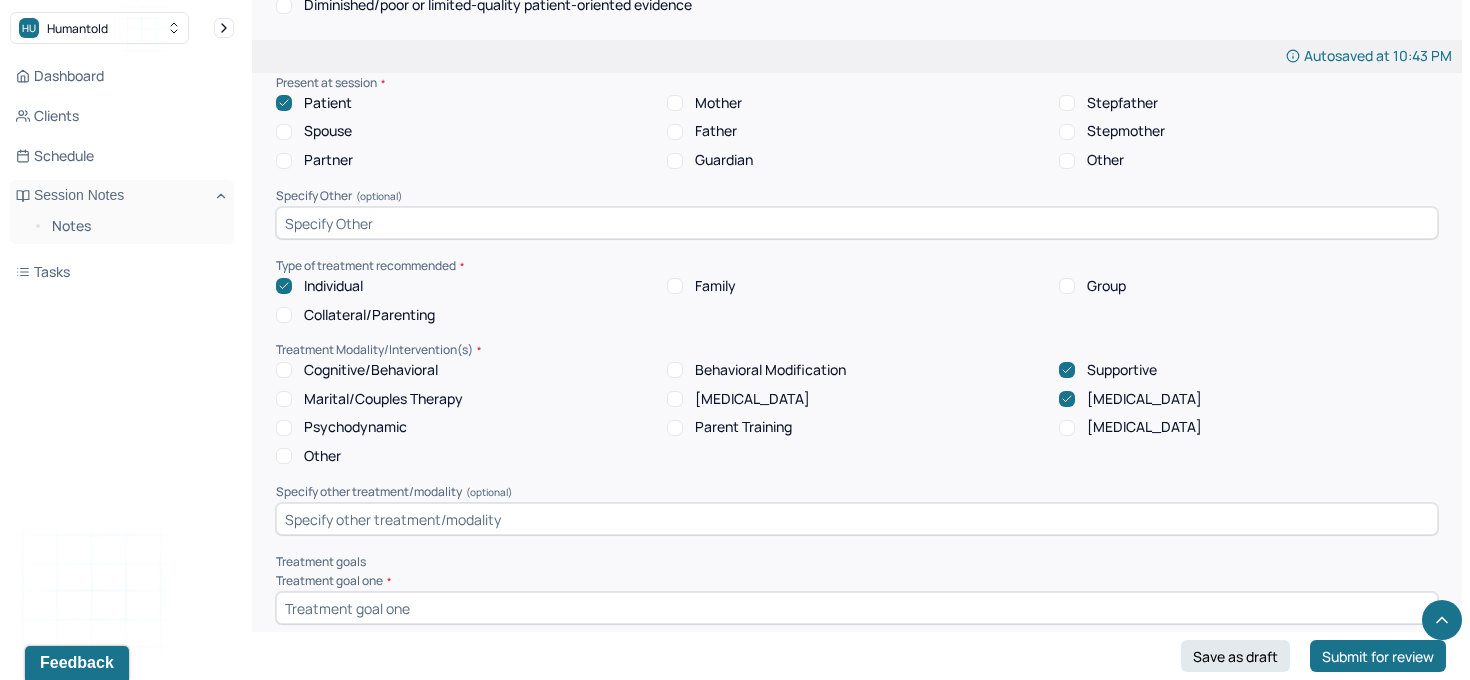 click on "Cognitive/Behavioral" at bounding box center (284, 370) 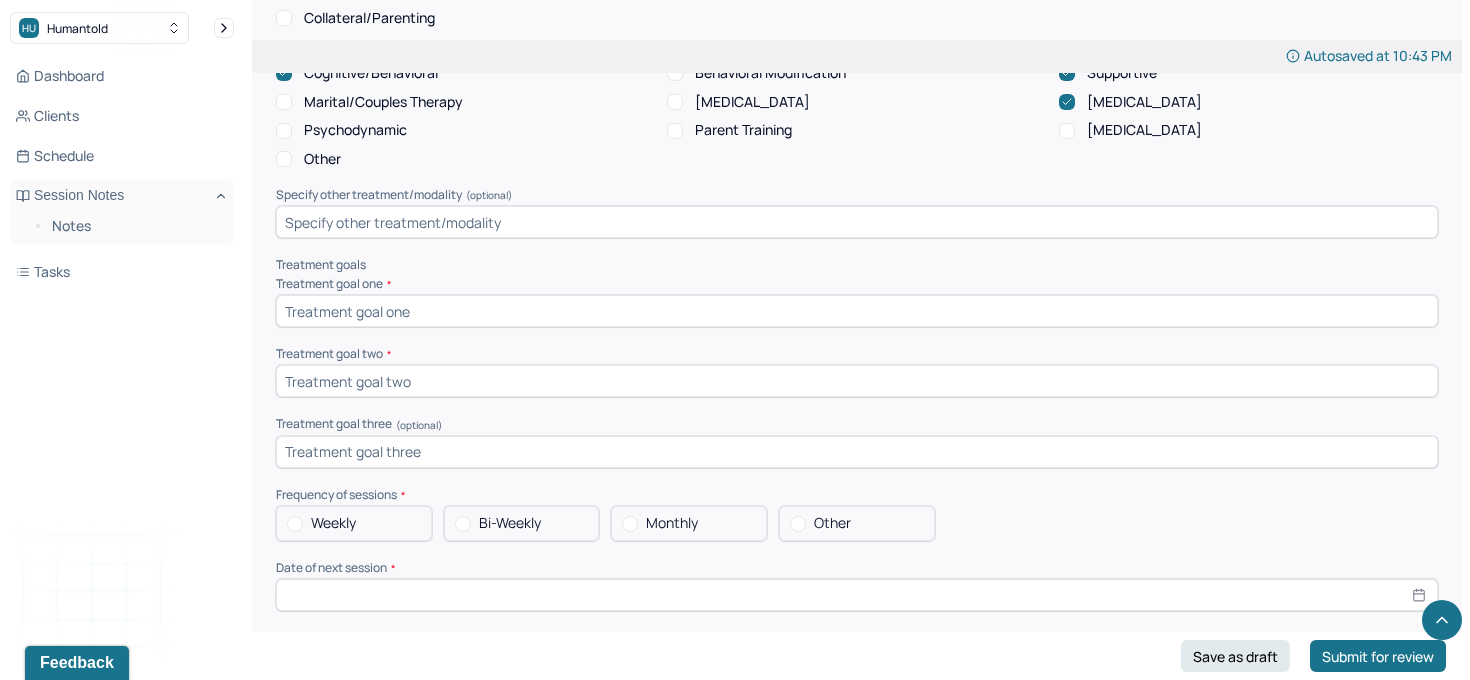 scroll, scrollTop: 8823, scrollLeft: 0, axis: vertical 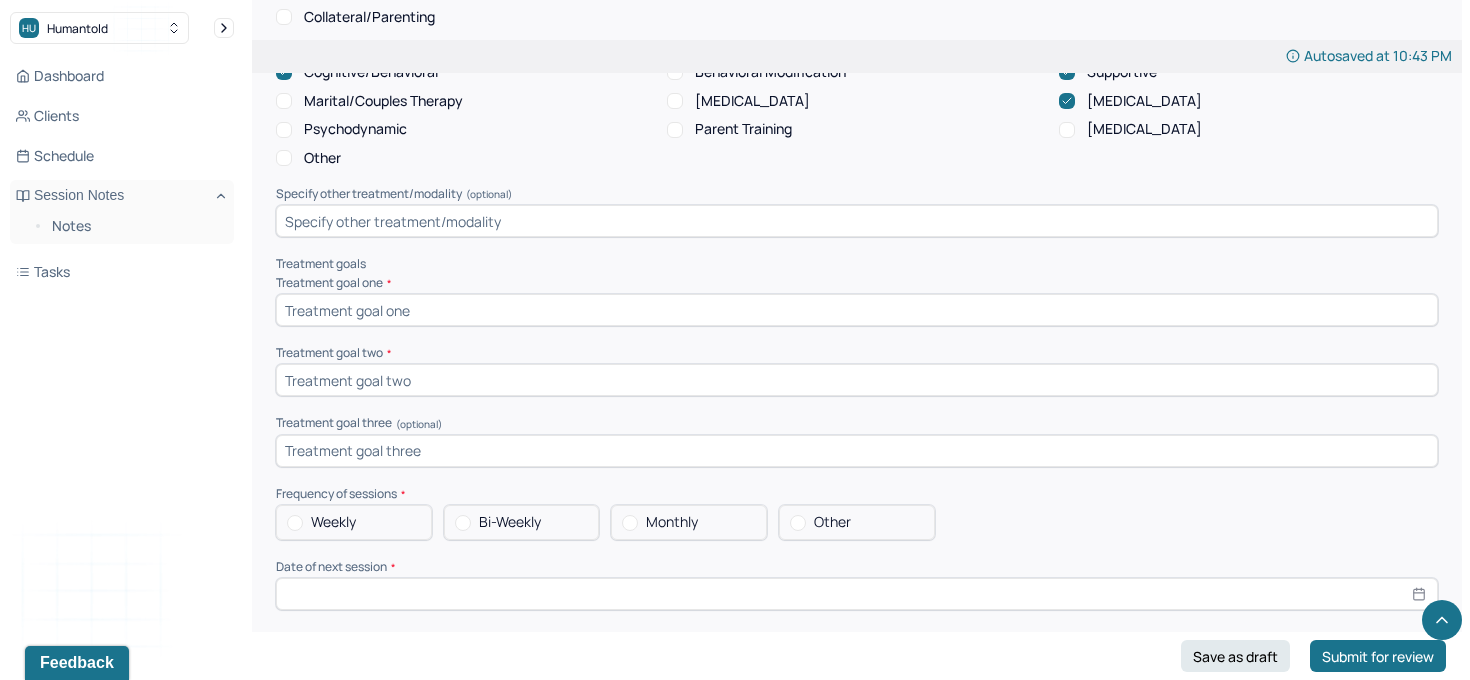 click at bounding box center (857, 310) 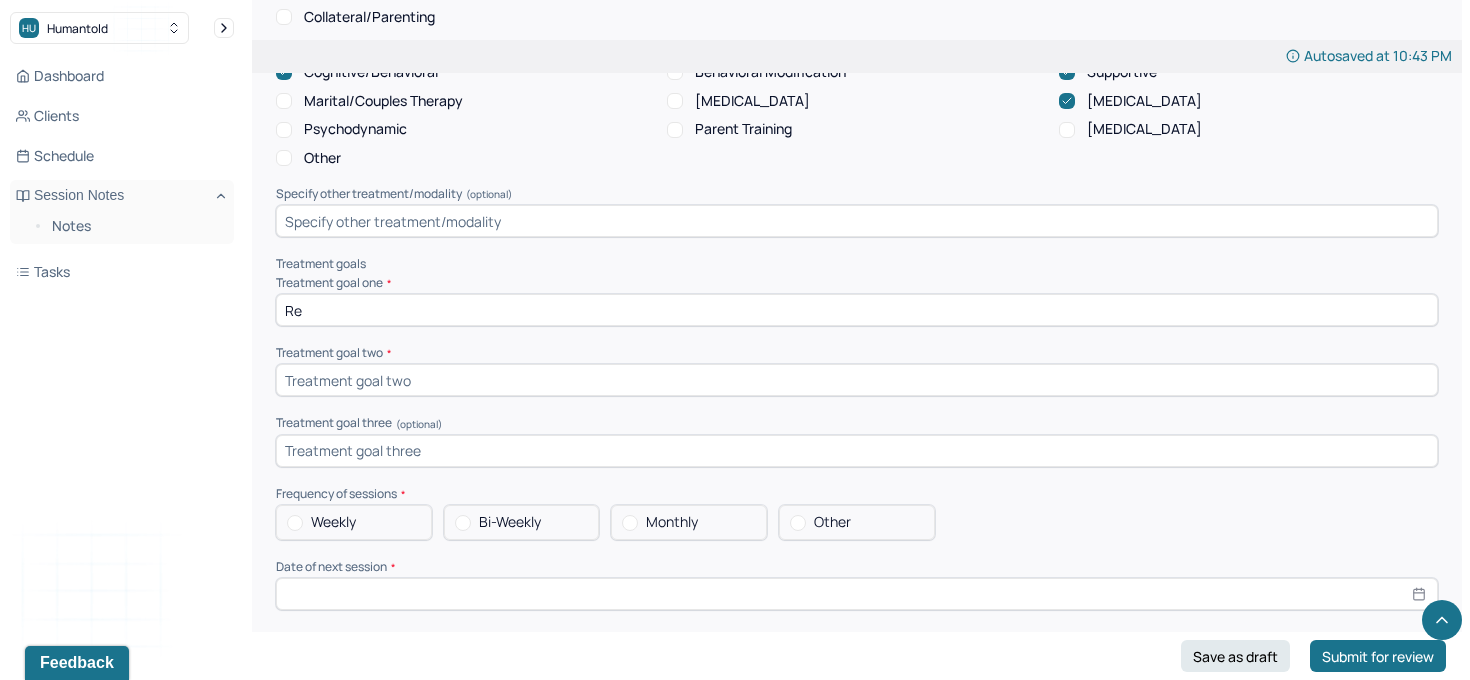 type on "R" 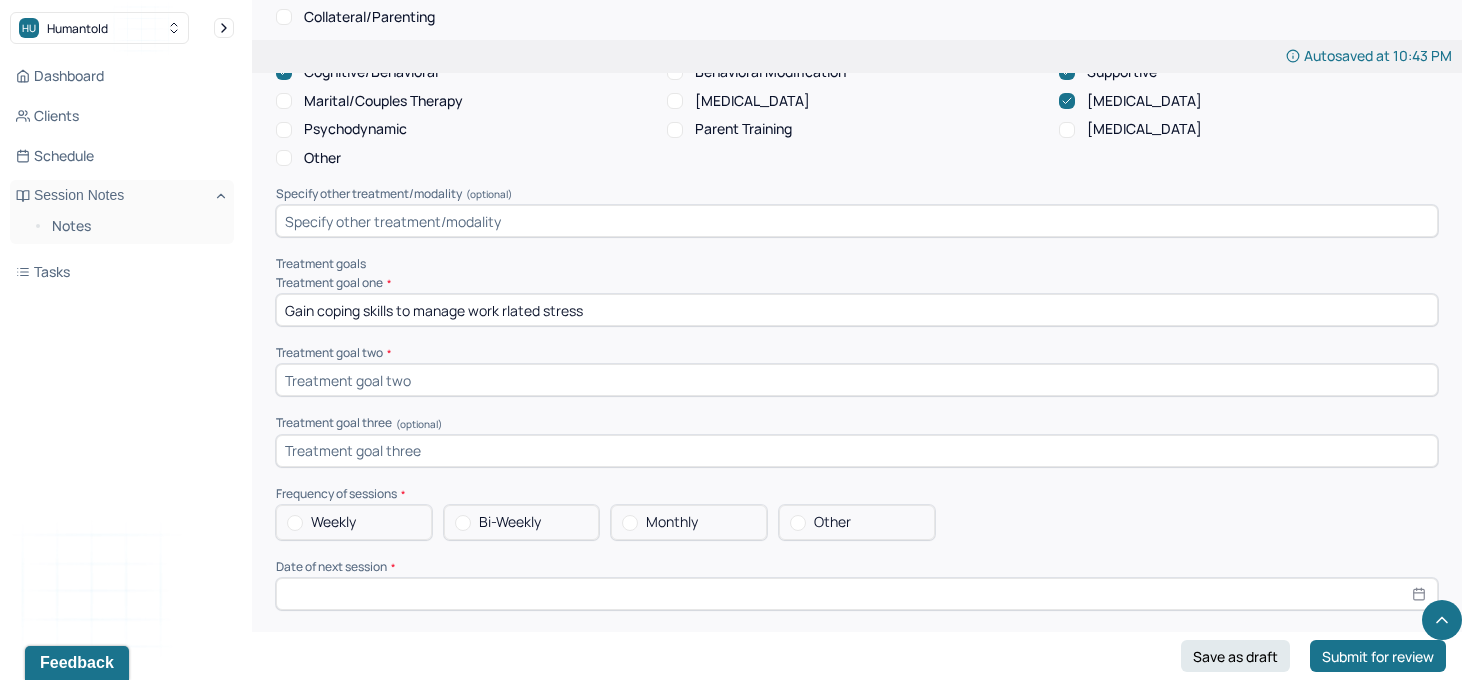 drag, startPoint x: 507, startPoint y: 281, endPoint x: 555, endPoint y: 281, distance: 48 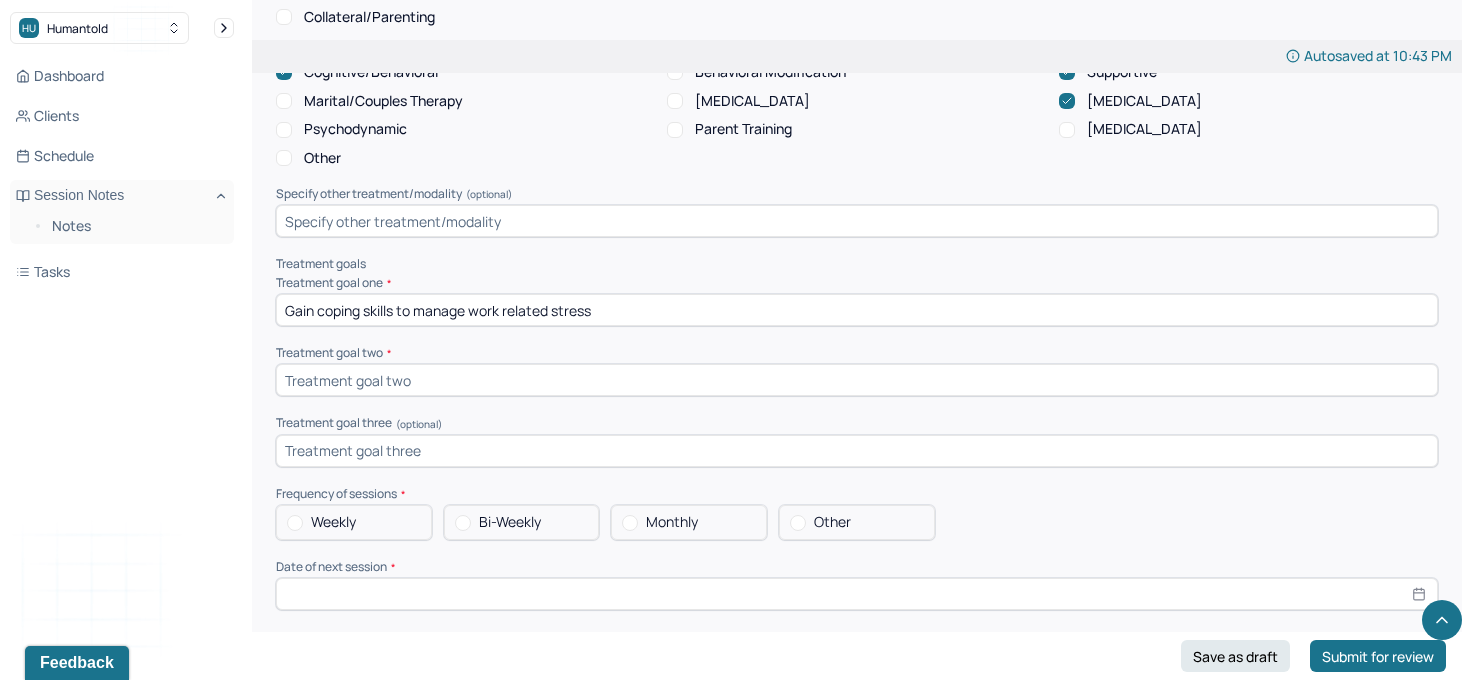 type on "Gain coping skills to manage work related stress" 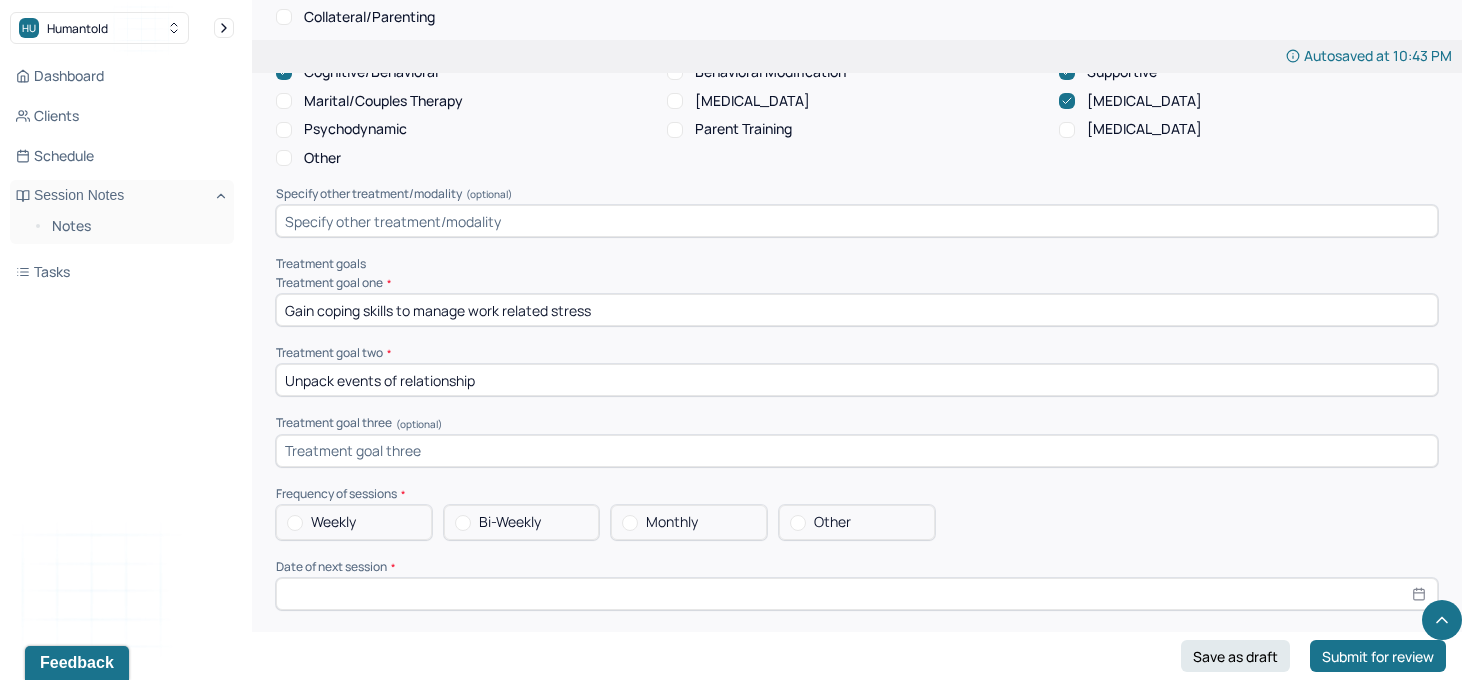 click on "Unpack events of relationship" at bounding box center [857, 380] 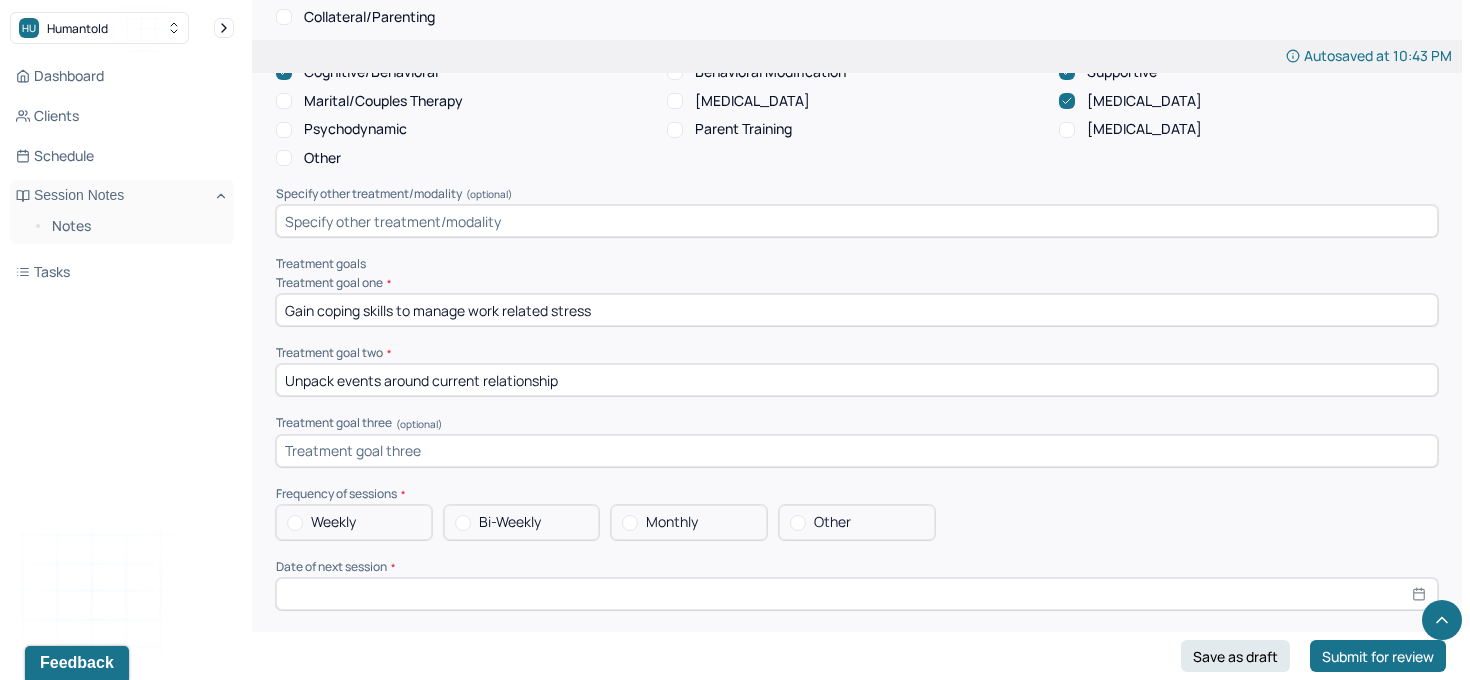 type on "Unpack events around current relationship" 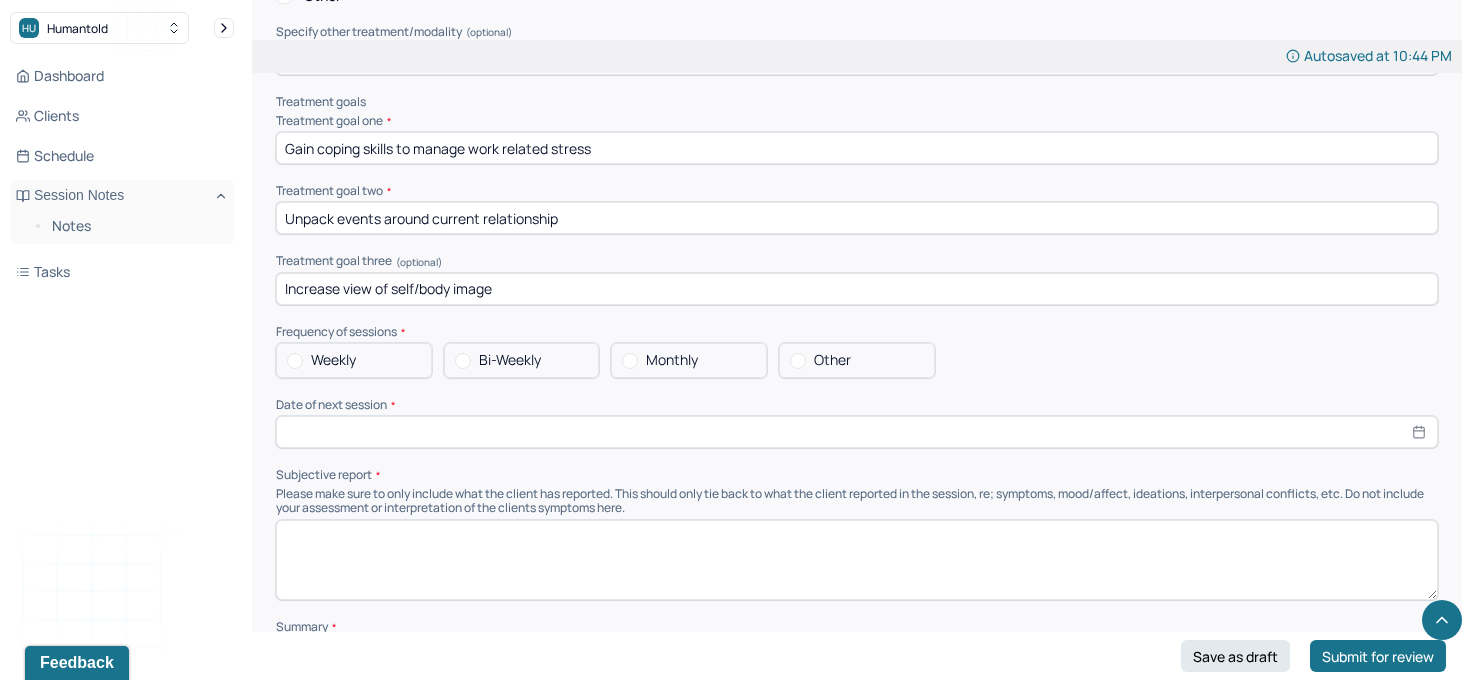 scroll, scrollTop: 9002, scrollLeft: 0, axis: vertical 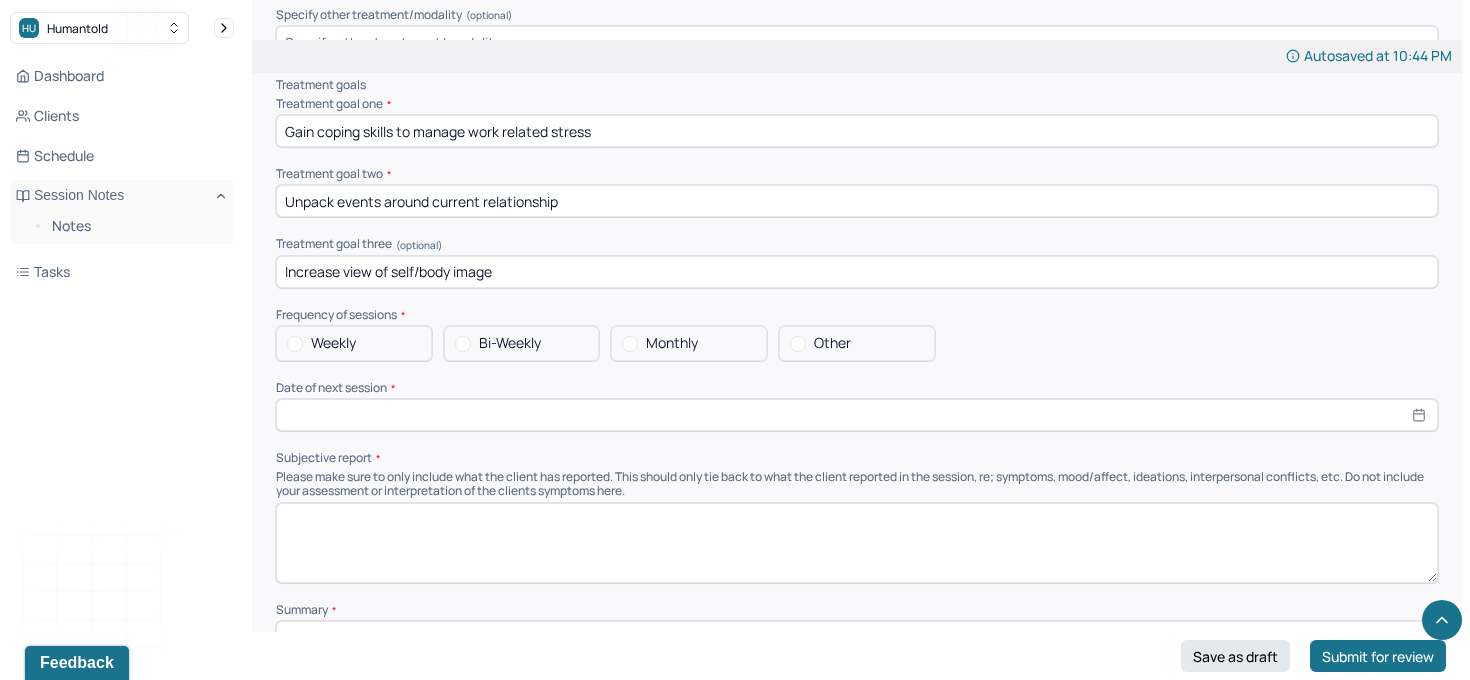 type on "Increase view of self/body image" 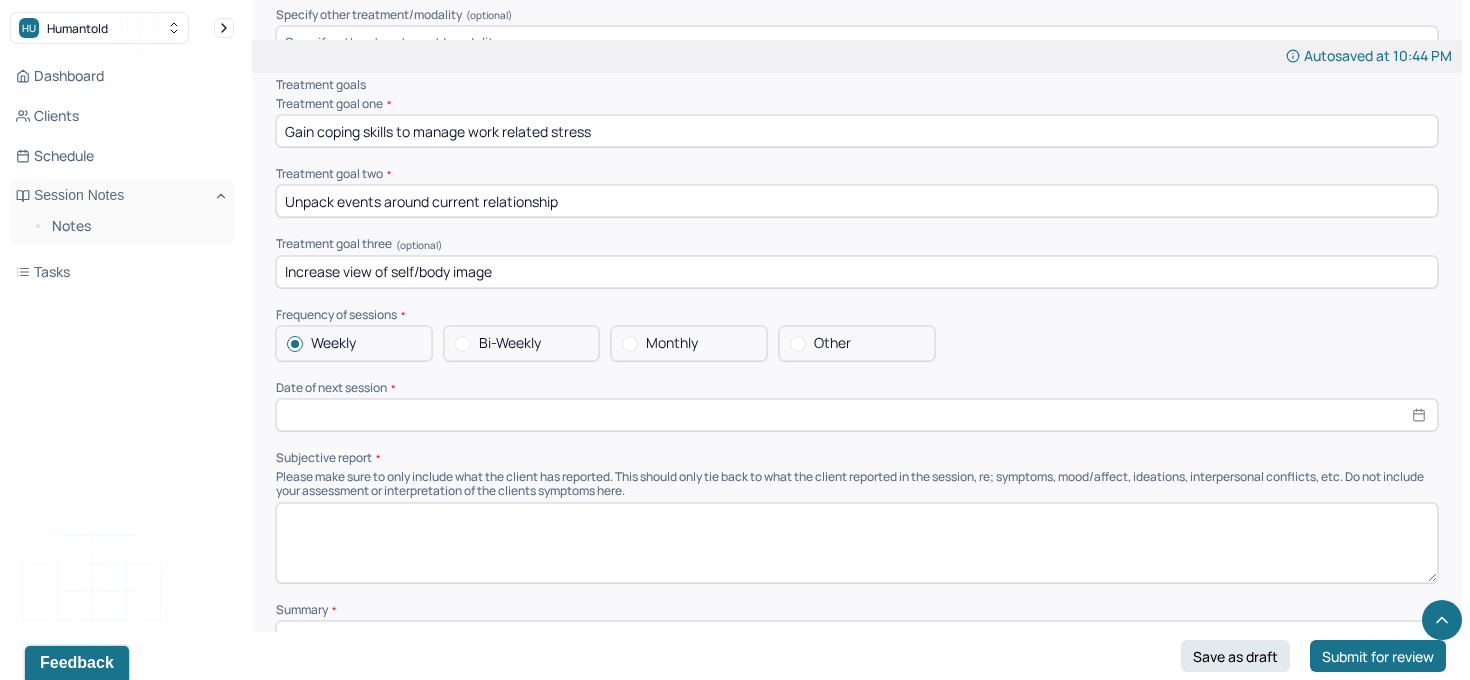 select on "6" 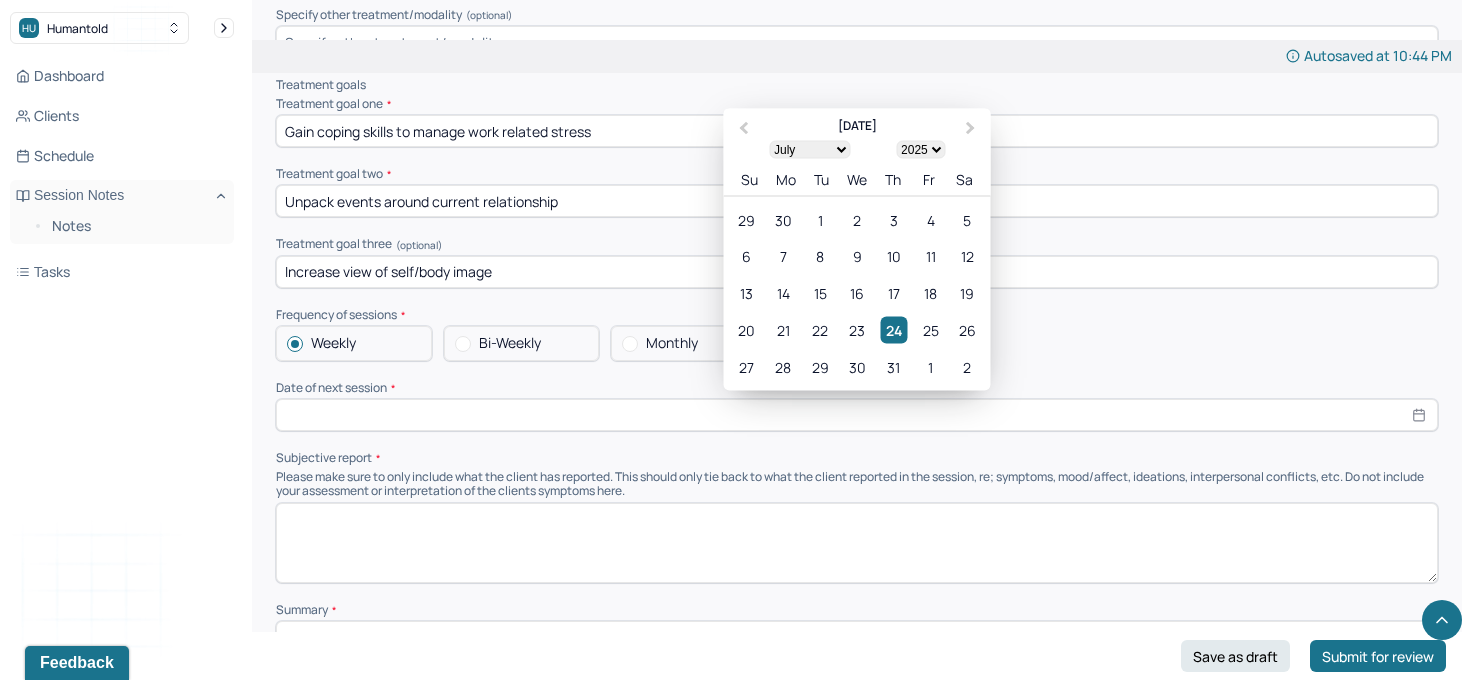 click at bounding box center (857, 415) 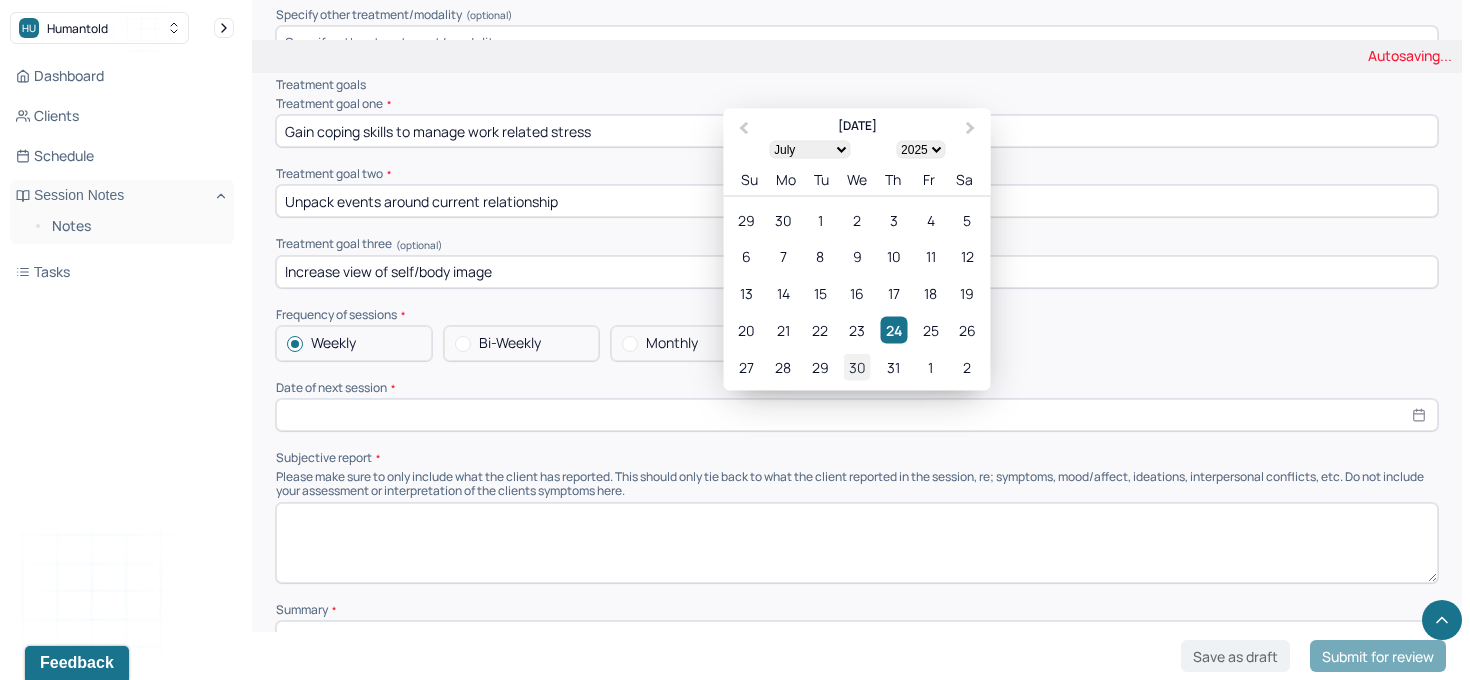 click on "30" at bounding box center (856, 367) 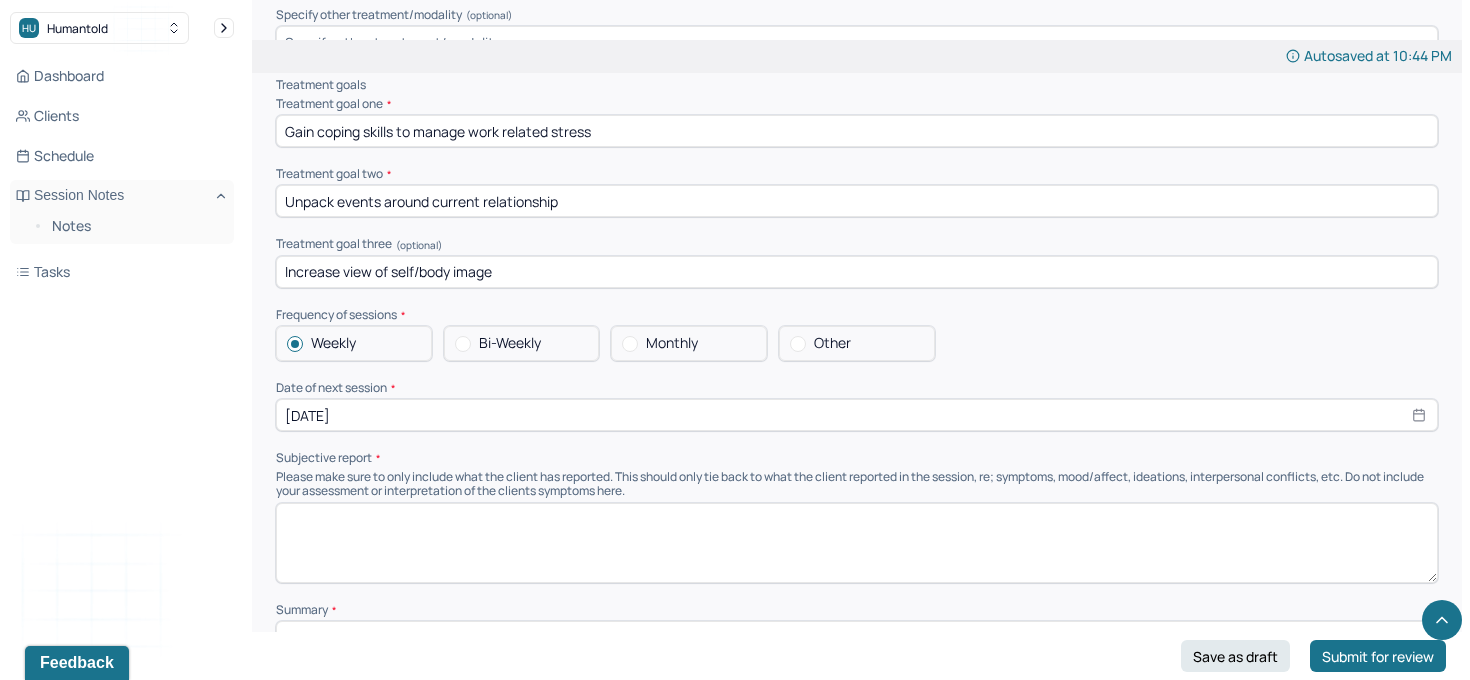 select on "6" 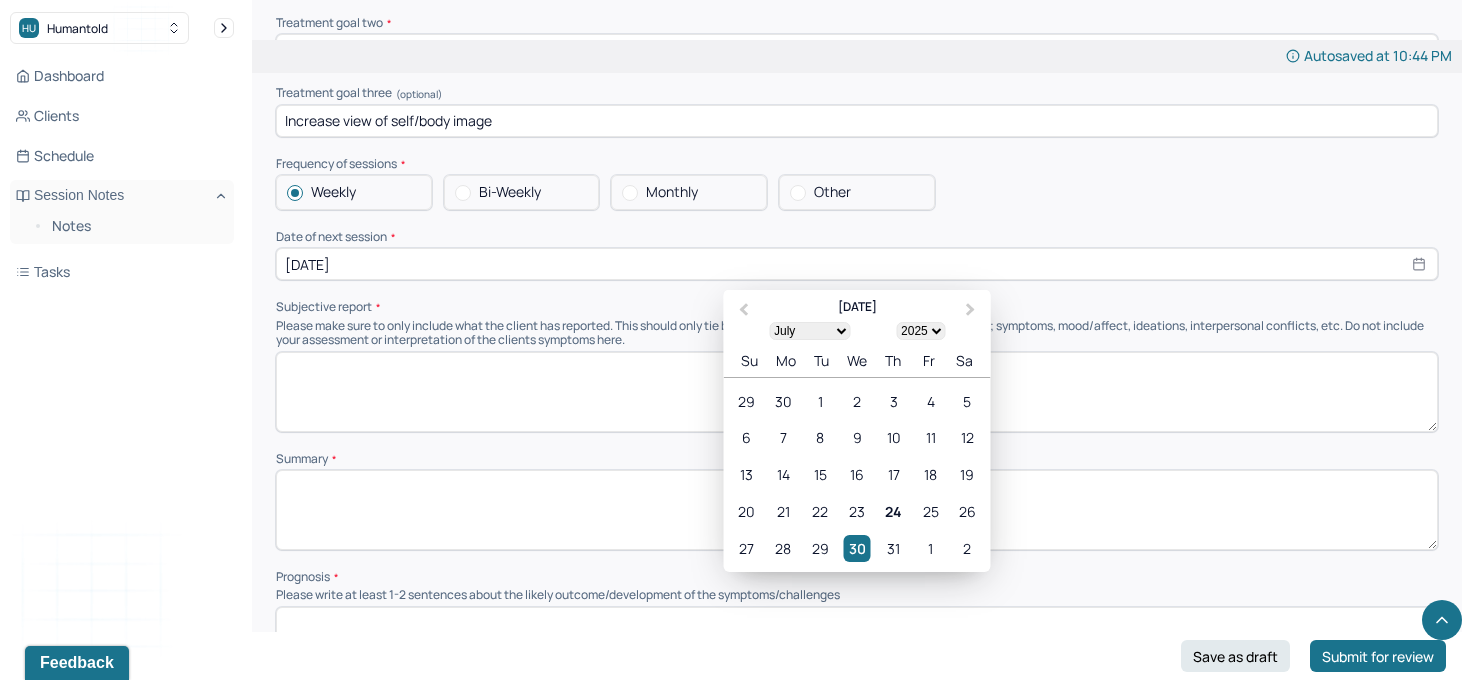 scroll, scrollTop: 9209, scrollLeft: 0, axis: vertical 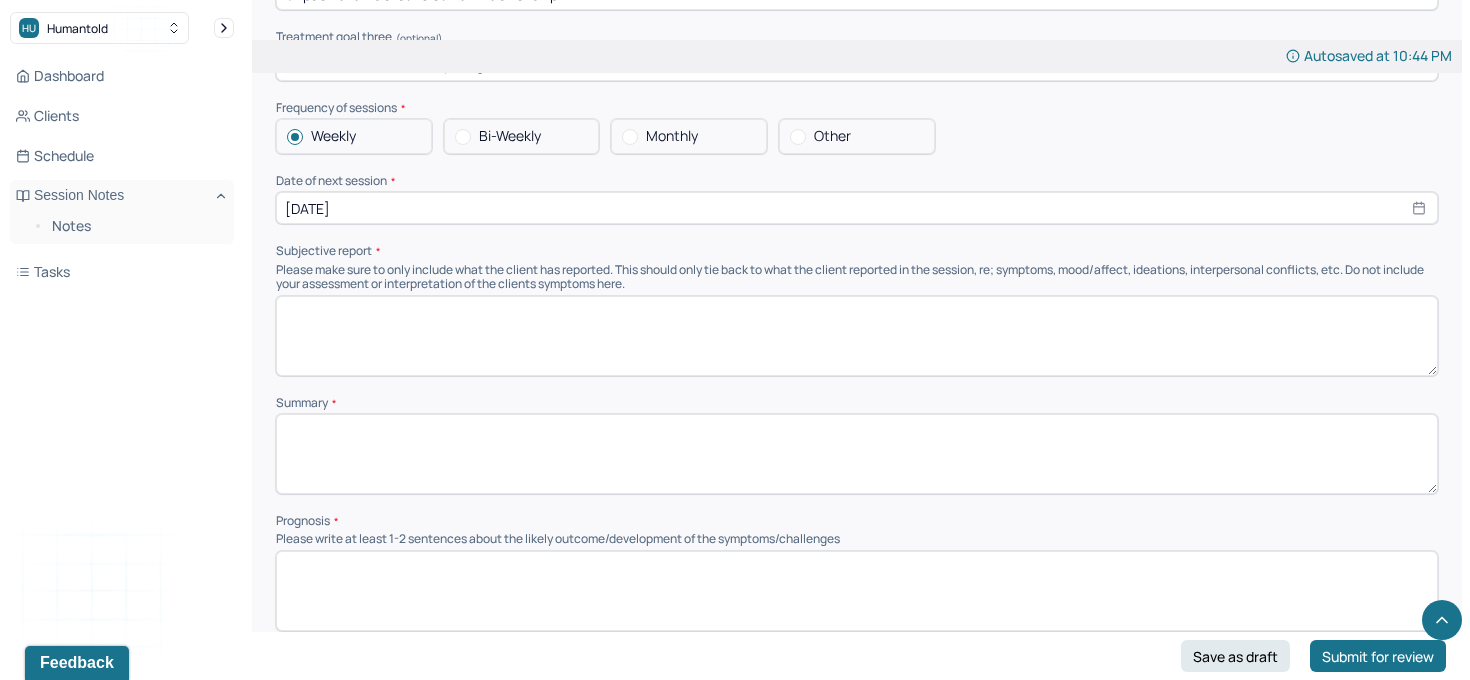 click at bounding box center [857, 336] 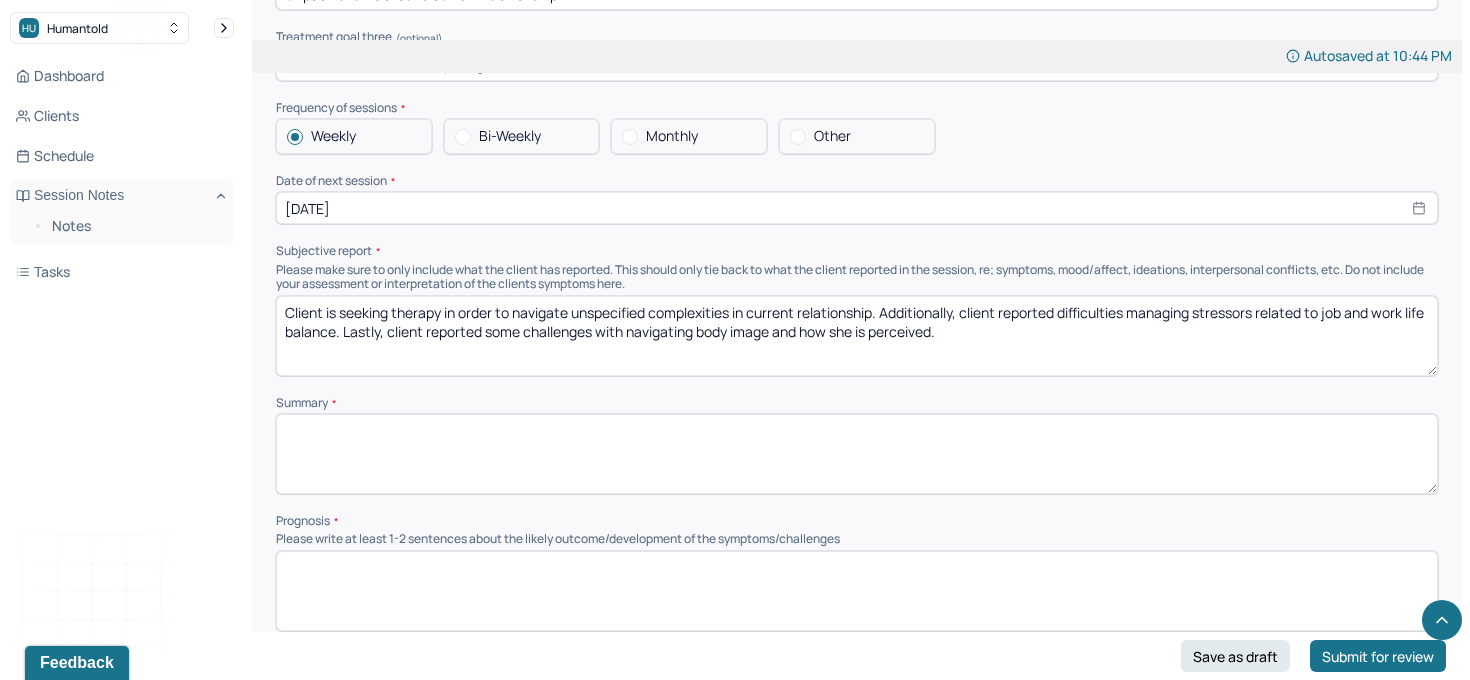 type on "Client is seeking therapy in order to navigate unspecified complexities in current relationship. Additionally, client reported difficulties managing stressors related to job and work life balance. Lastly, client reported some challenges with navigating body image and how she is perceived." 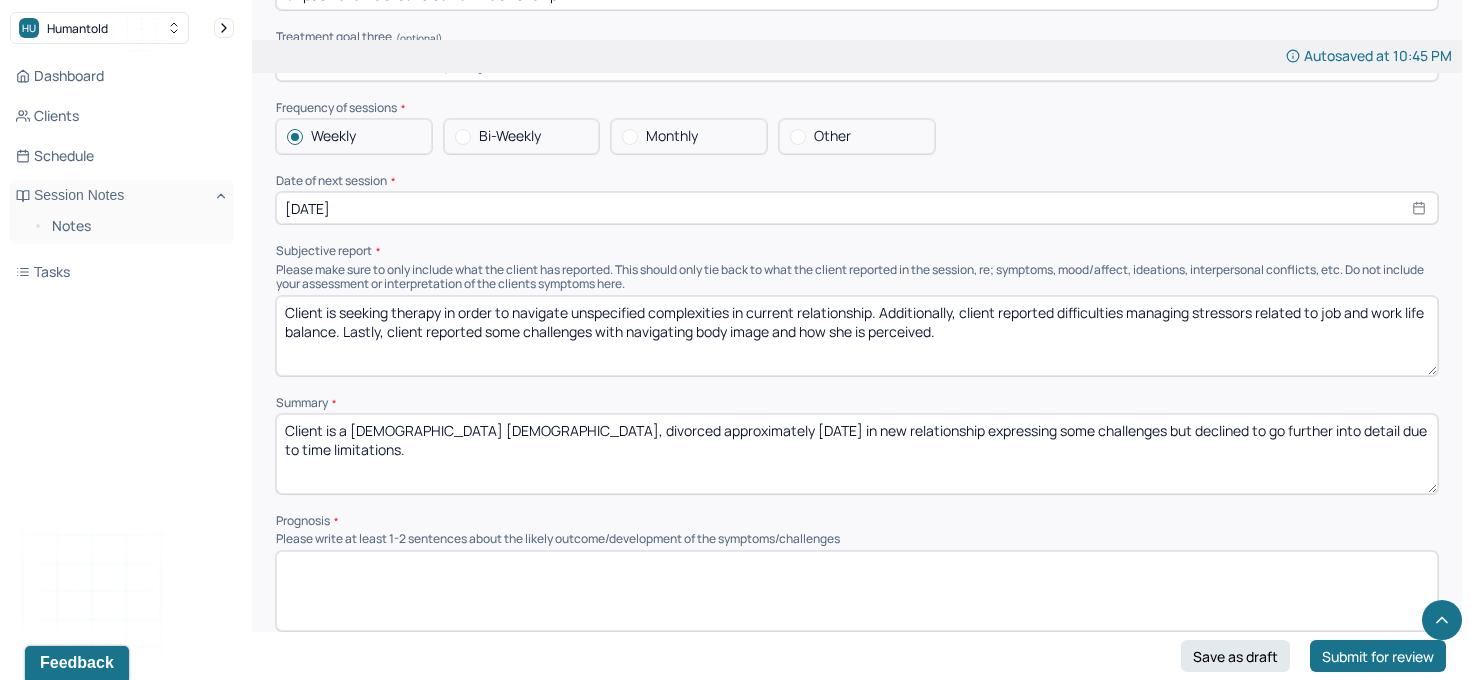 click on "Client is a [DEMOGRAPHIC_DATA] [DEMOGRAPHIC_DATA], divorced approximately [DATE] in new relationship expressing some challenges but decide to go further into detail due to time limitations." at bounding box center (857, 454) 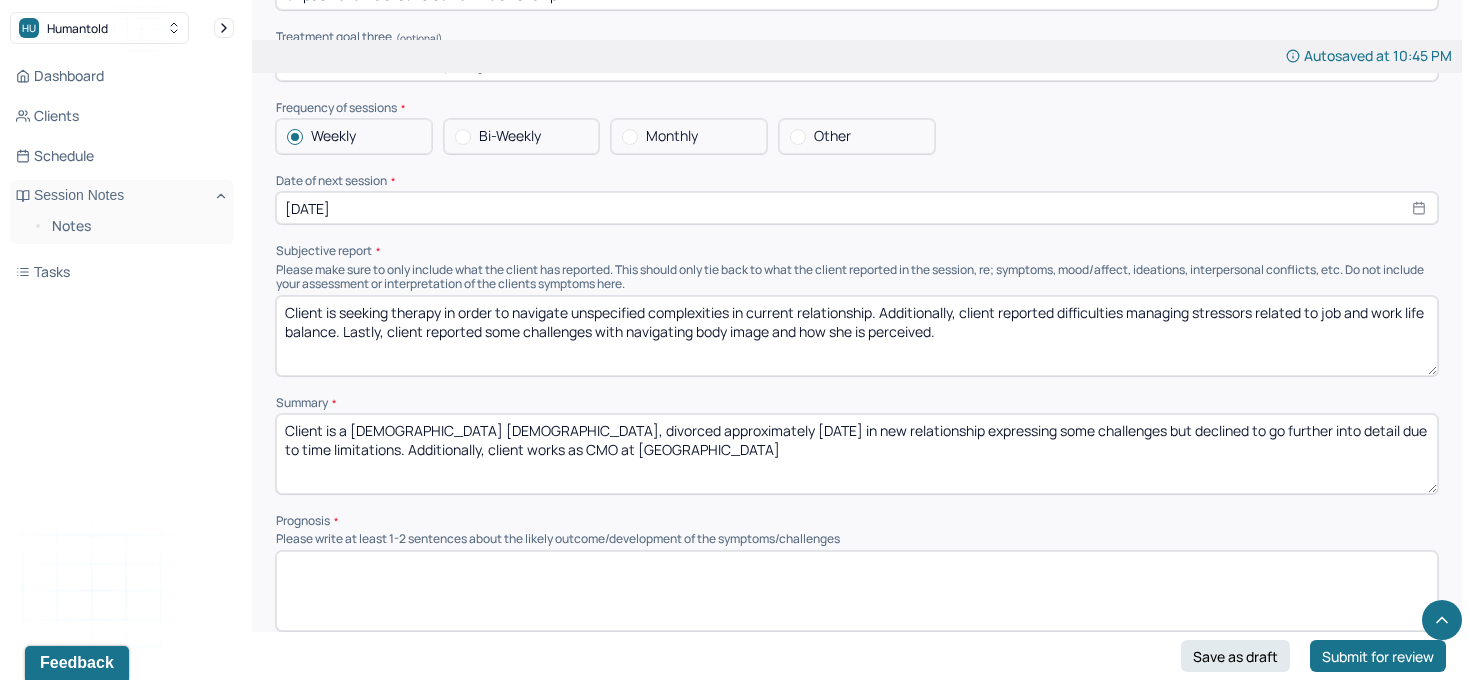 click on "Client is a [DEMOGRAPHIC_DATA] [DEMOGRAPHIC_DATA], divorced approximately [DATE] in new relationship expressing some challenges but declined to go further into detail due to time limitations. Additionally, client works as CMO at [GEOGRAPHIC_DATA]" at bounding box center [857, 454] 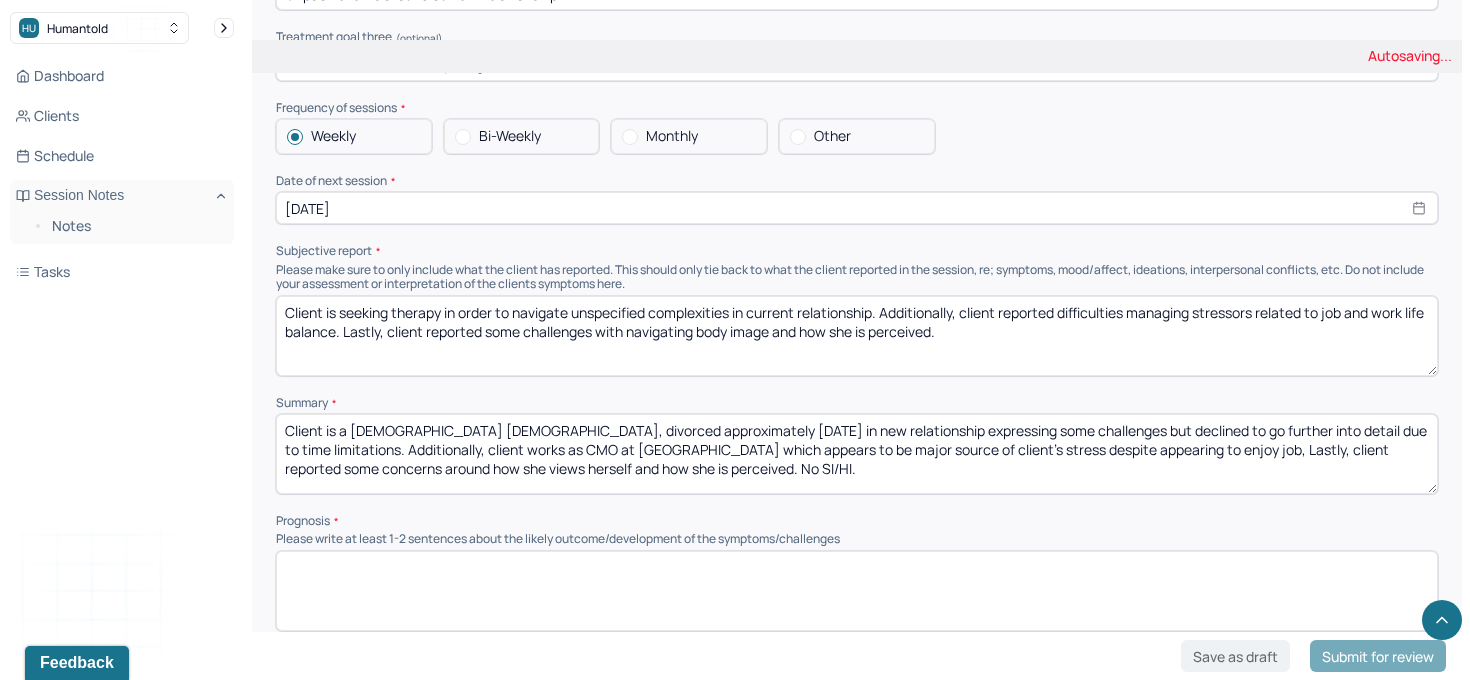 scroll, scrollTop: 9282, scrollLeft: 0, axis: vertical 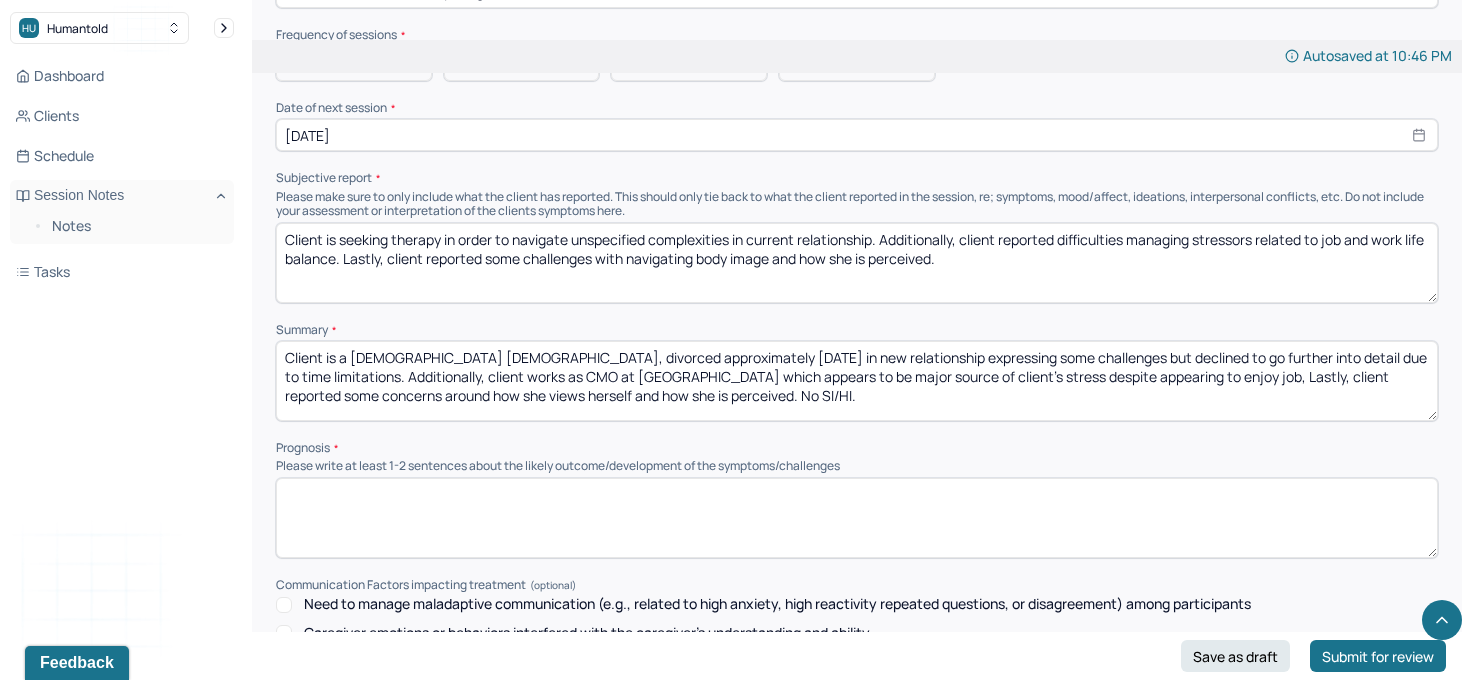 type on "Client is a [DEMOGRAPHIC_DATA] [DEMOGRAPHIC_DATA], divorced approximately [DATE] in new relationship expressing some challenges but declined to go further into detail due to time limitations. Additionally, client works as CMO at [GEOGRAPHIC_DATA] which appears to be major source of client's stress despite appearing to enjoy job, Lastly, client reported some concerns around how she views herself and how she is perceived. No SI/HI." 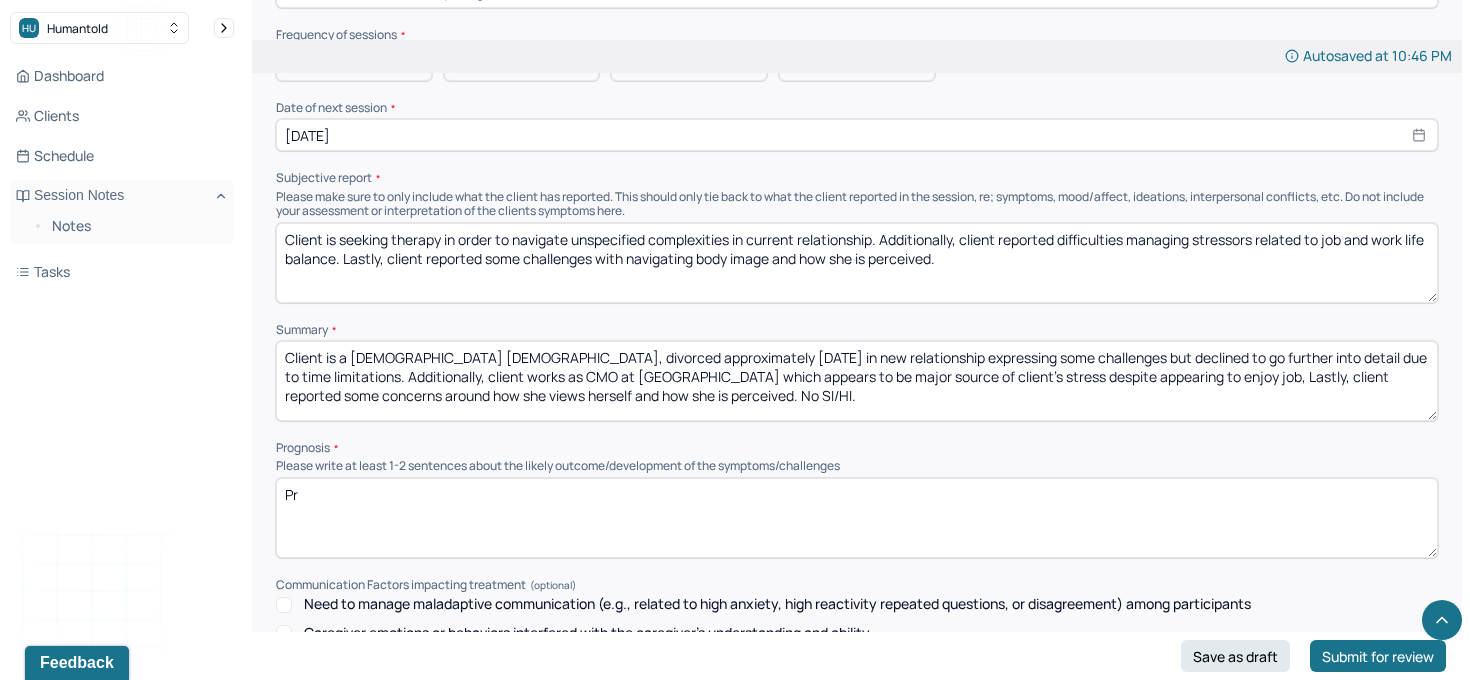 type on "P" 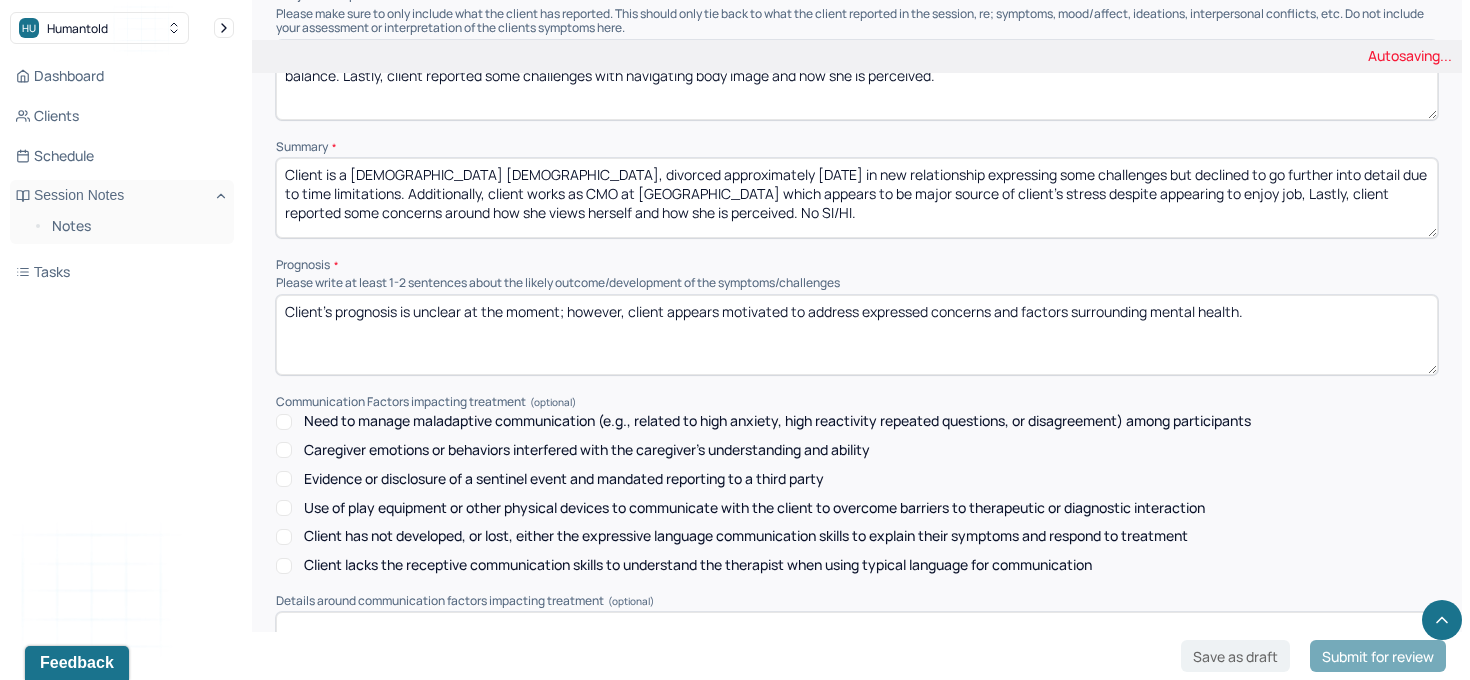 scroll, scrollTop: 9568, scrollLeft: 0, axis: vertical 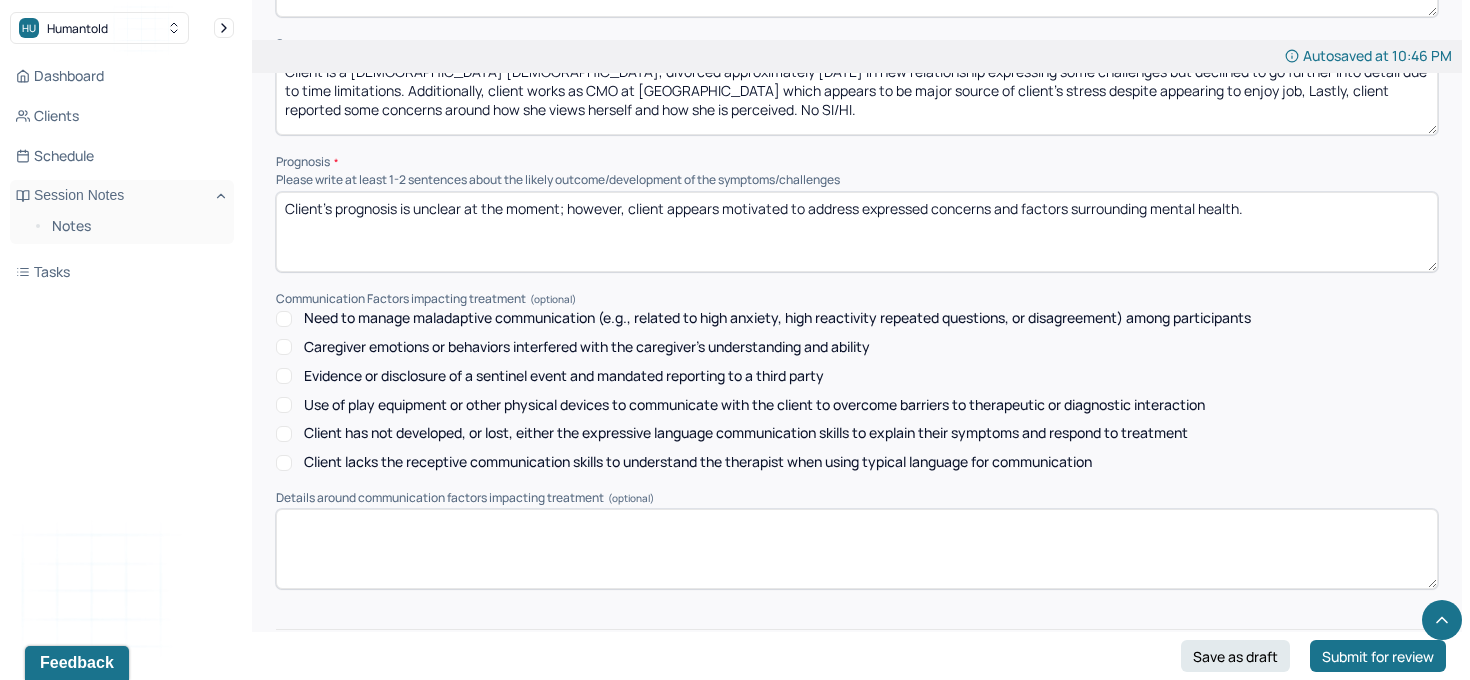 type on "Client's prognosis is unclear at the moment; however, client appears motivated to address expressed concerns and factors surrounding mental health." 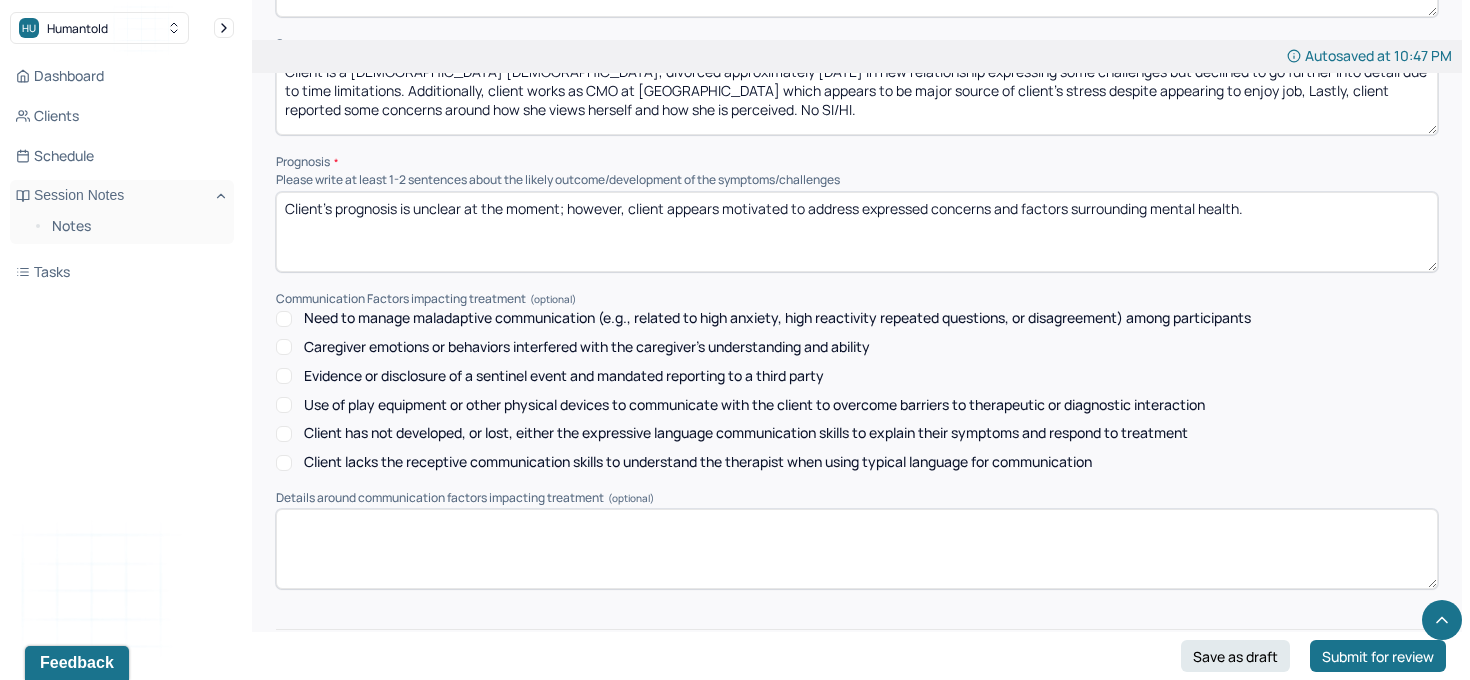 click at bounding box center (857, 549) 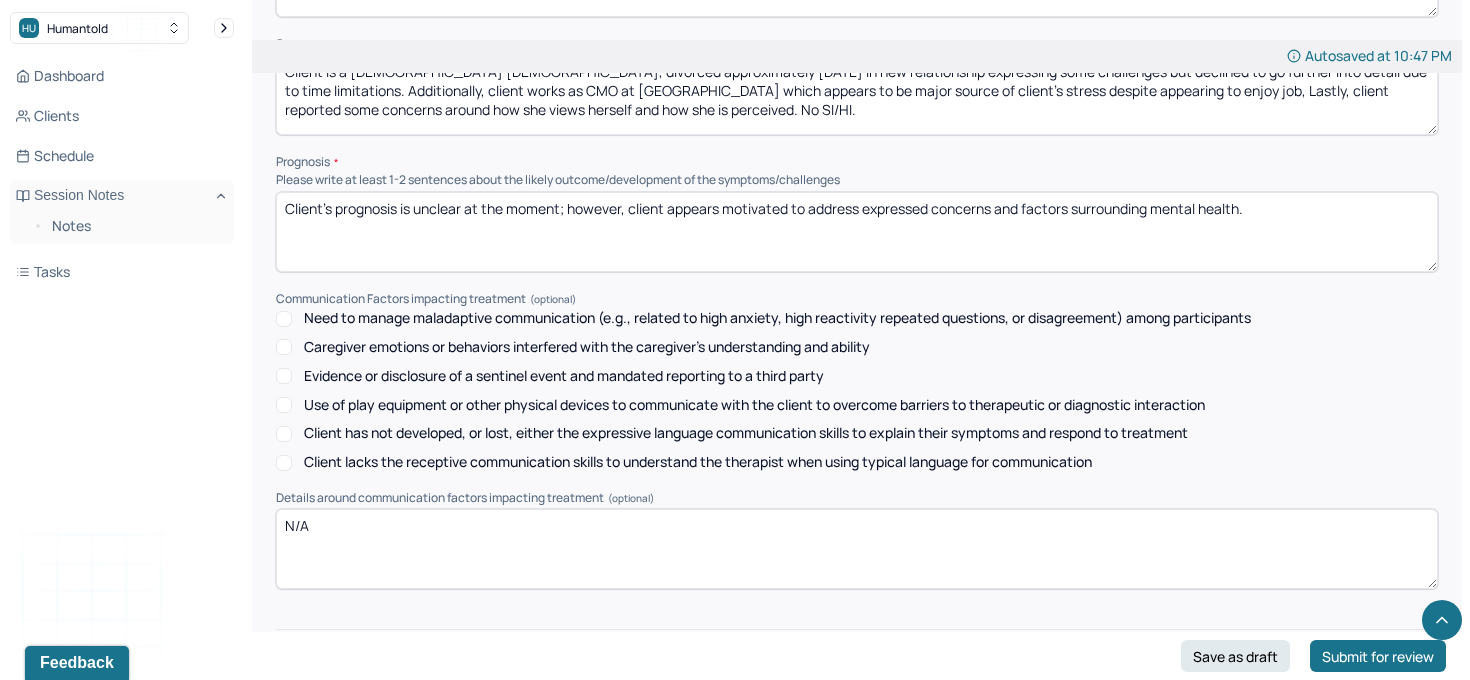 scroll, scrollTop: 9663, scrollLeft: 0, axis: vertical 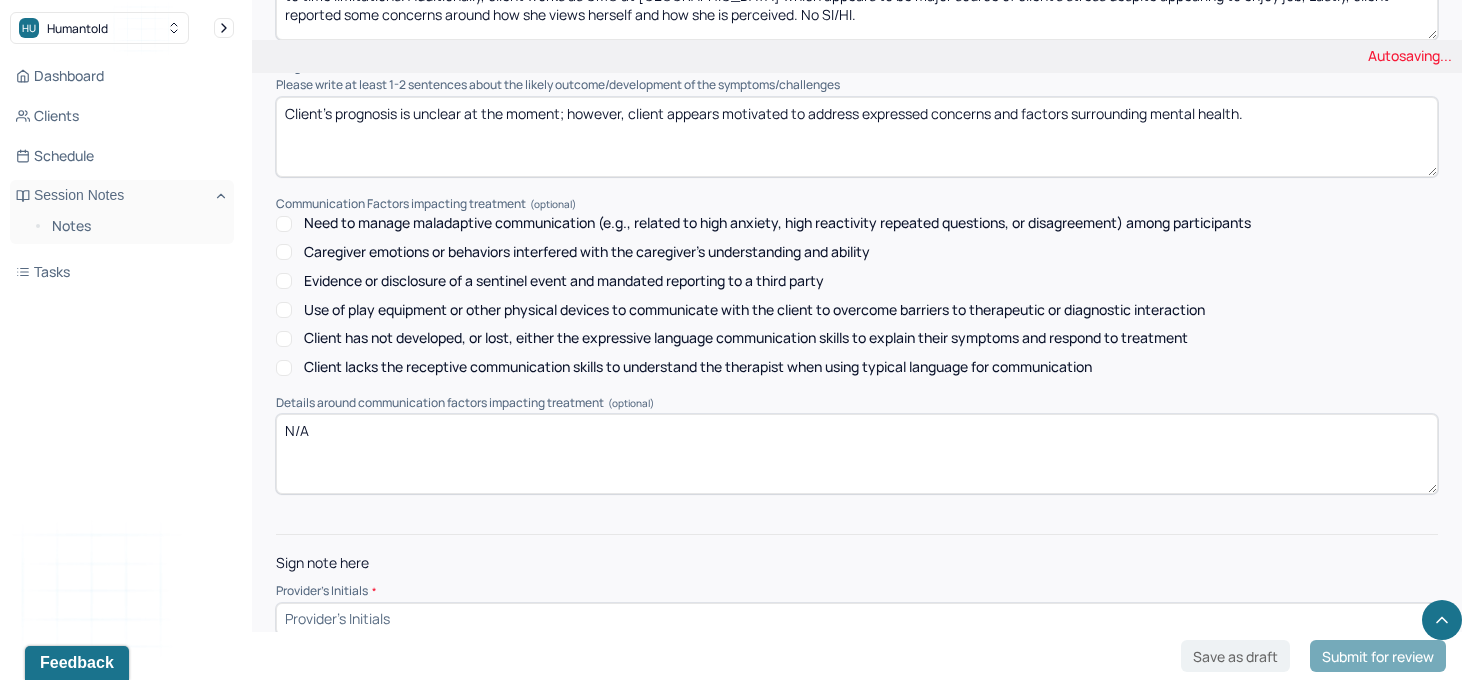 type on "N/A" 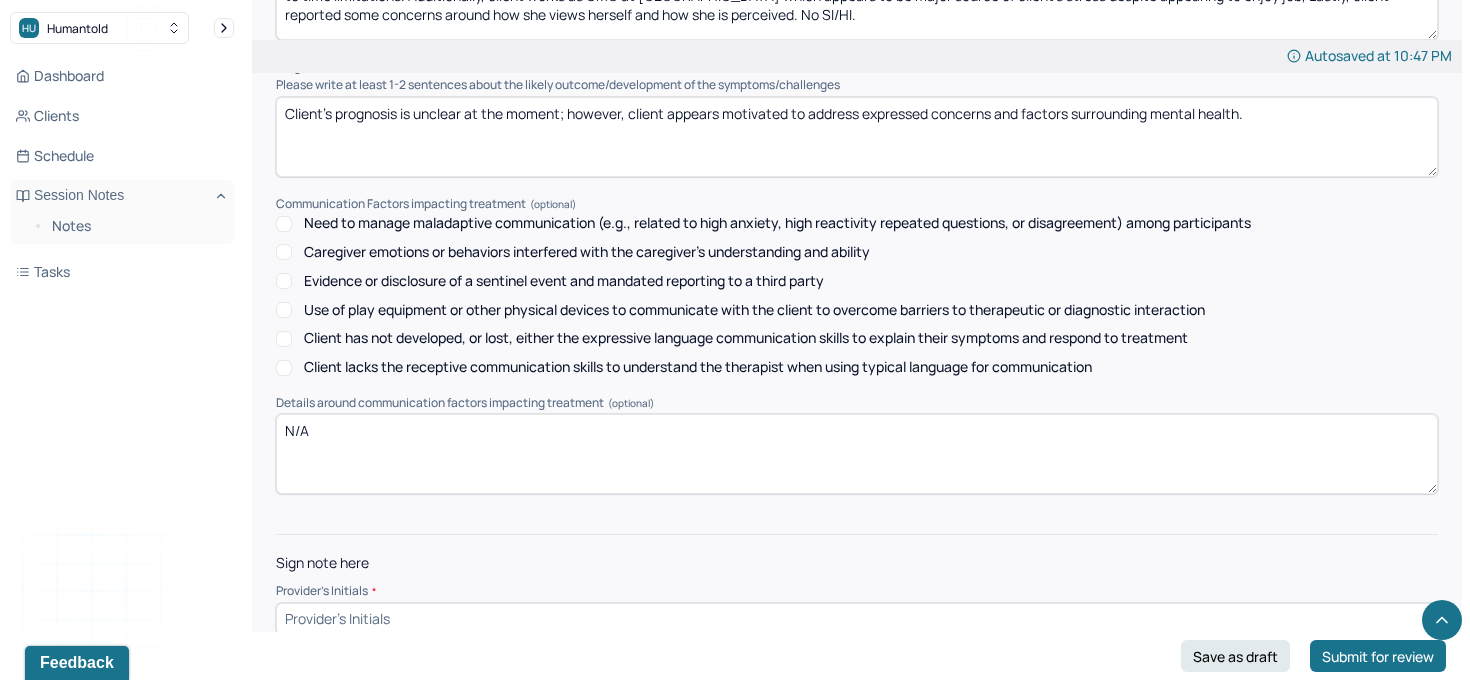 click at bounding box center (857, 619) 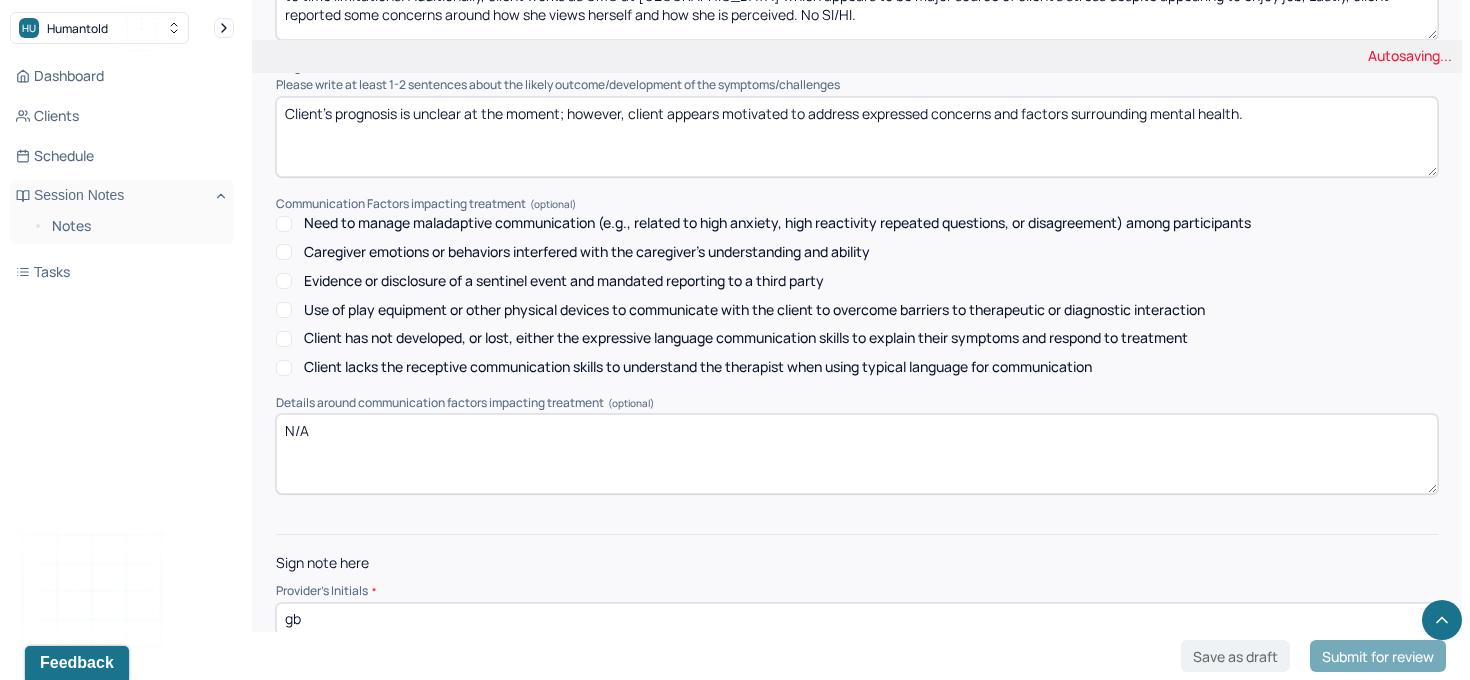 type on "gb" 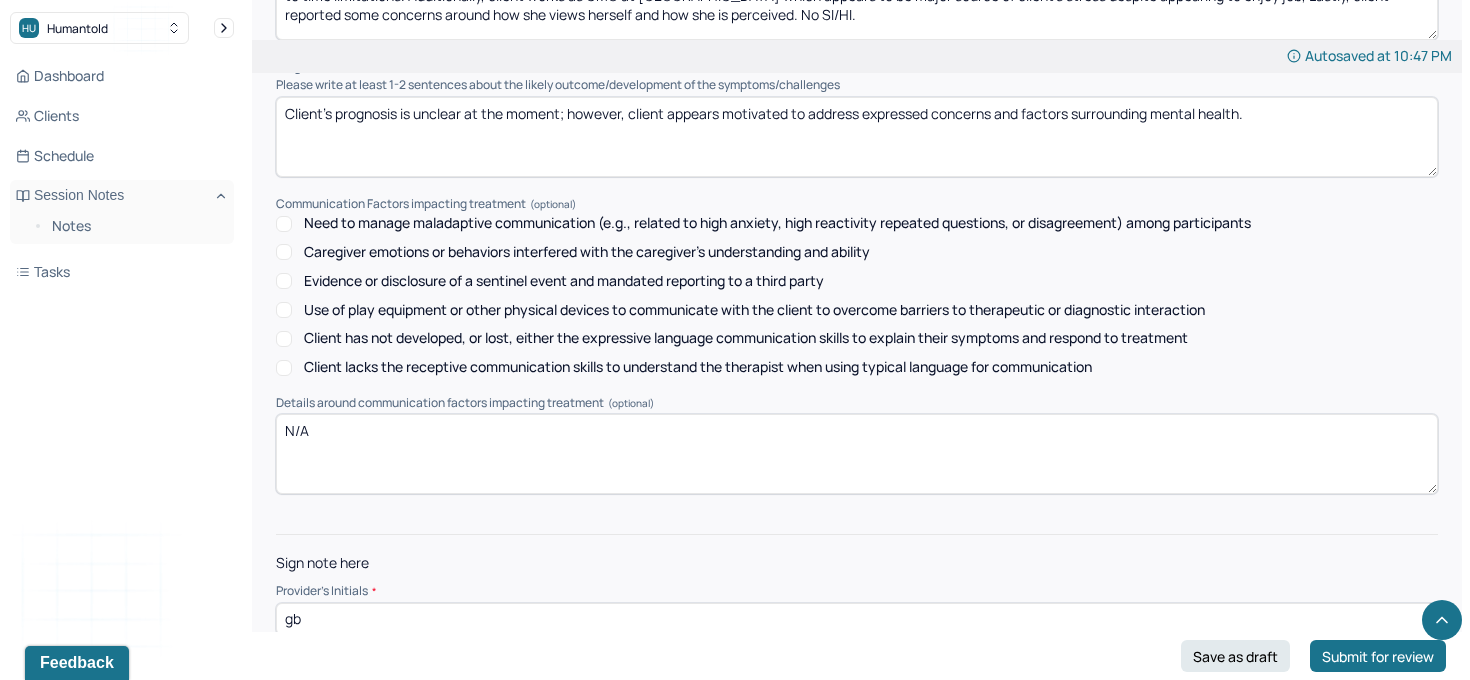click on "Sign note here Provider's Initials * gb" at bounding box center (857, 584) 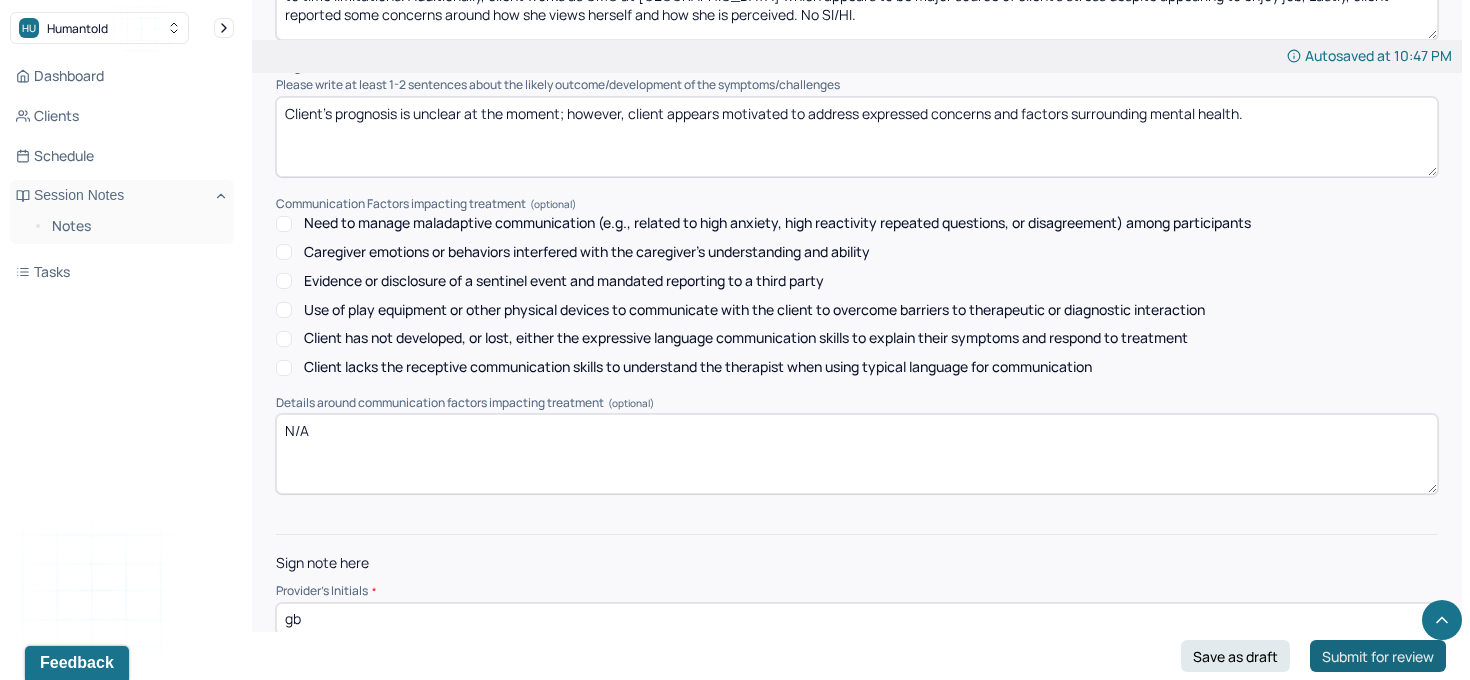 click on "Submit for review" at bounding box center (1378, 656) 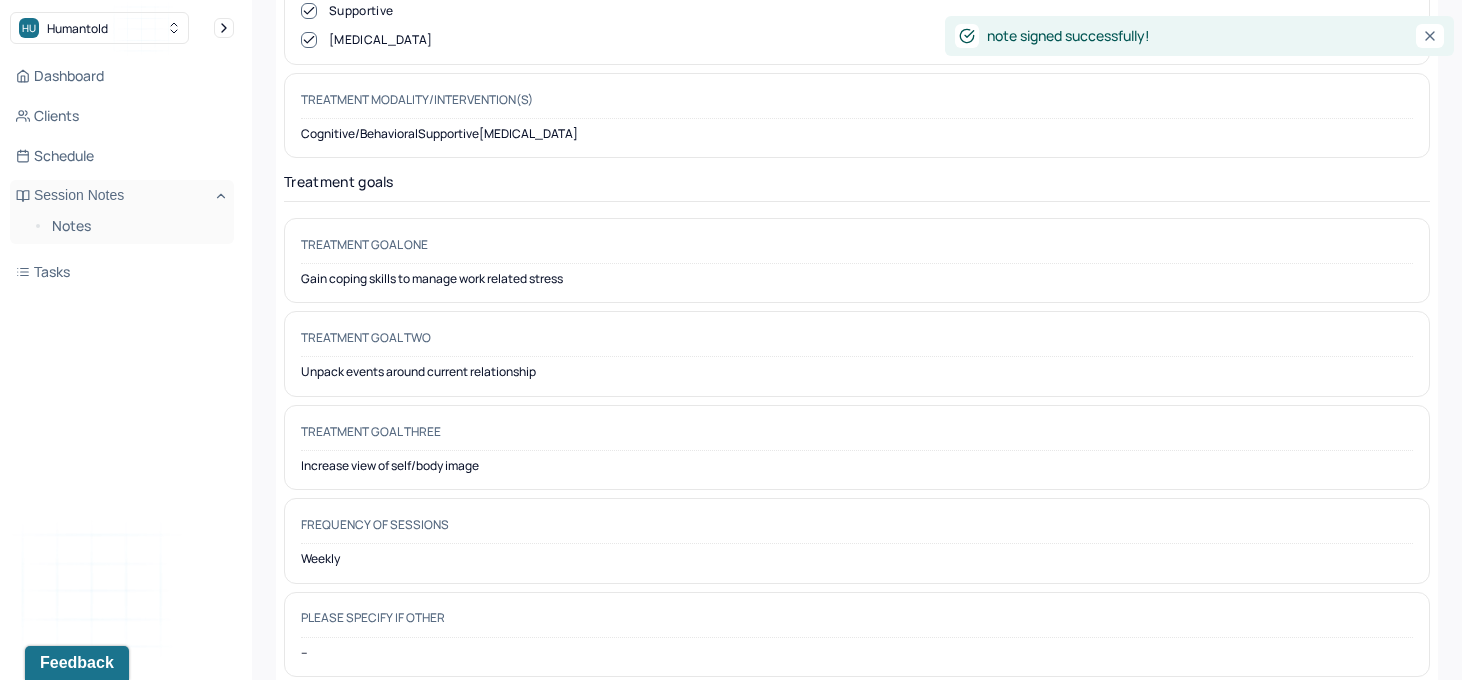 scroll, scrollTop: 0, scrollLeft: 0, axis: both 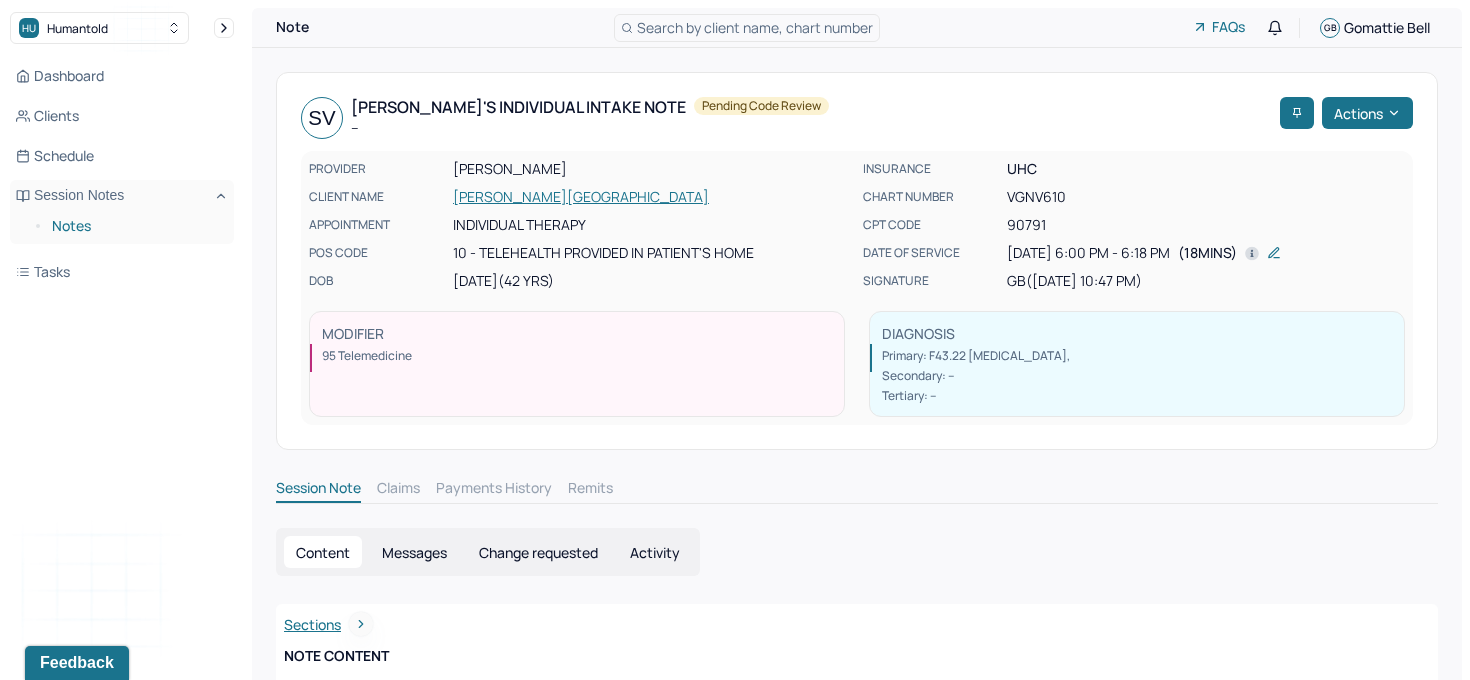 click on "Notes" at bounding box center [135, 226] 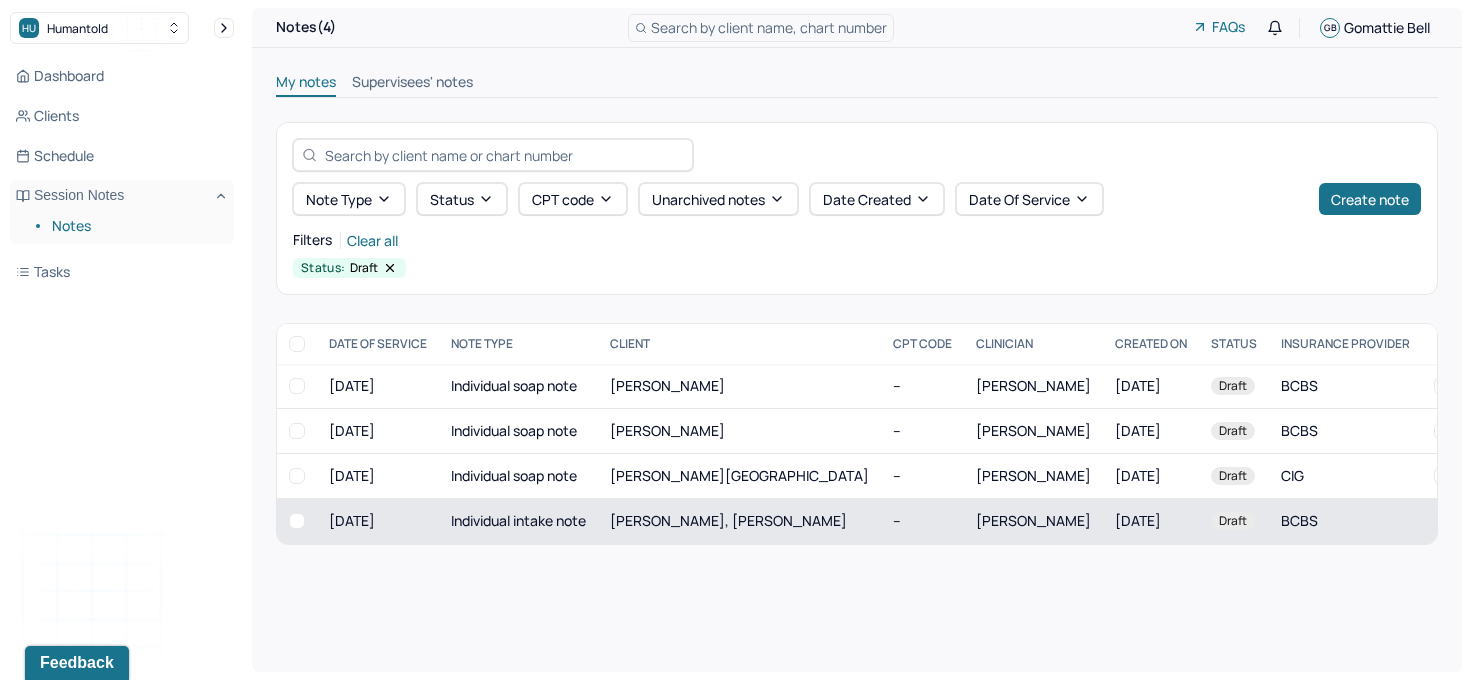 click on "Individual intake note" at bounding box center [518, 521] 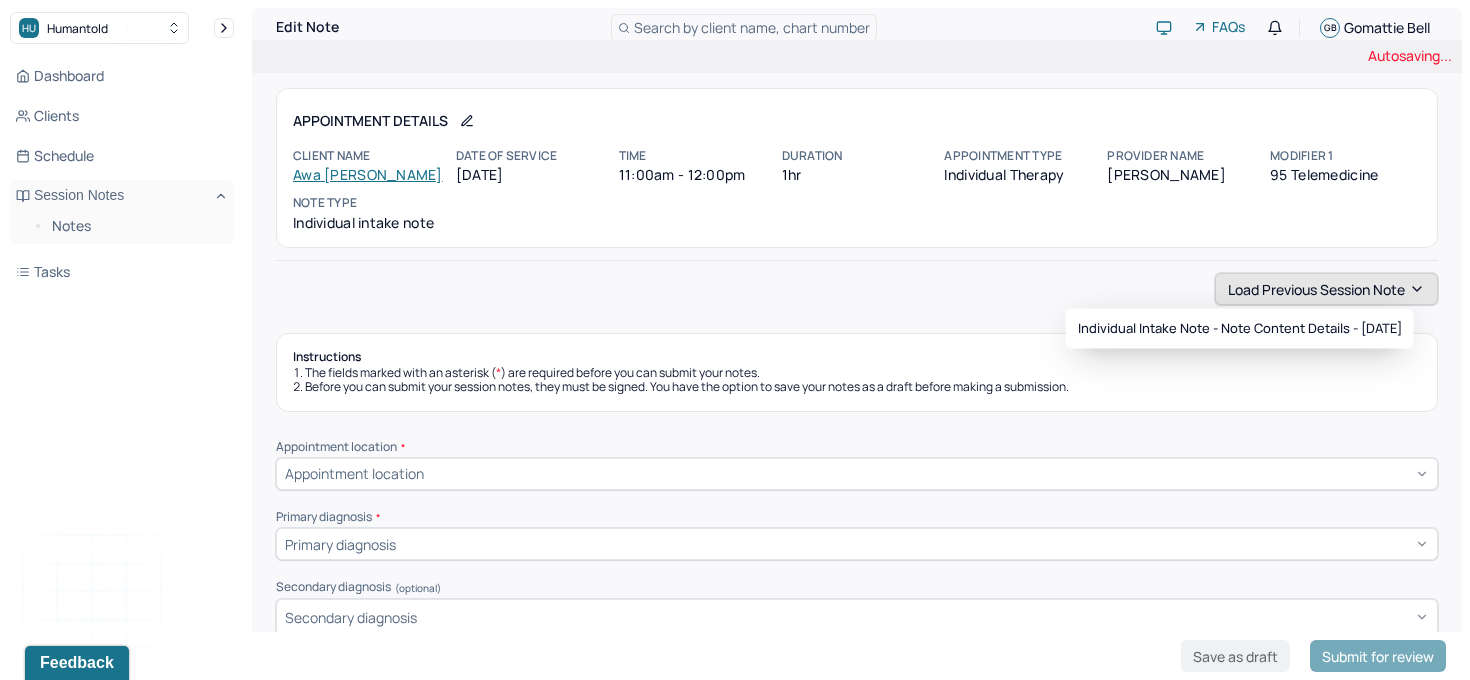 click on "Load previous session note" at bounding box center [1326, 289] 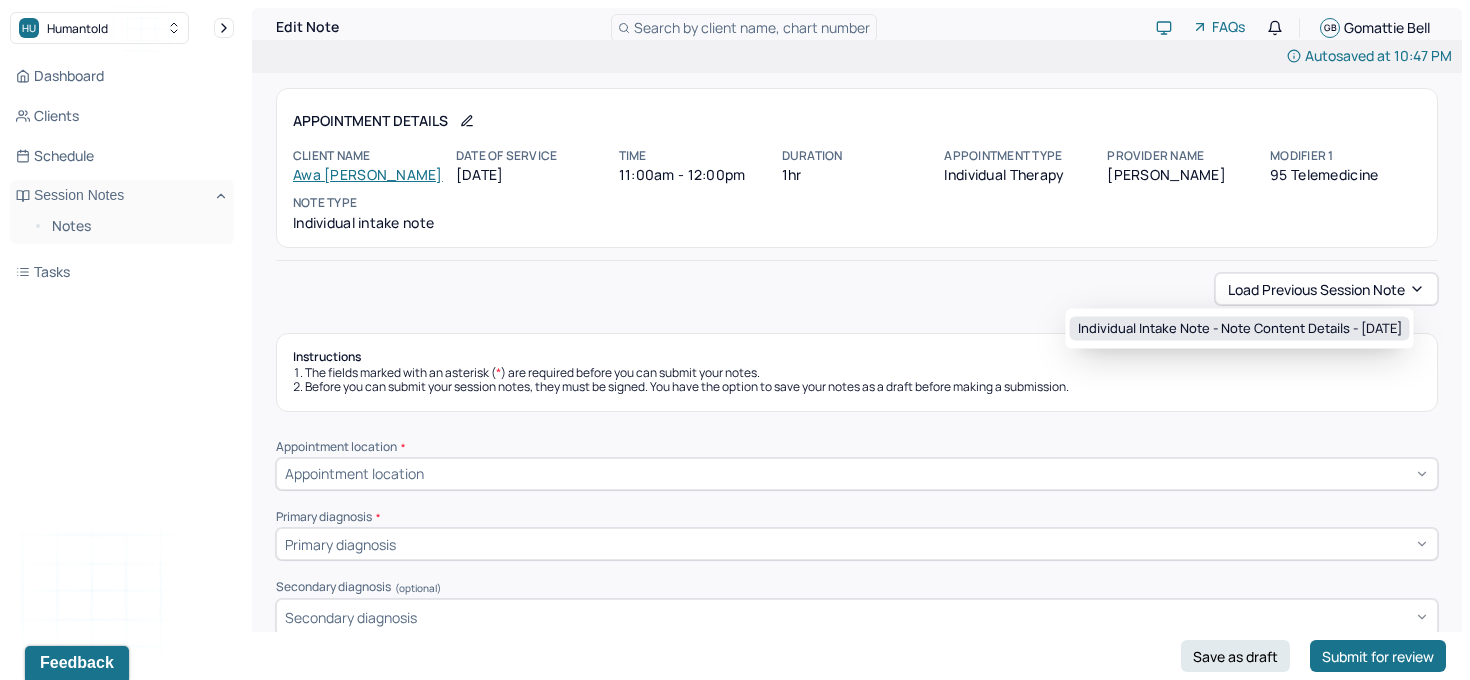 click on "Individual intake note   - Note content Details -   [DATE]" at bounding box center [1240, 329] 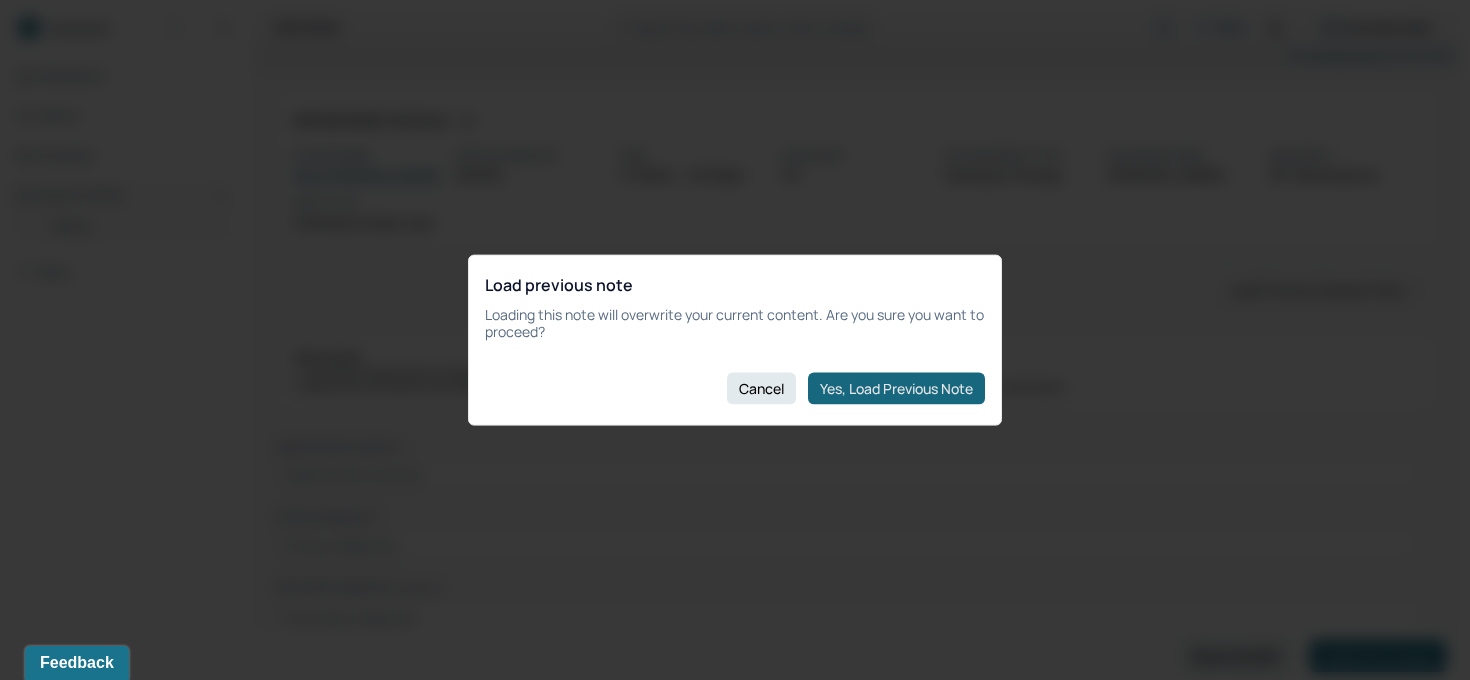 click on "Yes, Load Previous Note" at bounding box center [896, 388] 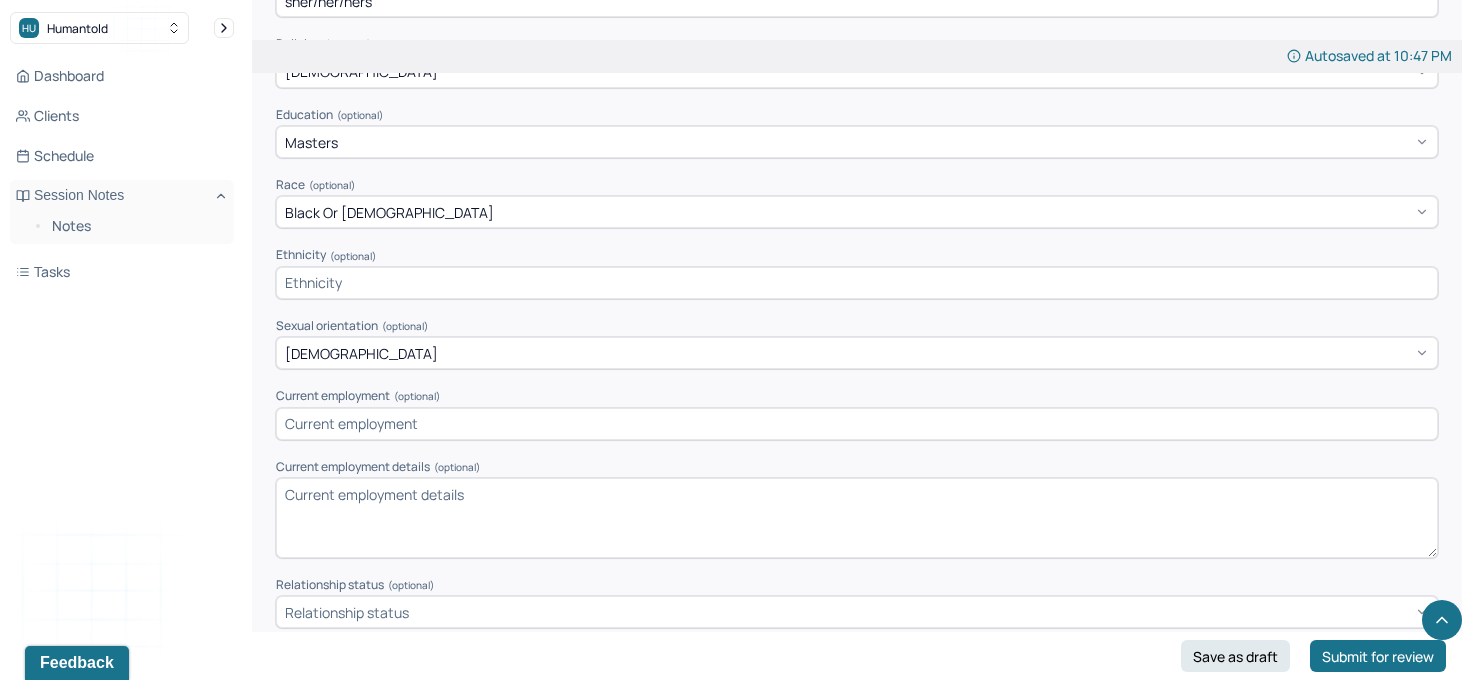 scroll, scrollTop: 1150, scrollLeft: 0, axis: vertical 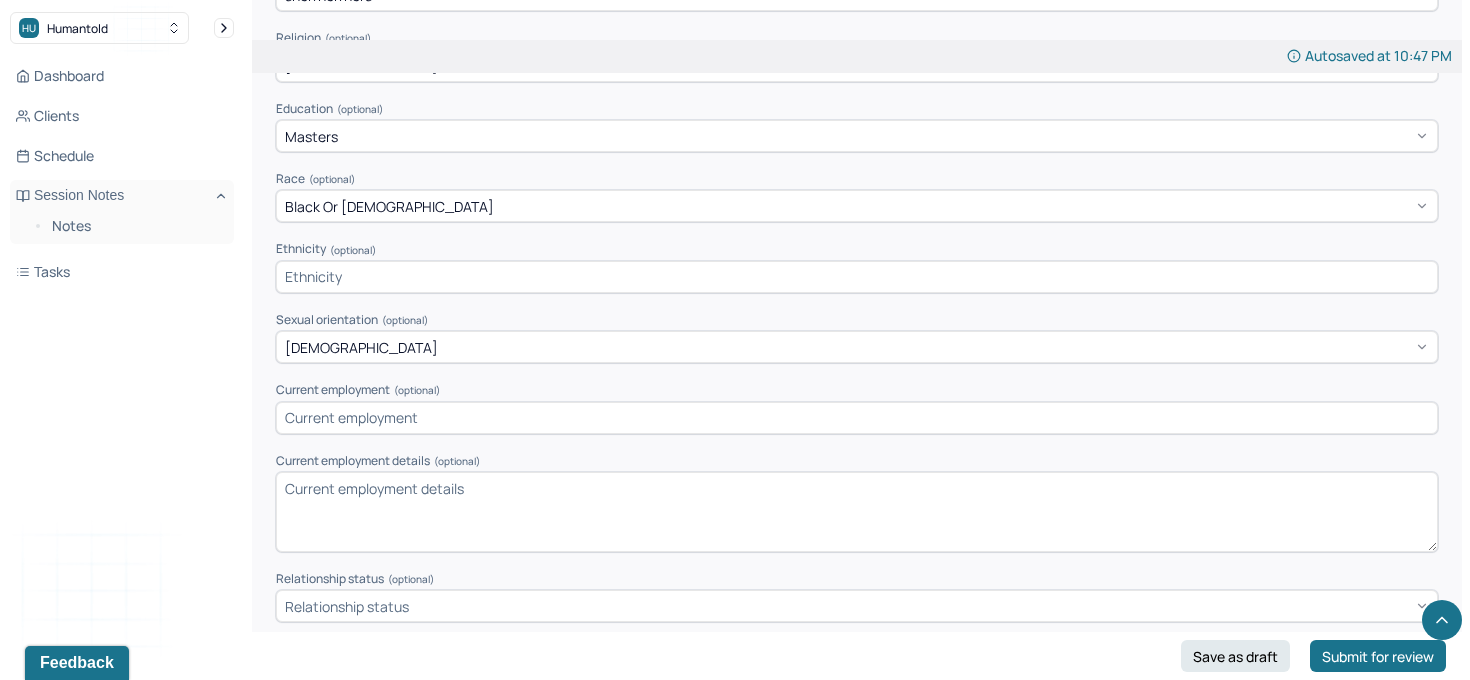 click on "Current employment details (optional)" at bounding box center (857, 512) 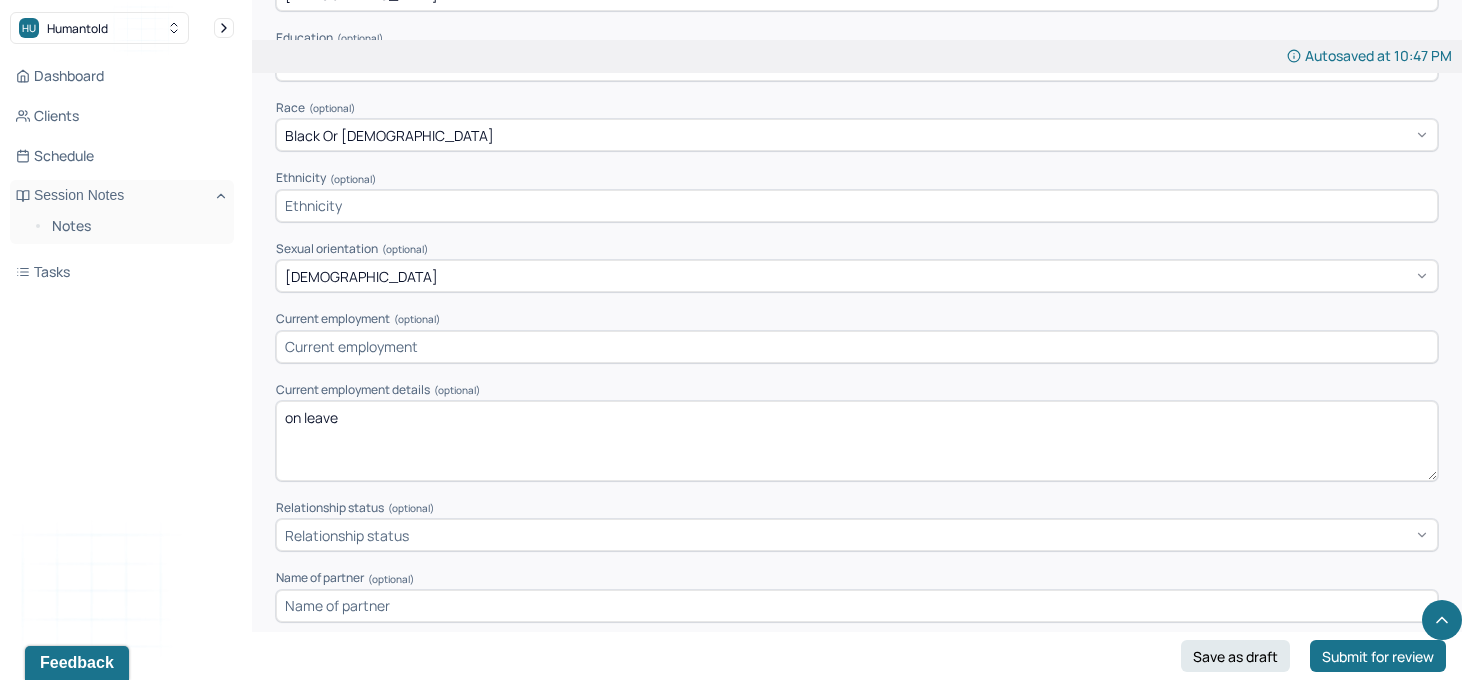 scroll, scrollTop: 1218, scrollLeft: 0, axis: vertical 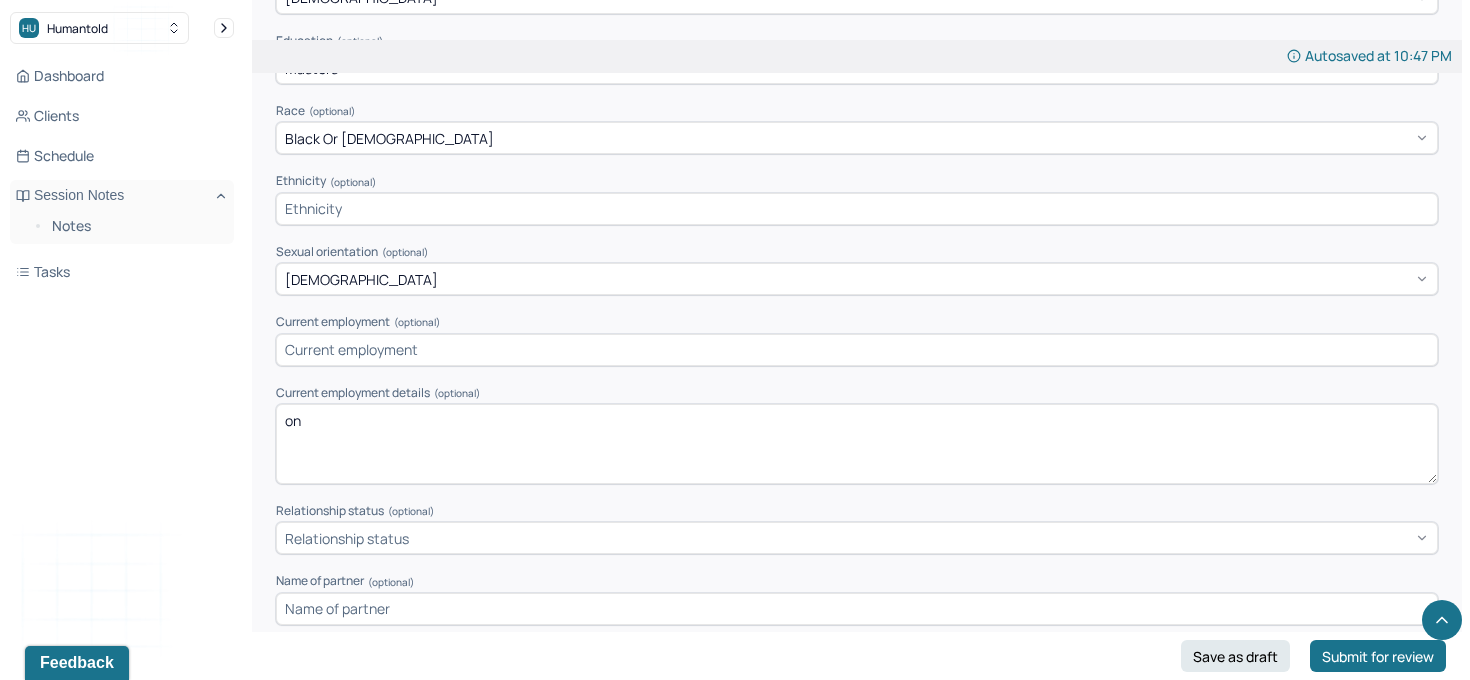 type on "o" 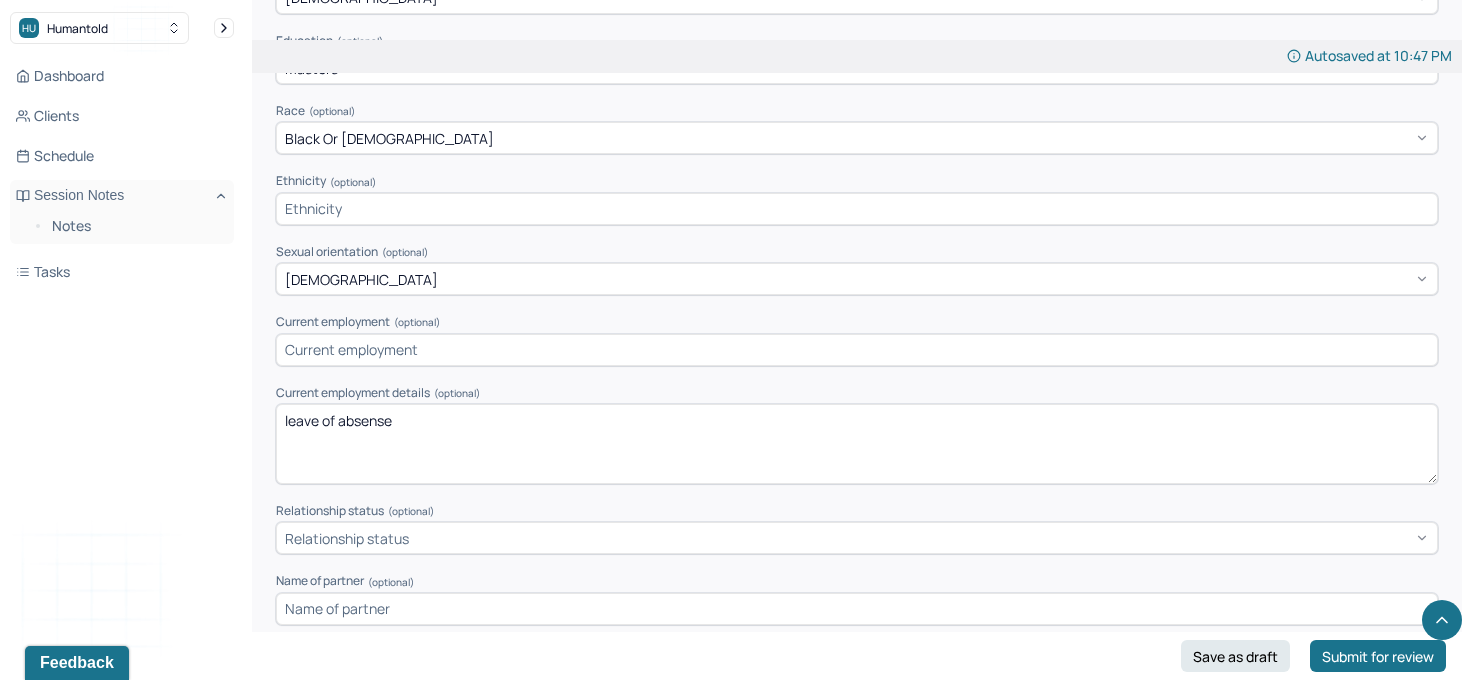 click on "leave of absense" at bounding box center (857, 444) 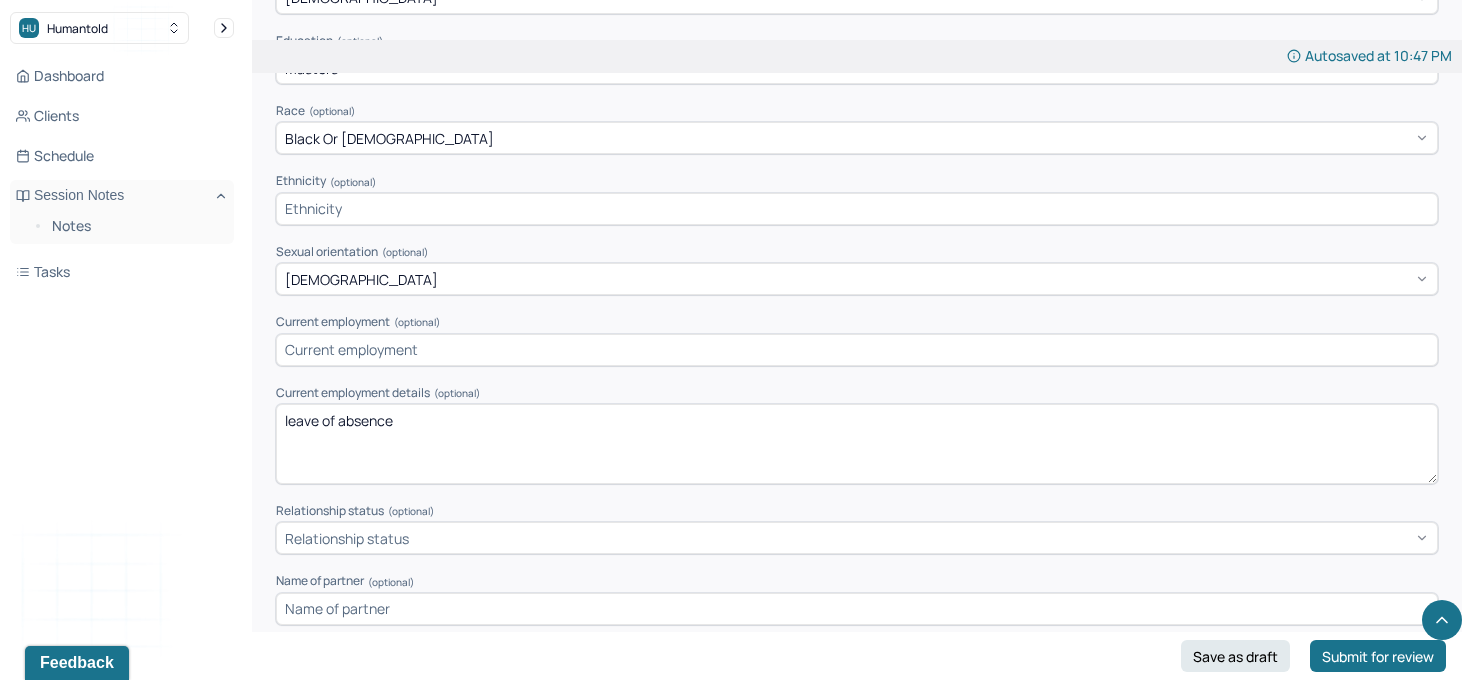 type on "leave of absence" 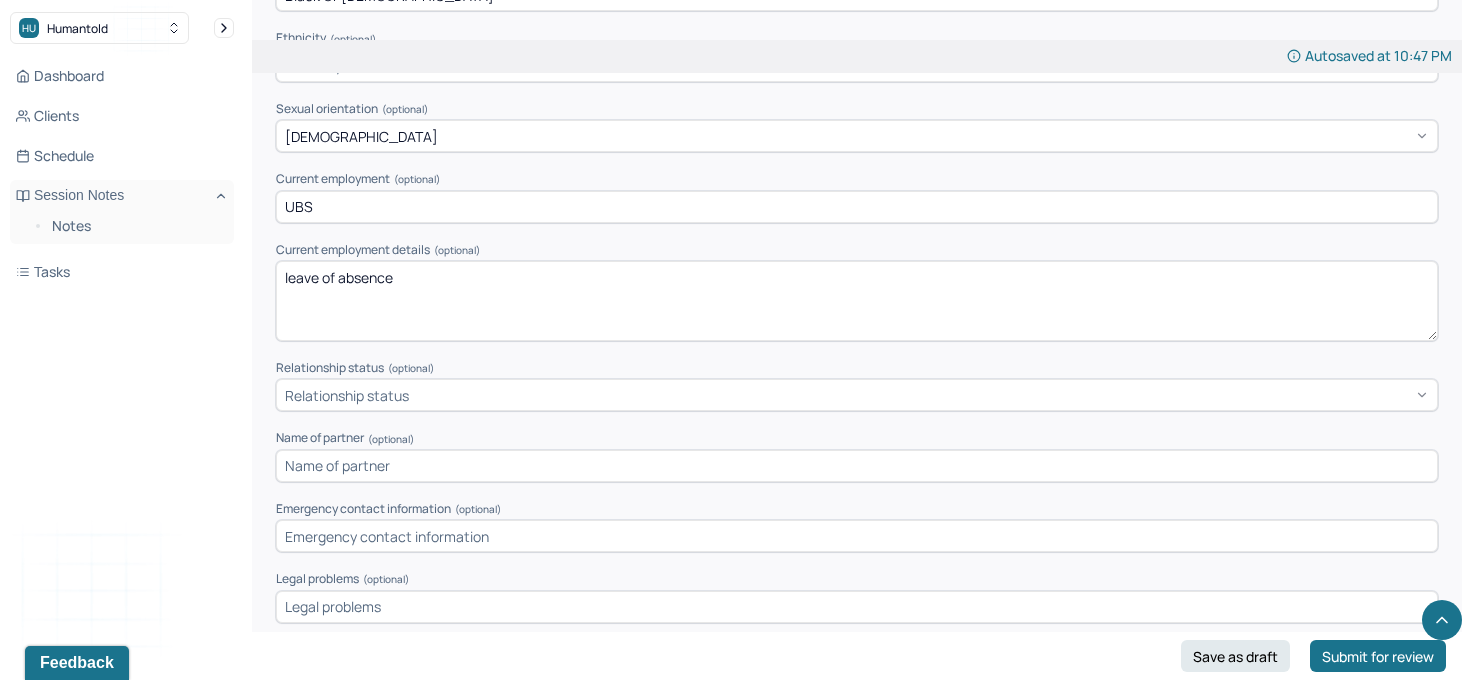 scroll, scrollTop: 1378, scrollLeft: 0, axis: vertical 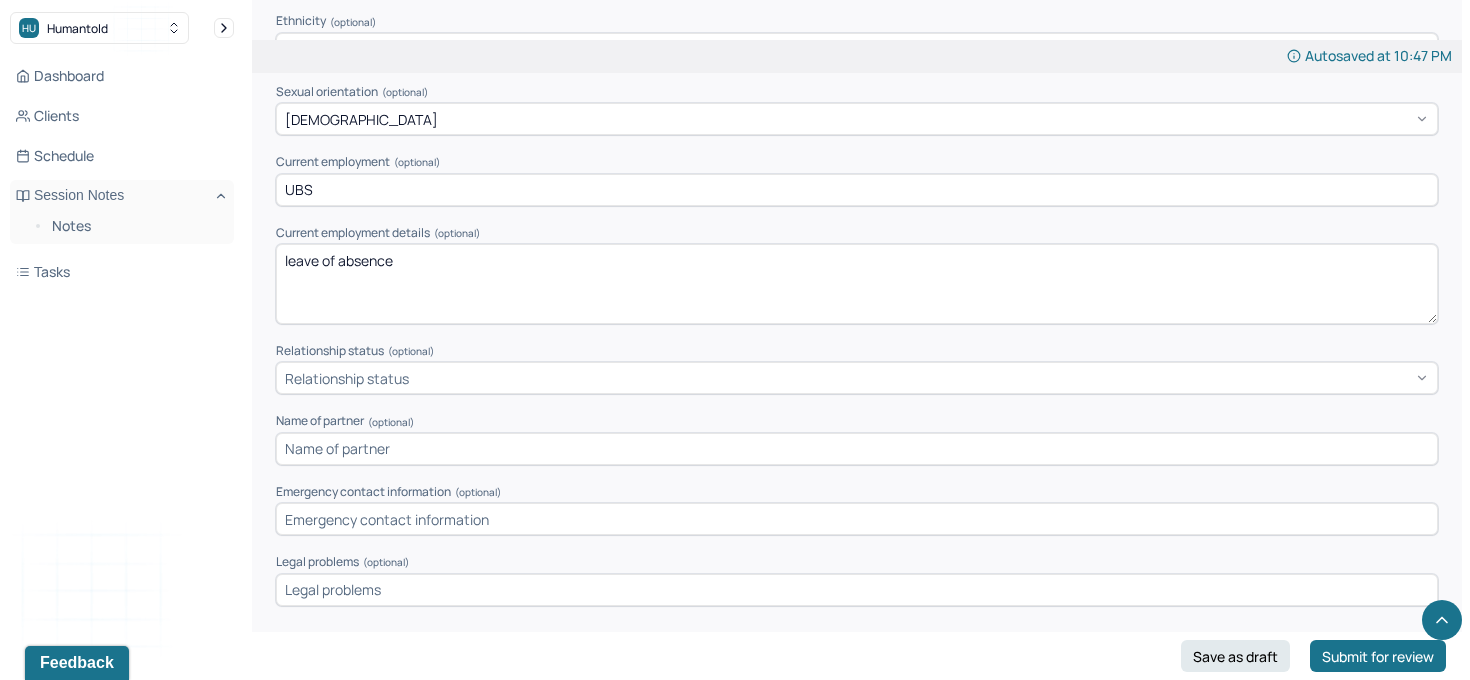 type on "UBS" 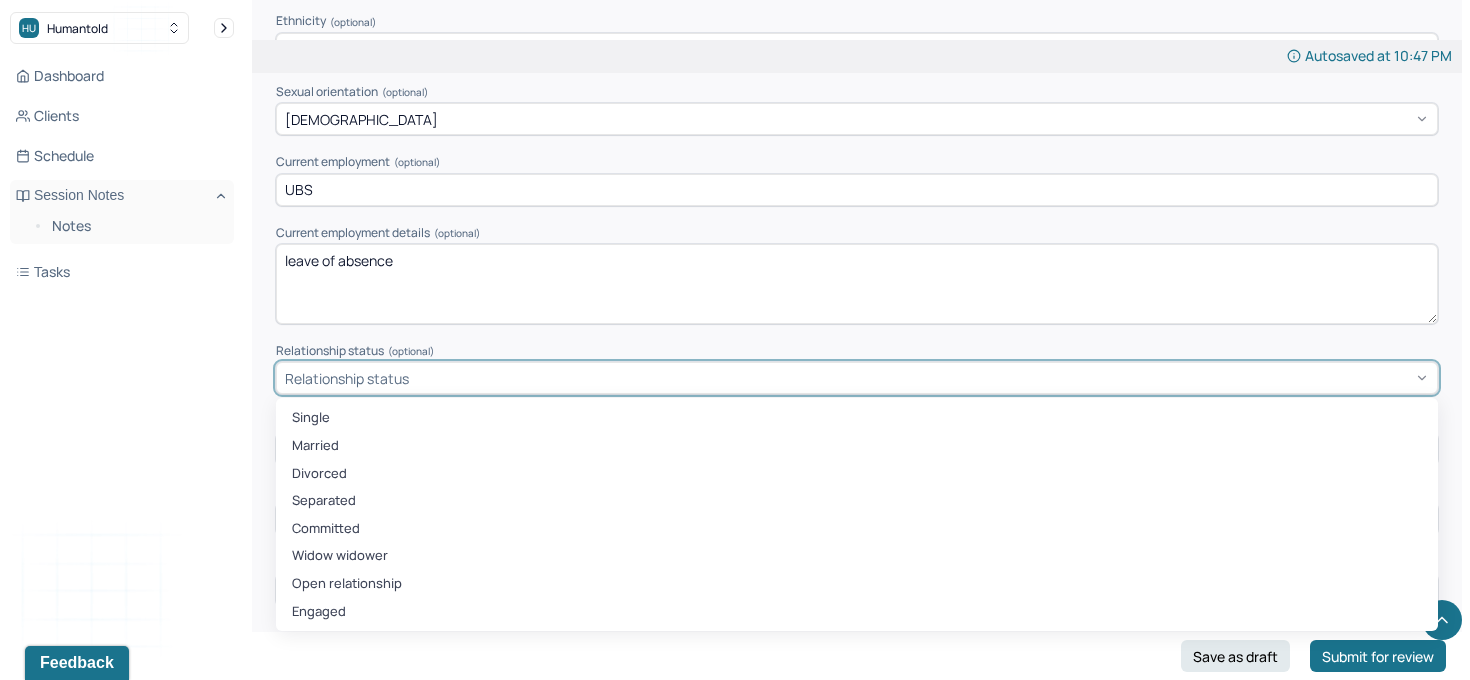 click on "Relationship status" at bounding box center [347, 378] 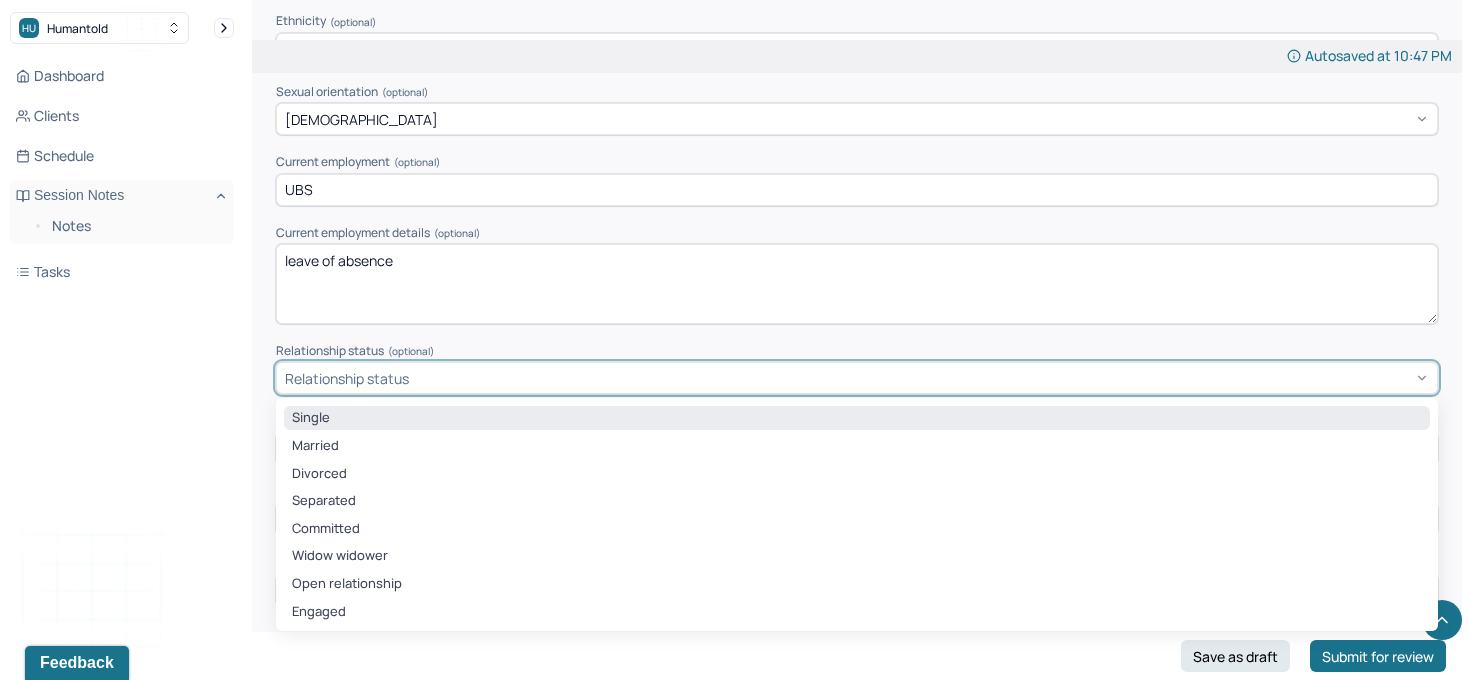 click on "Single" at bounding box center [857, 418] 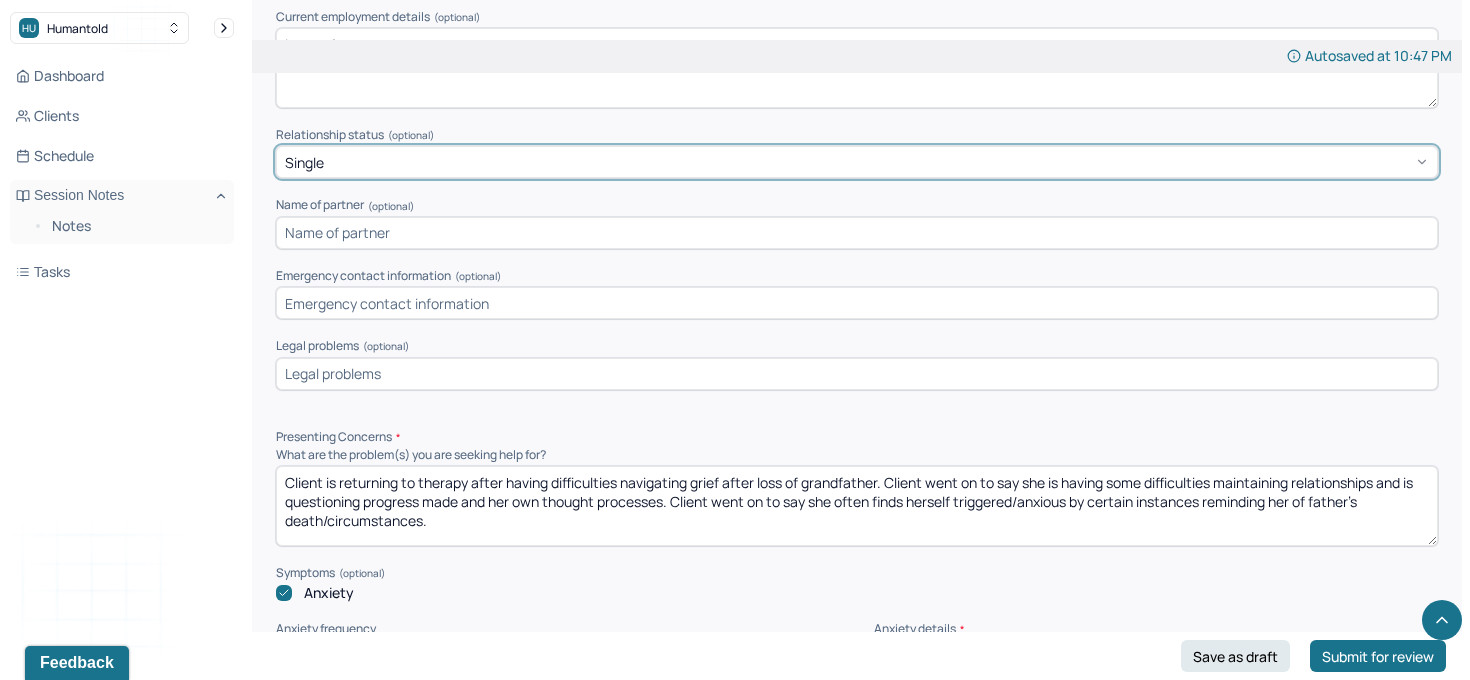 scroll, scrollTop: 1654, scrollLeft: 0, axis: vertical 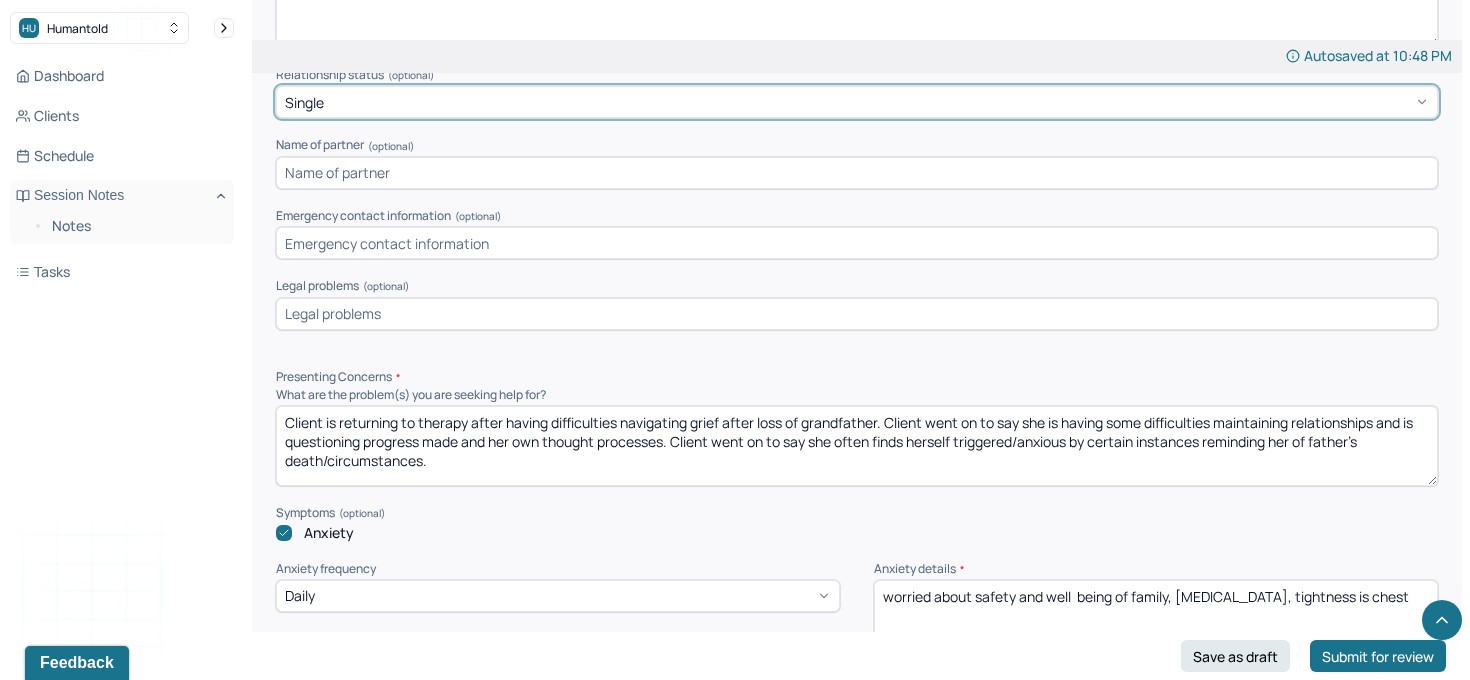 click at bounding box center (857, 314) 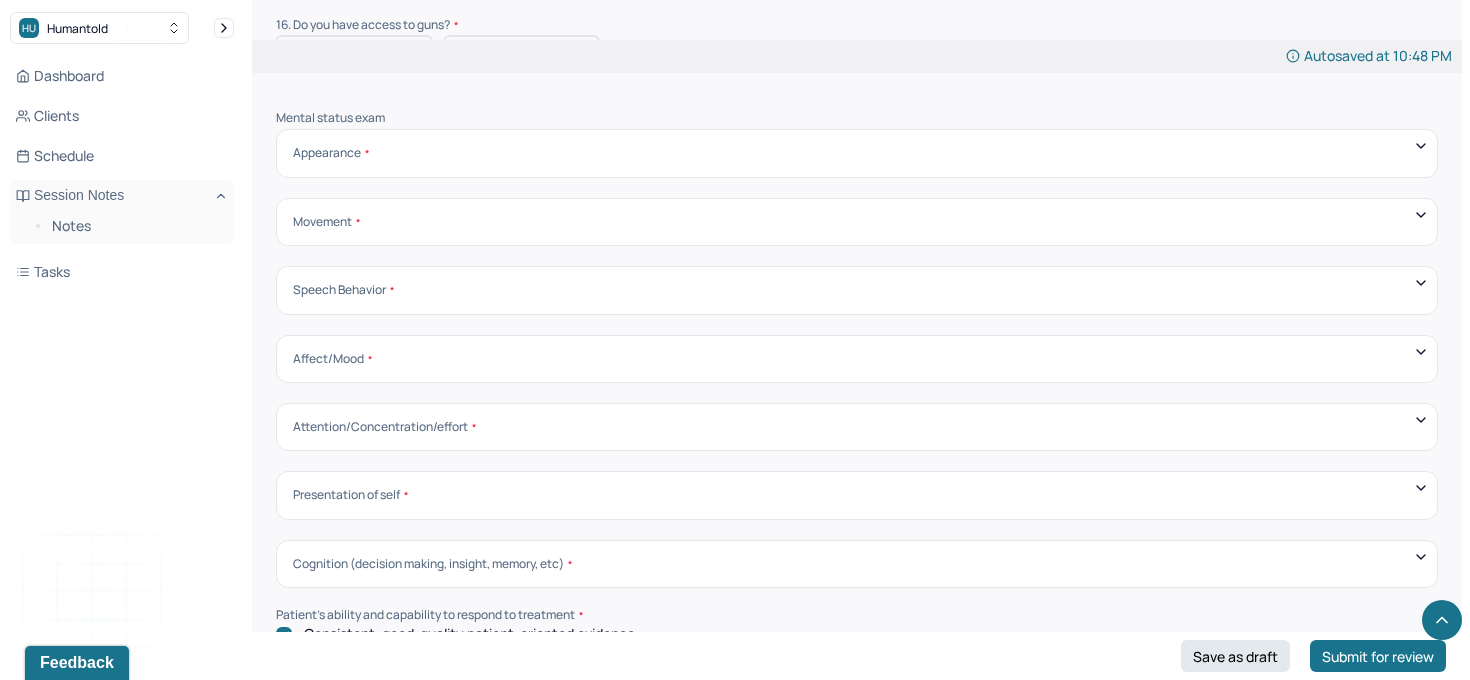 scroll, scrollTop: 6692, scrollLeft: 0, axis: vertical 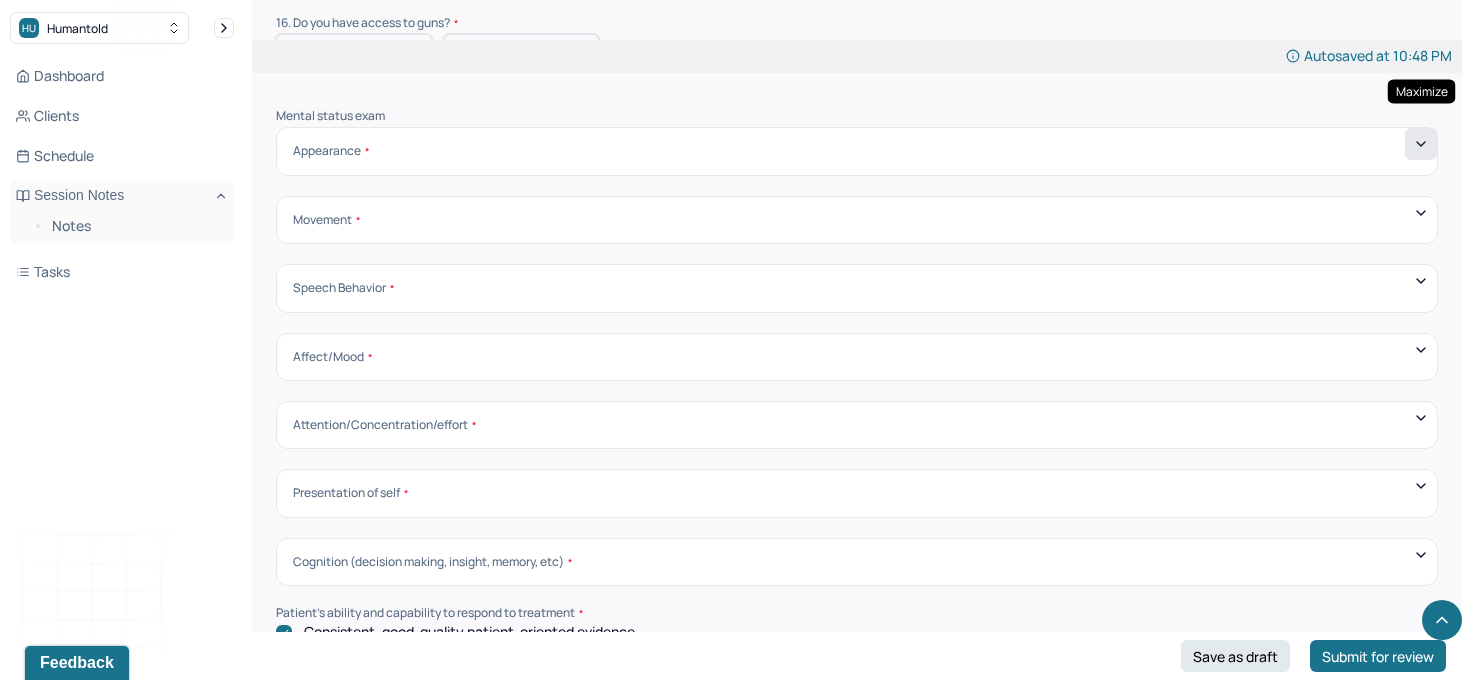 type on "client denies" 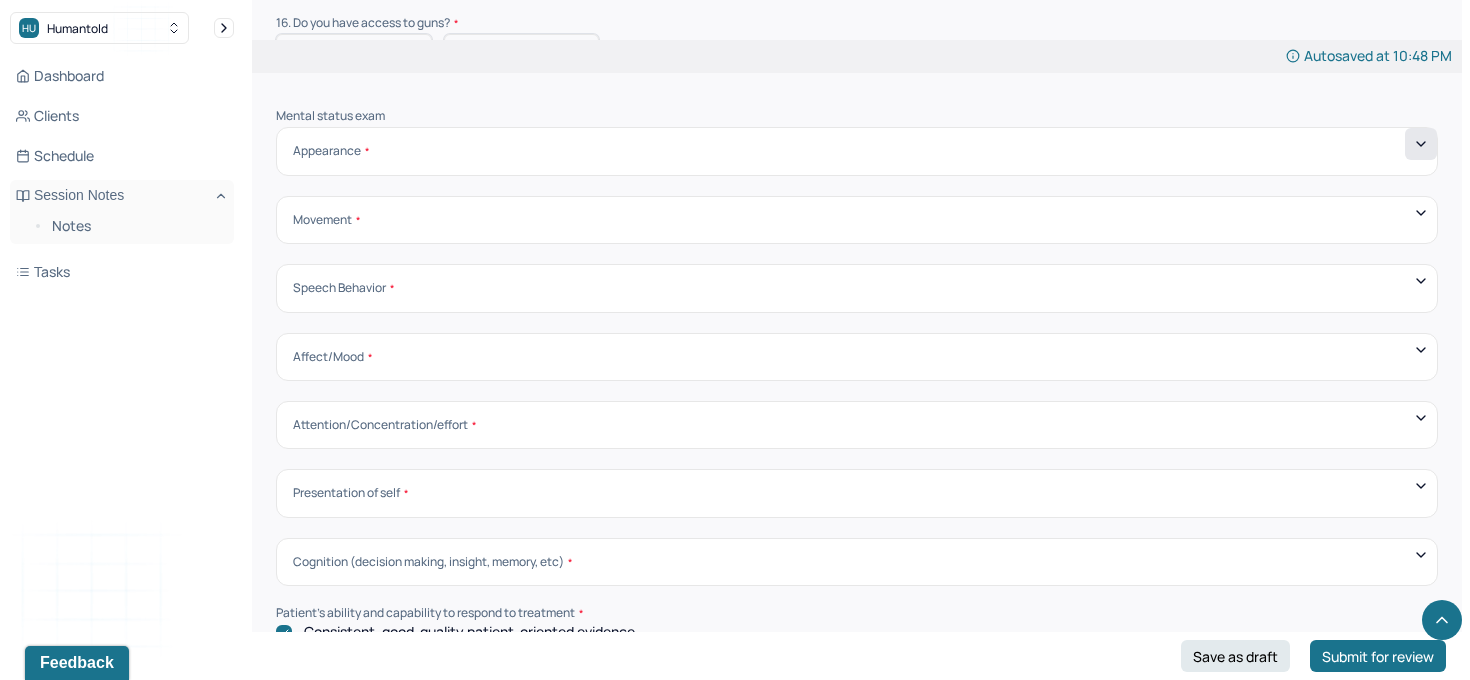 click 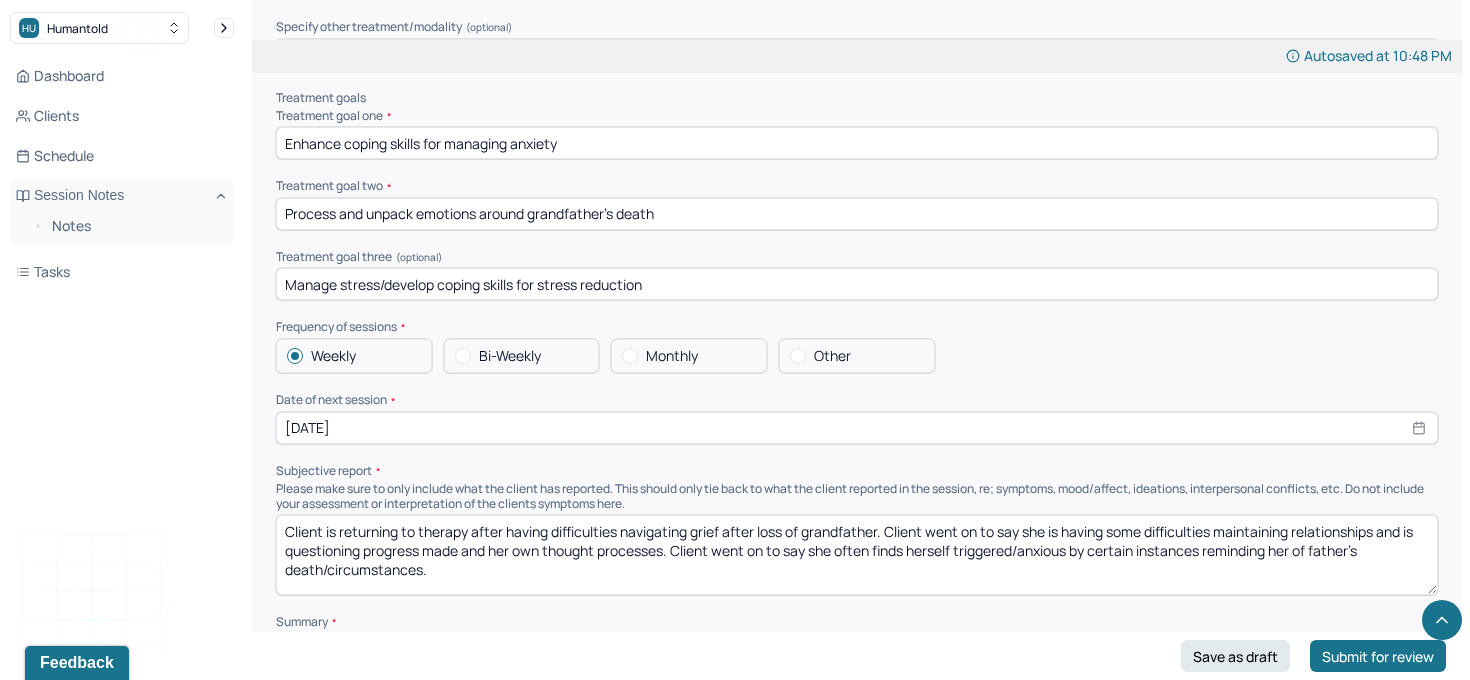 scroll, scrollTop: 7908, scrollLeft: 0, axis: vertical 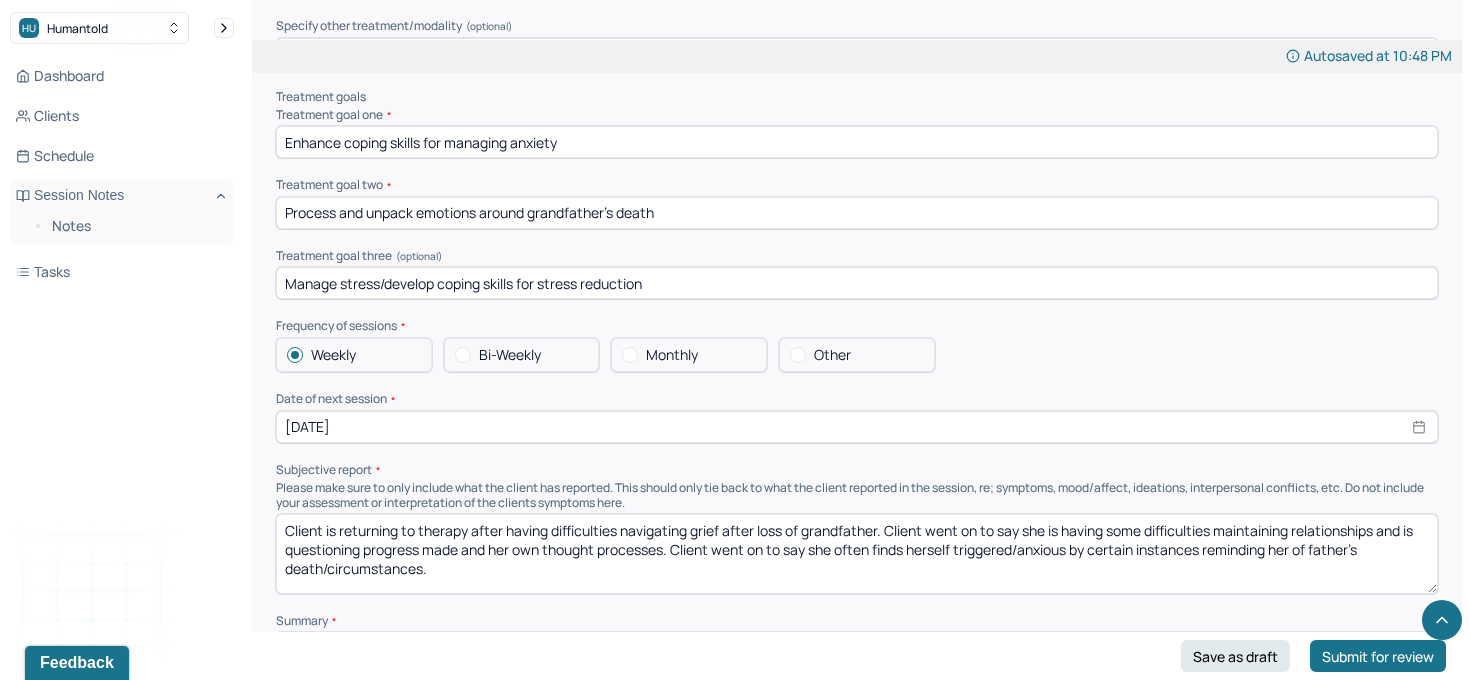 select on "6" 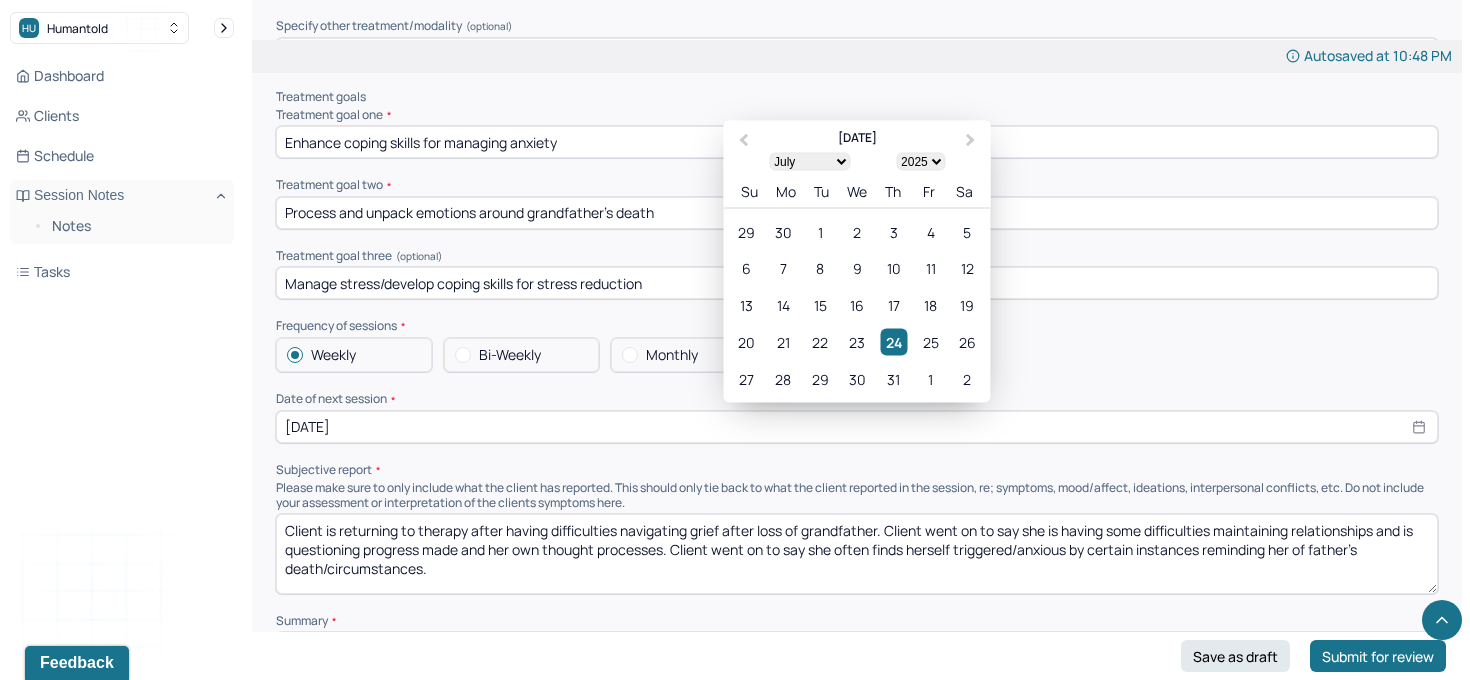 click on "[DATE]" at bounding box center (857, 427) 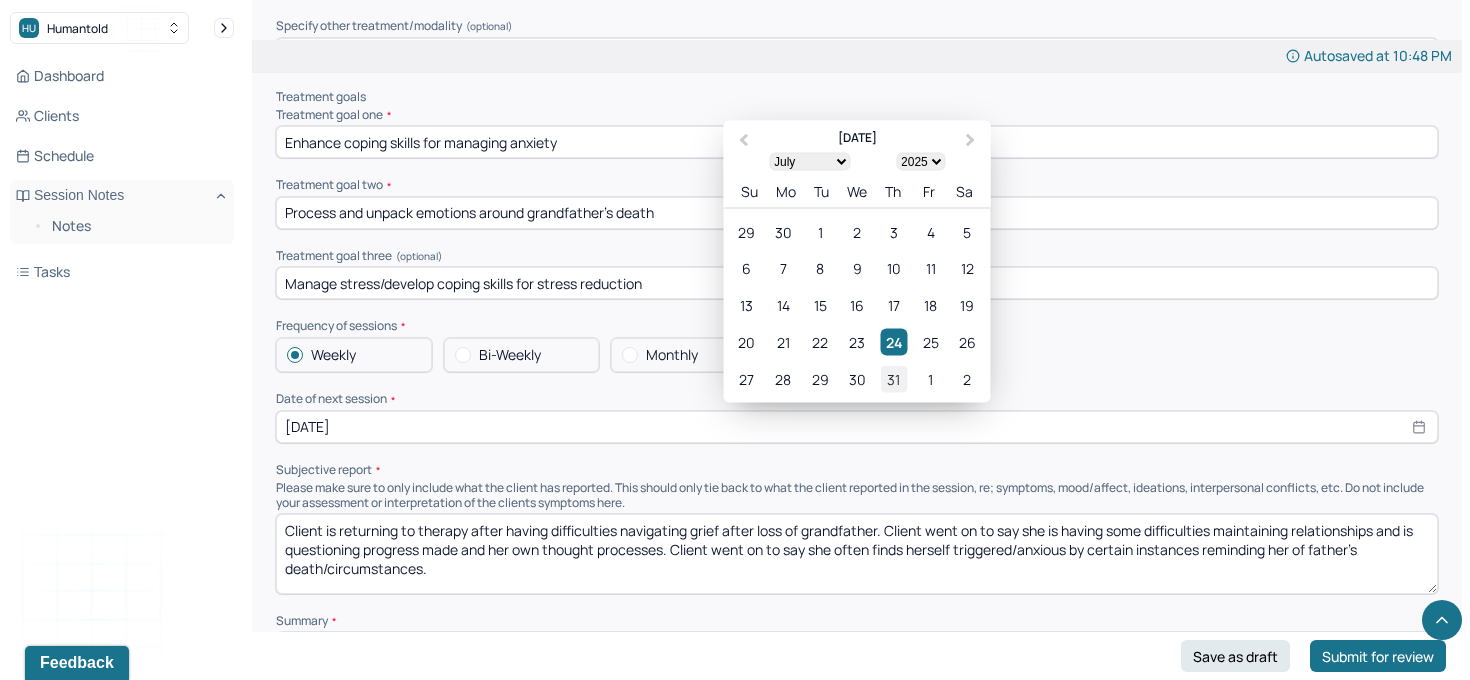 click on "31" at bounding box center (893, 378) 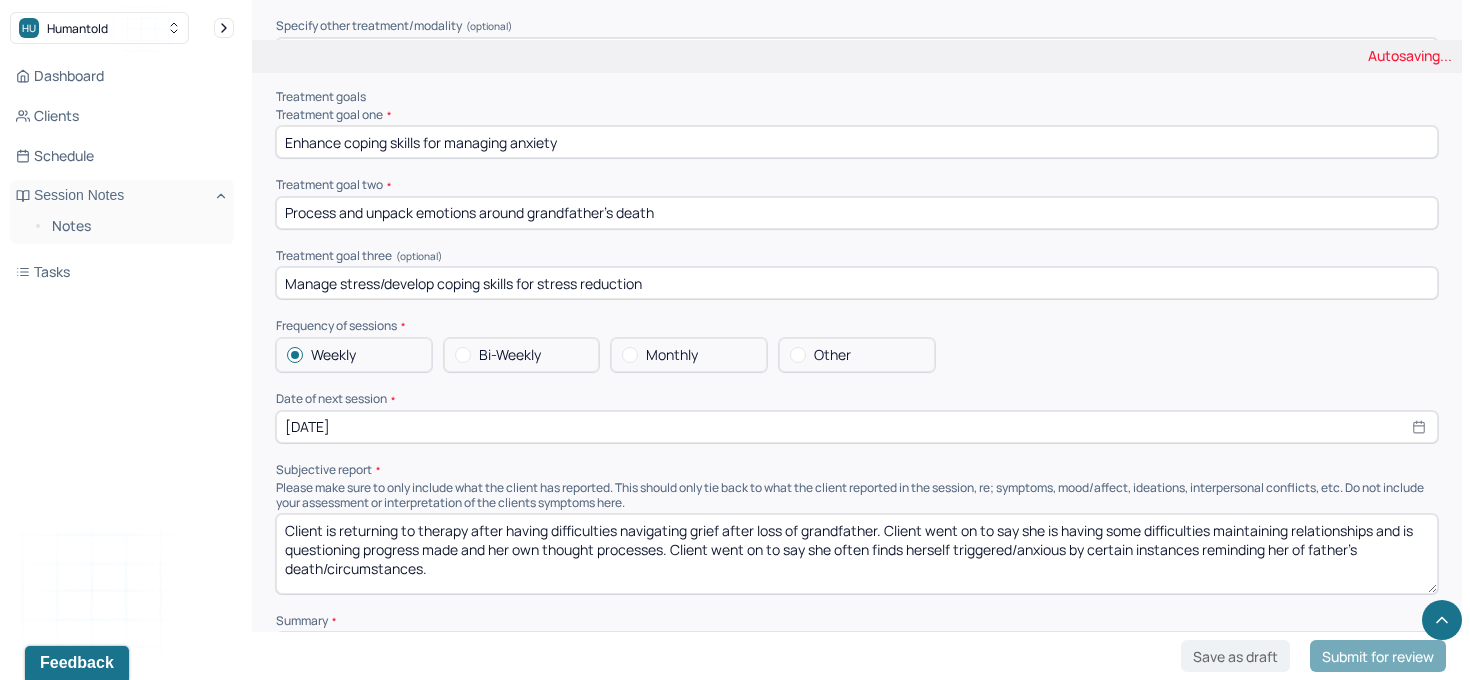 click on "Please make sure to only include what the client has reported. This should only tie back to what the client reported in the session, re; symptoms, mood/affect, ideations, interpersonal conflicts, etc. Do not include your assessment or interpretation of the clients symptoms here." at bounding box center [857, 495] 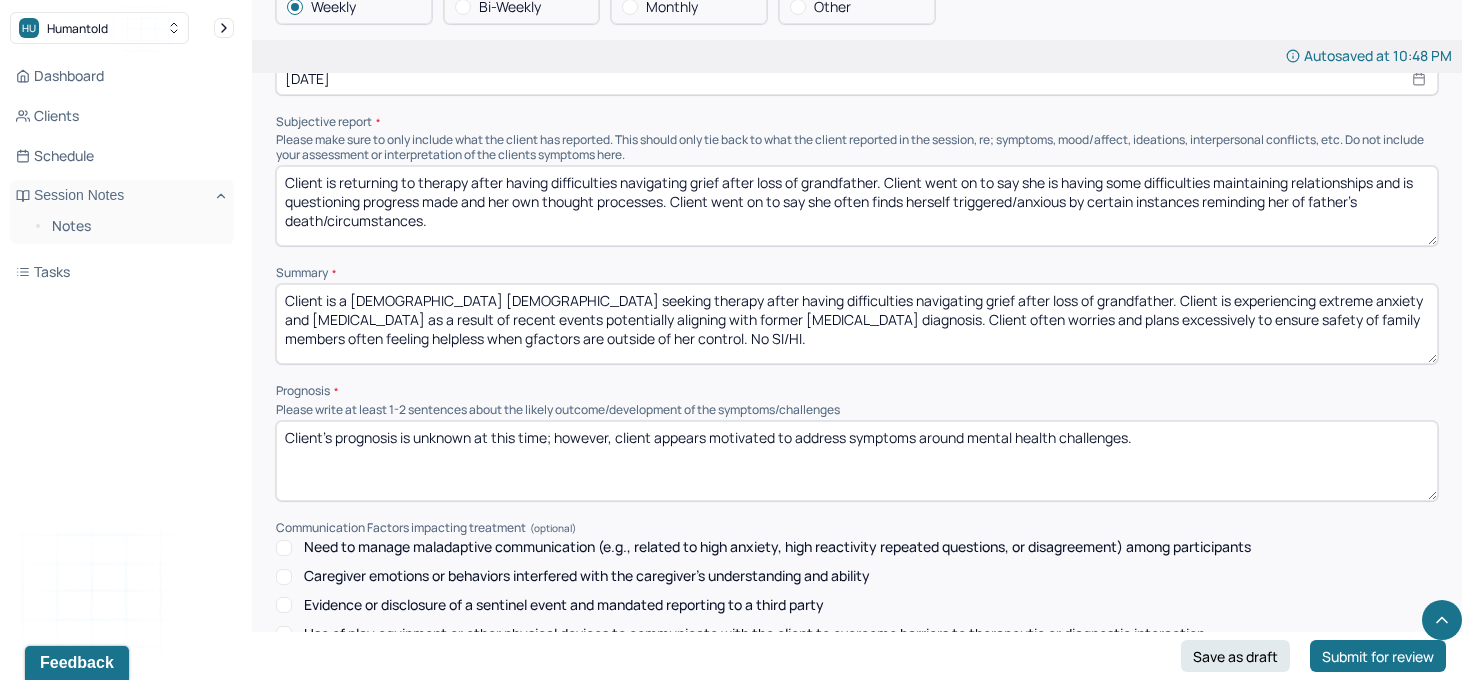 scroll, scrollTop: 8276, scrollLeft: 0, axis: vertical 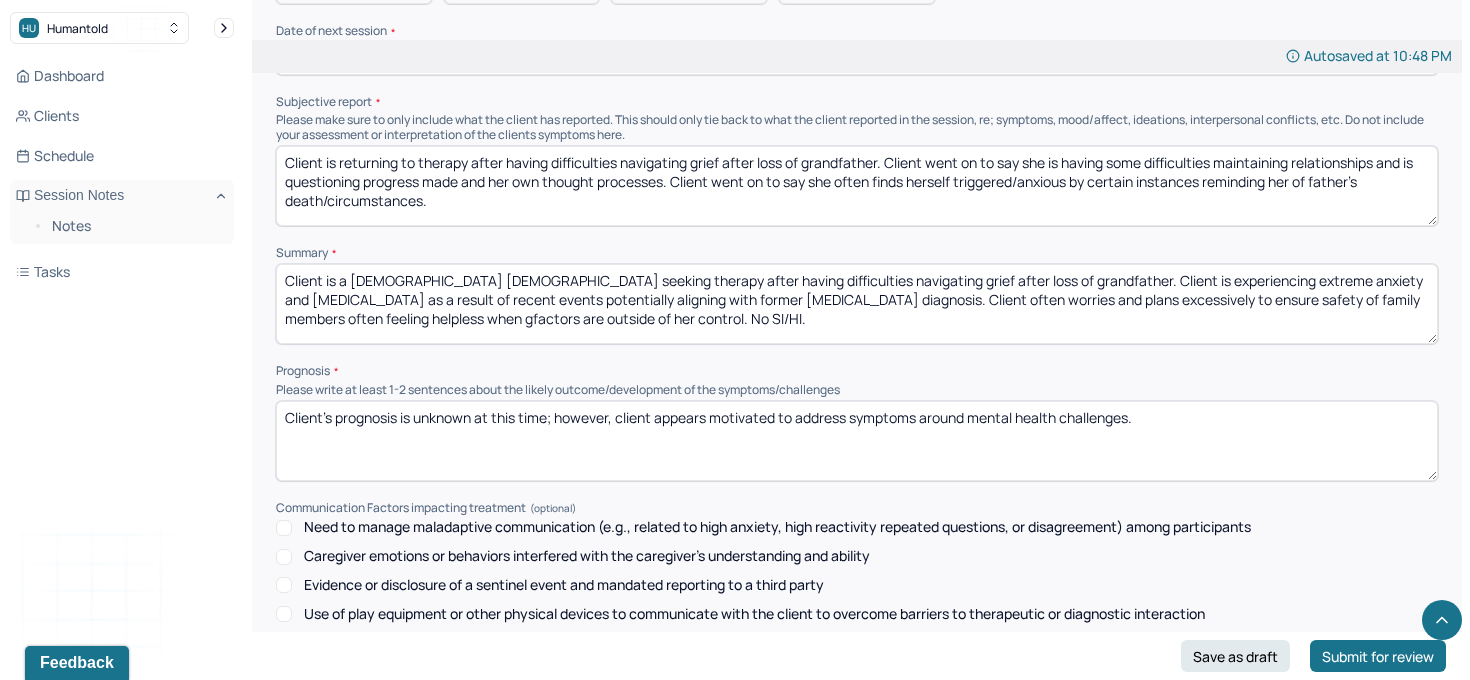 drag, startPoint x: 1139, startPoint y: 406, endPoint x: 257, endPoint y: 341, distance: 884.3919 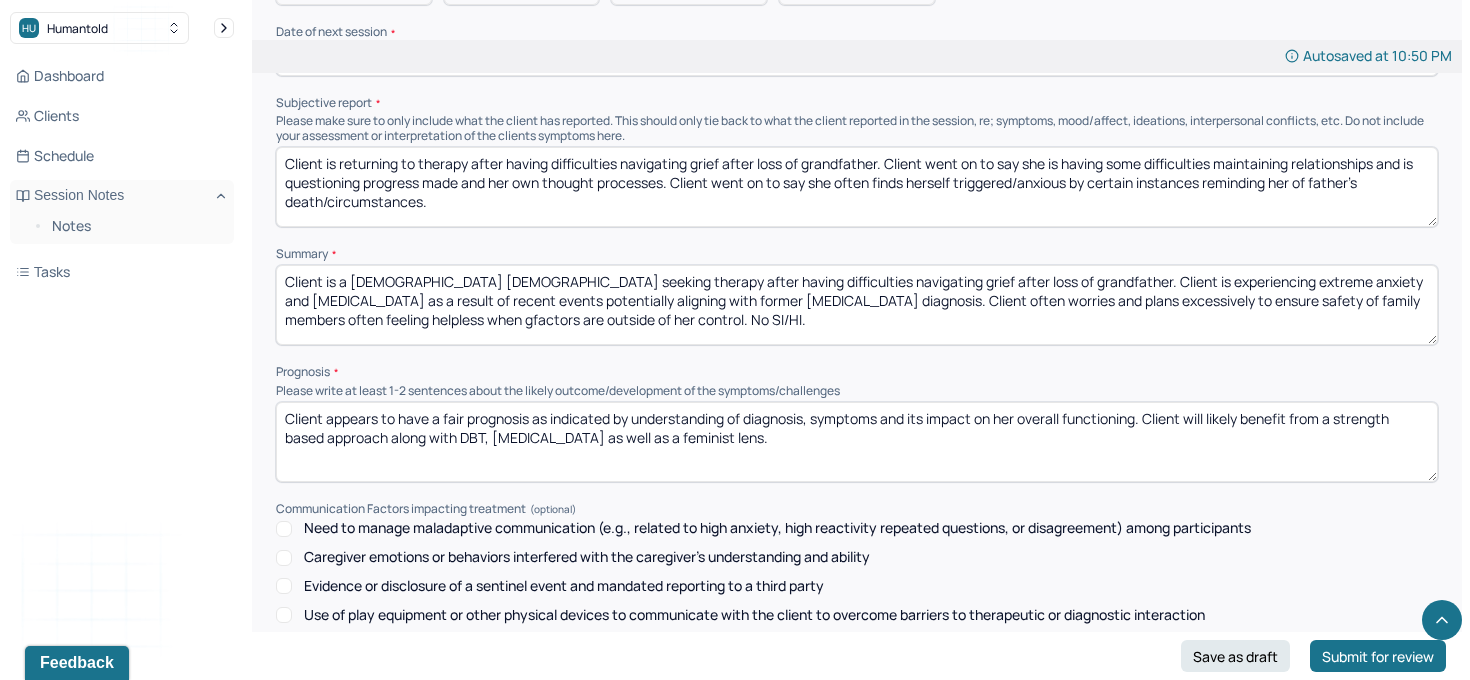 scroll, scrollTop: 8580, scrollLeft: 0, axis: vertical 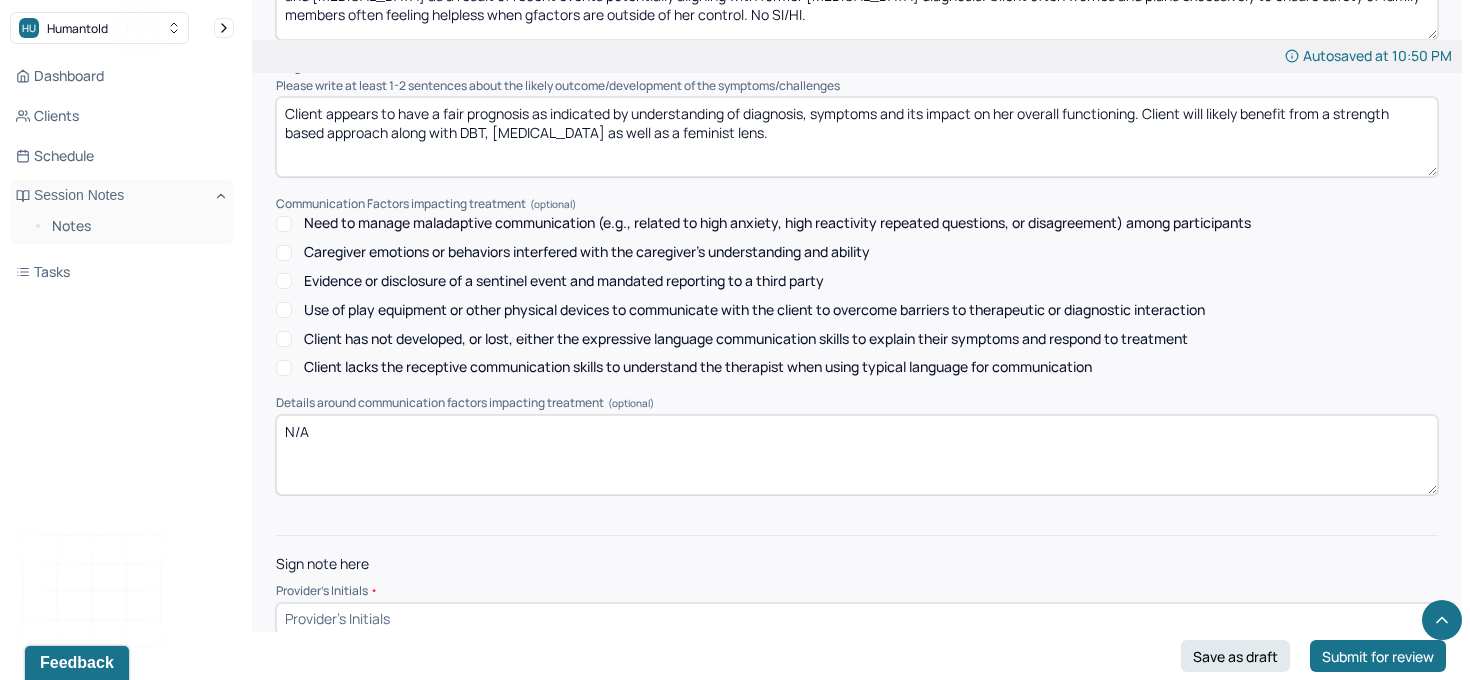 type on "Client appears to have a fair prognosis as indicated by understanding of diagnosis, symptoms and its impact on her overall functioning. Client will likely benefit from a strength based approach along with DBT, [MEDICAL_DATA] as well as a feminist lens." 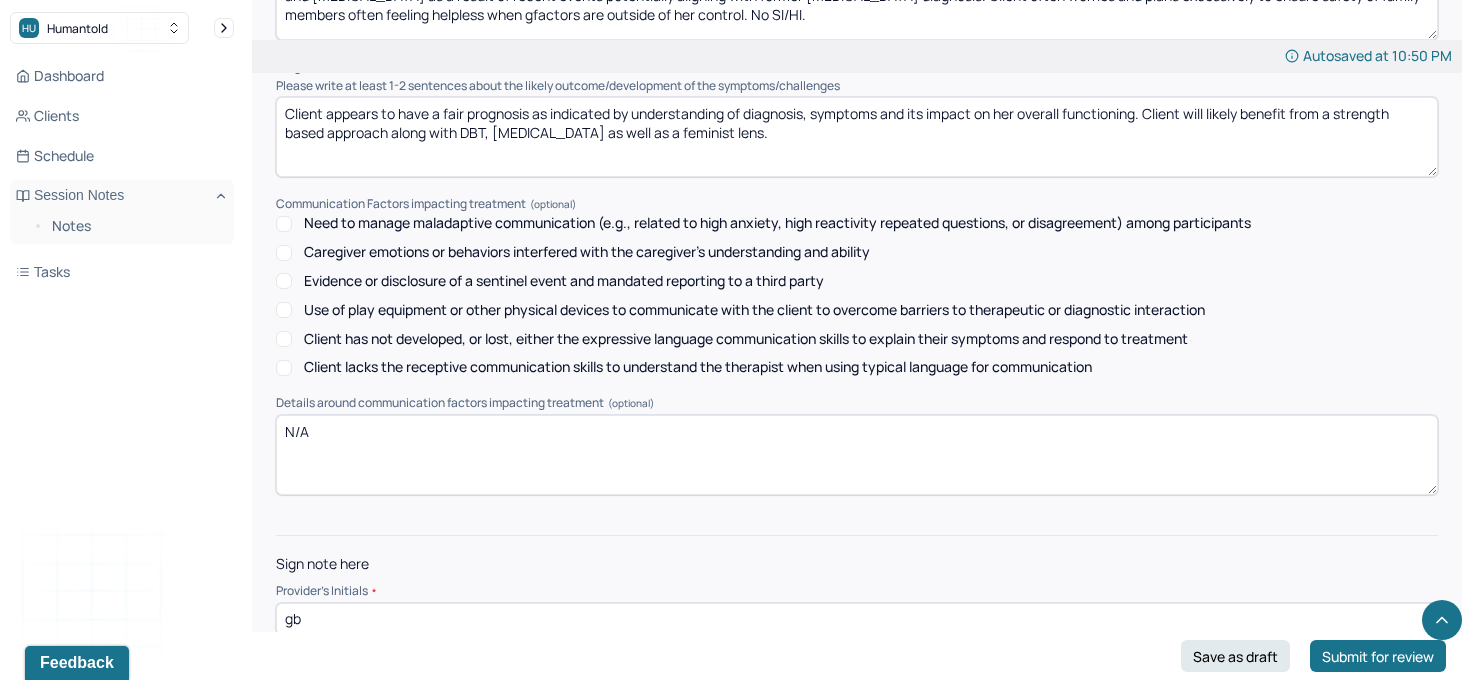 type on "gb" 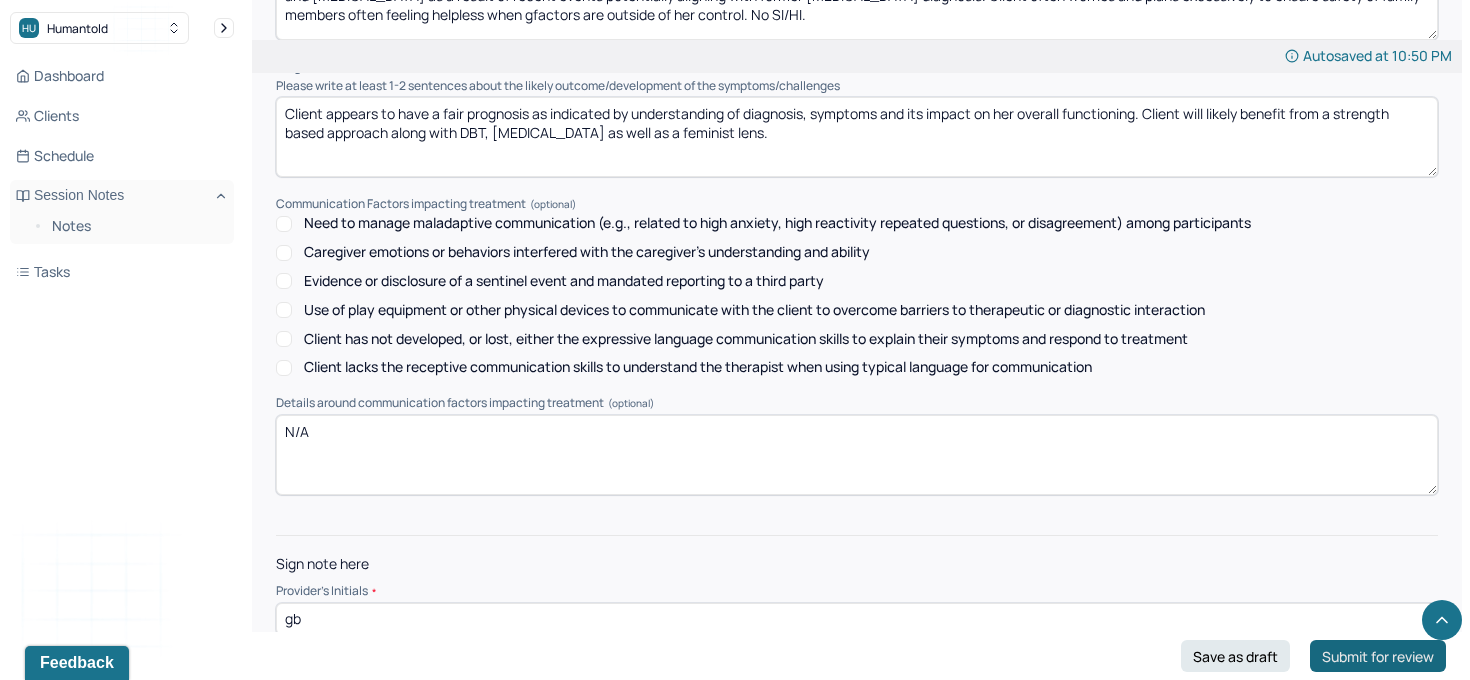 click on "Submit for review" at bounding box center (1378, 656) 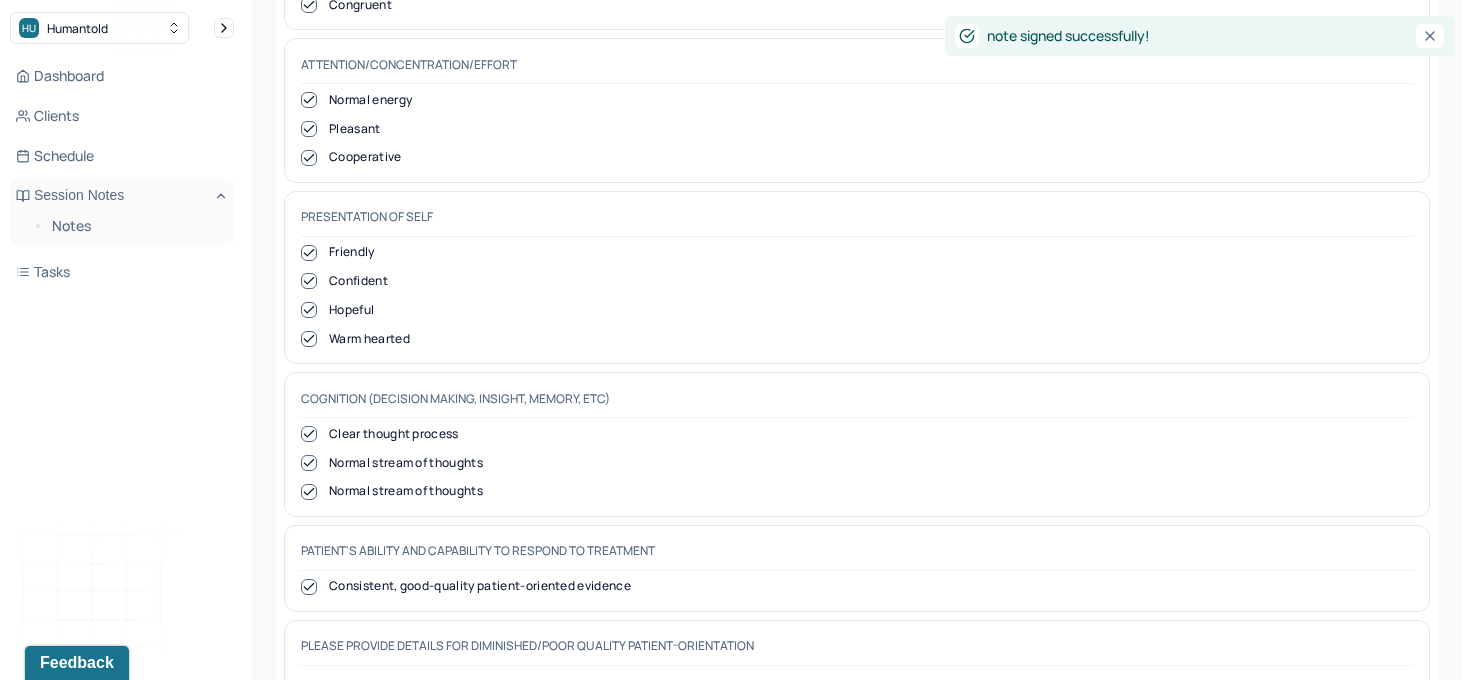 scroll, scrollTop: 0, scrollLeft: 0, axis: both 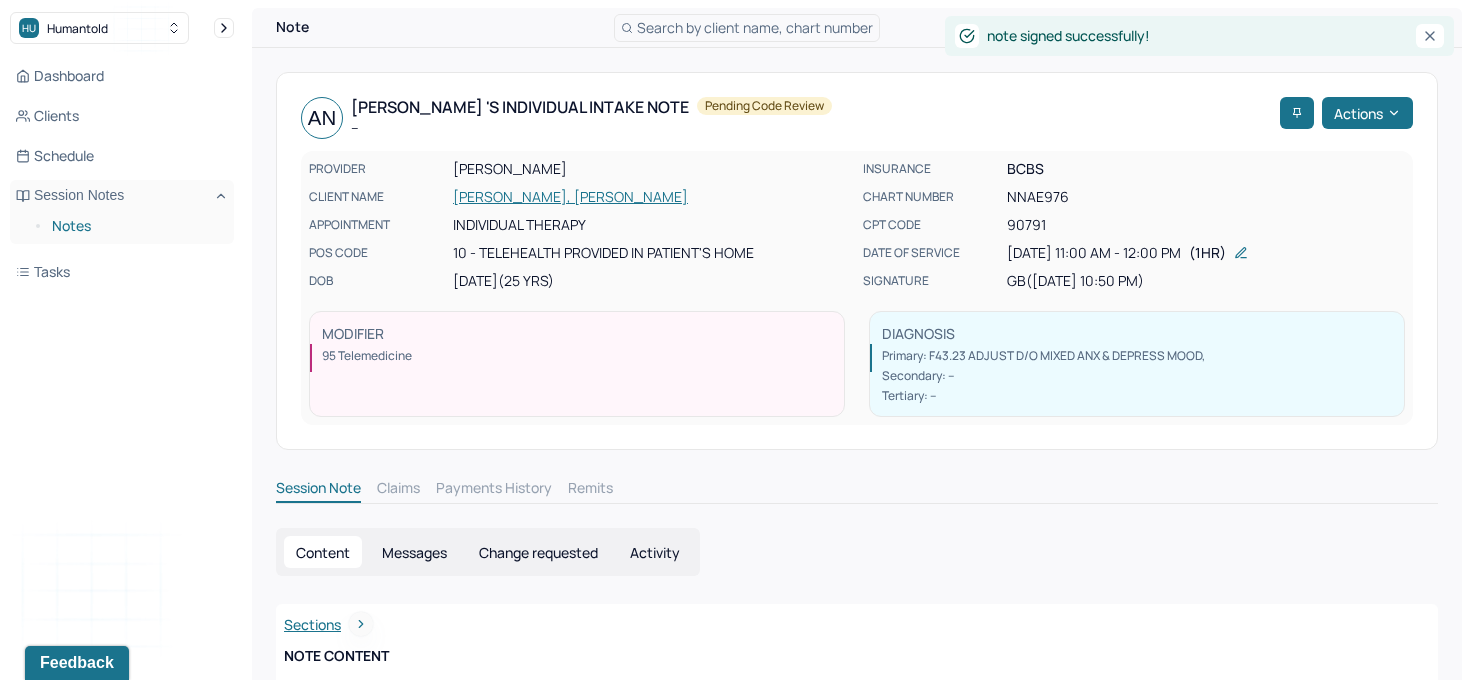 click on "Notes" at bounding box center [135, 226] 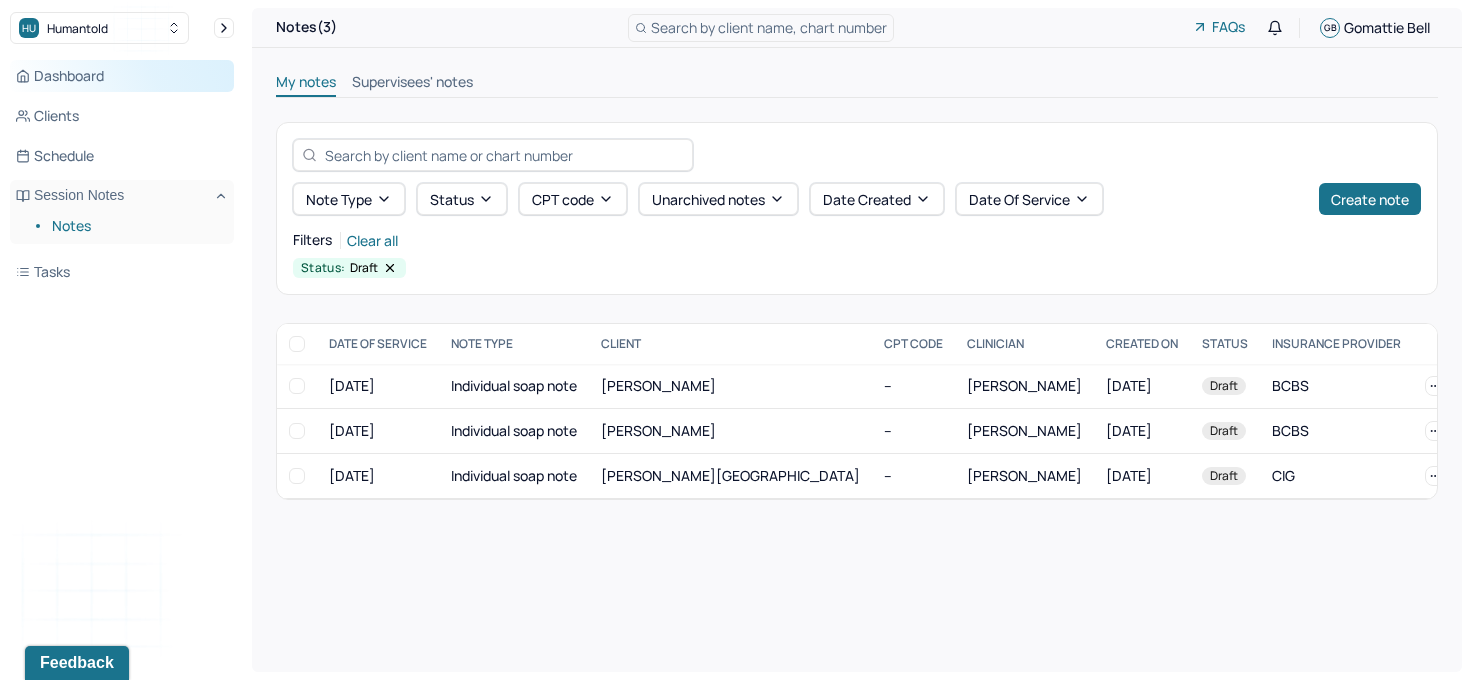 click on "Dashboard" at bounding box center (122, 76) 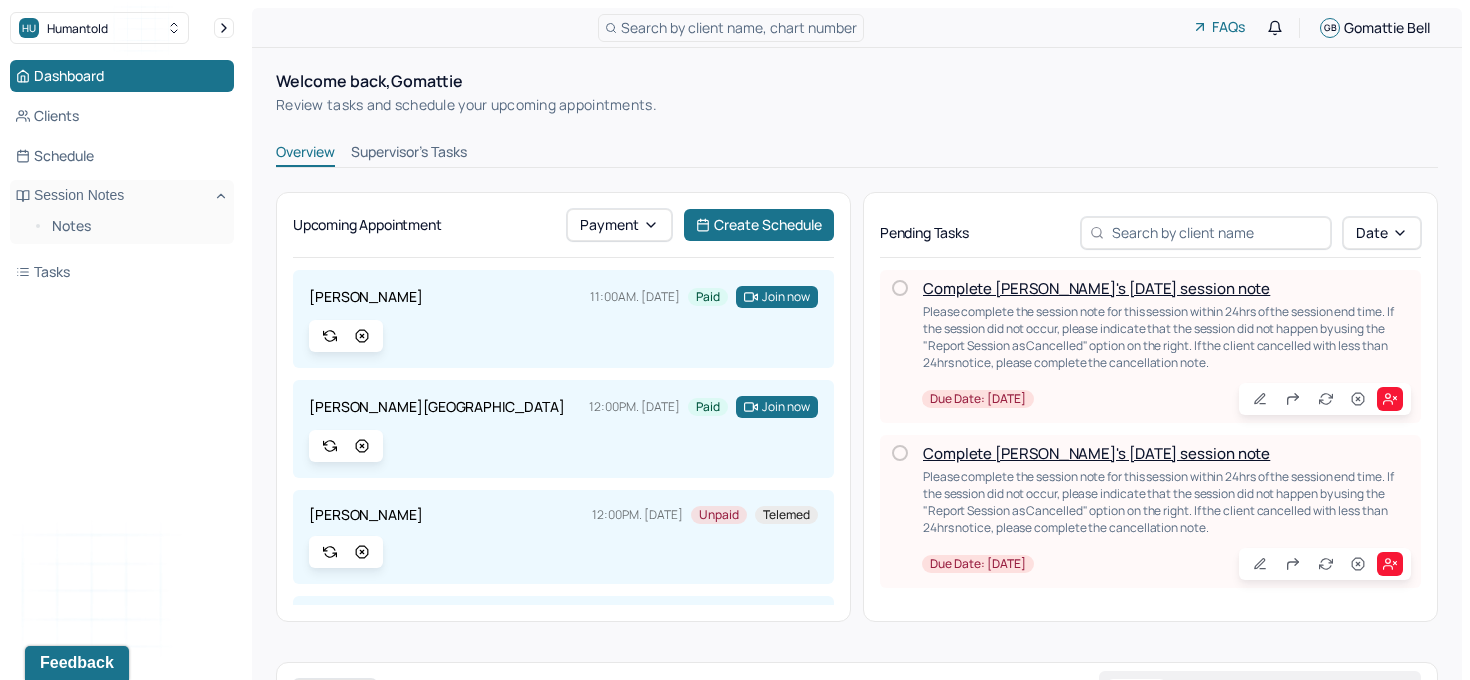 click on "Supervisor's Tasks" at bounding box center (409, 154) 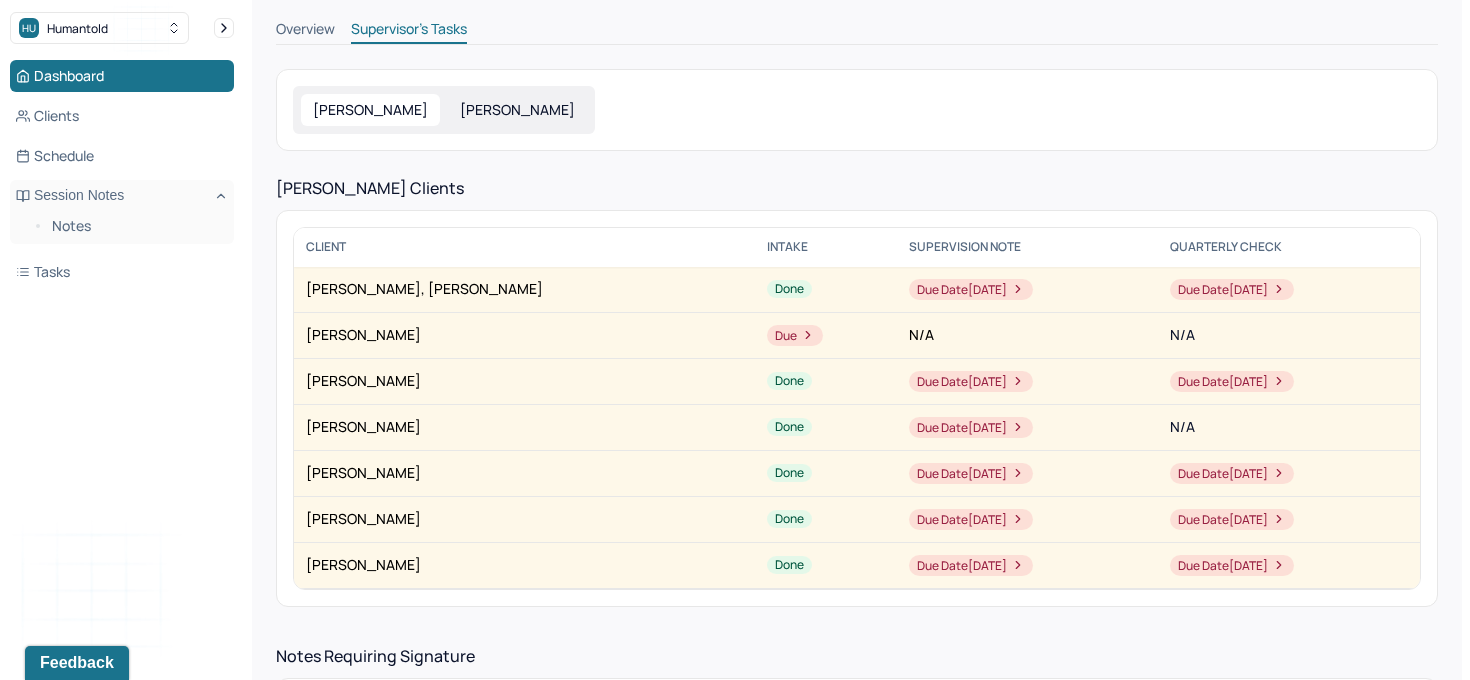 scroll, scrollTop: 151, scrollLeft: 0, axis: vertical 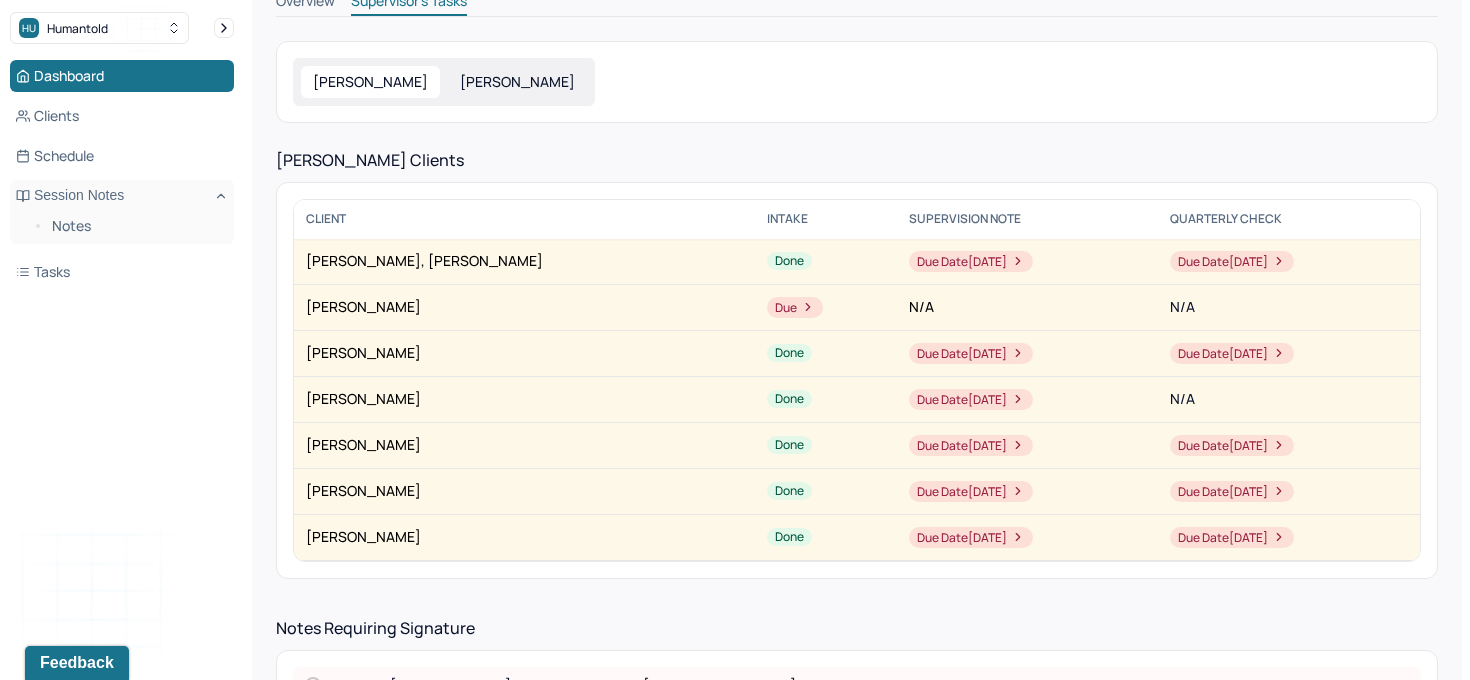 click on "[PERSON_NAME]" at bounding box center [517, 82] 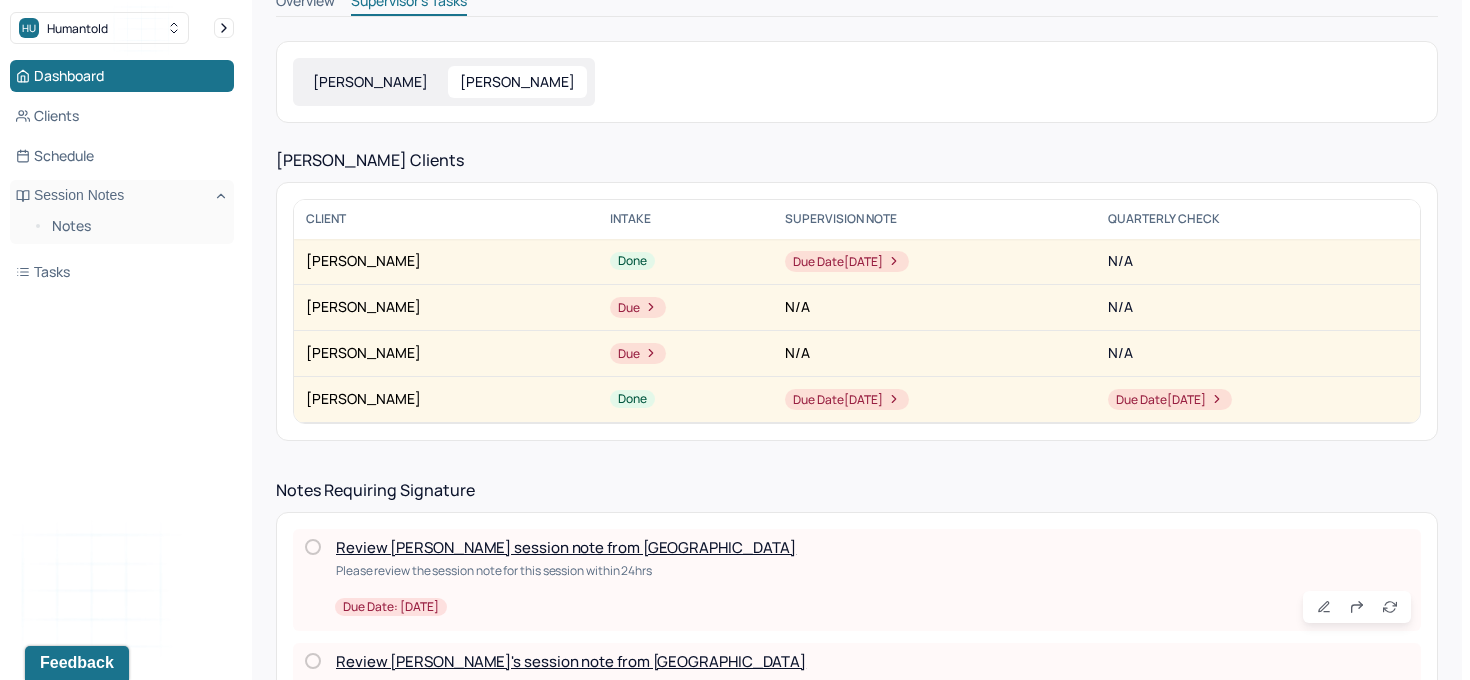 click on "[PERSON_NAME] [PERSON_NAME][GEOGRAPHIC_DATA]" at bounding box center (444, 82) 